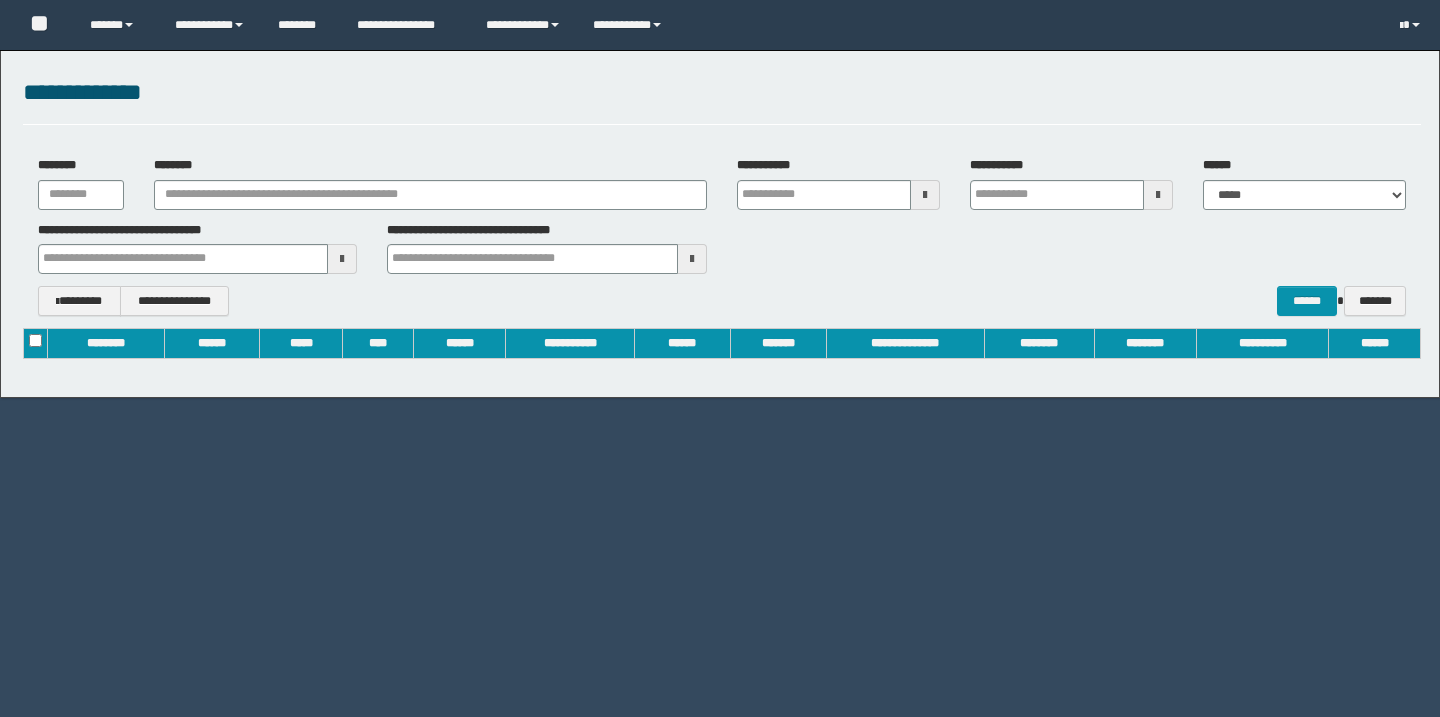 scroll, scrollTop: 0, scrollLeft: 0, axis: both 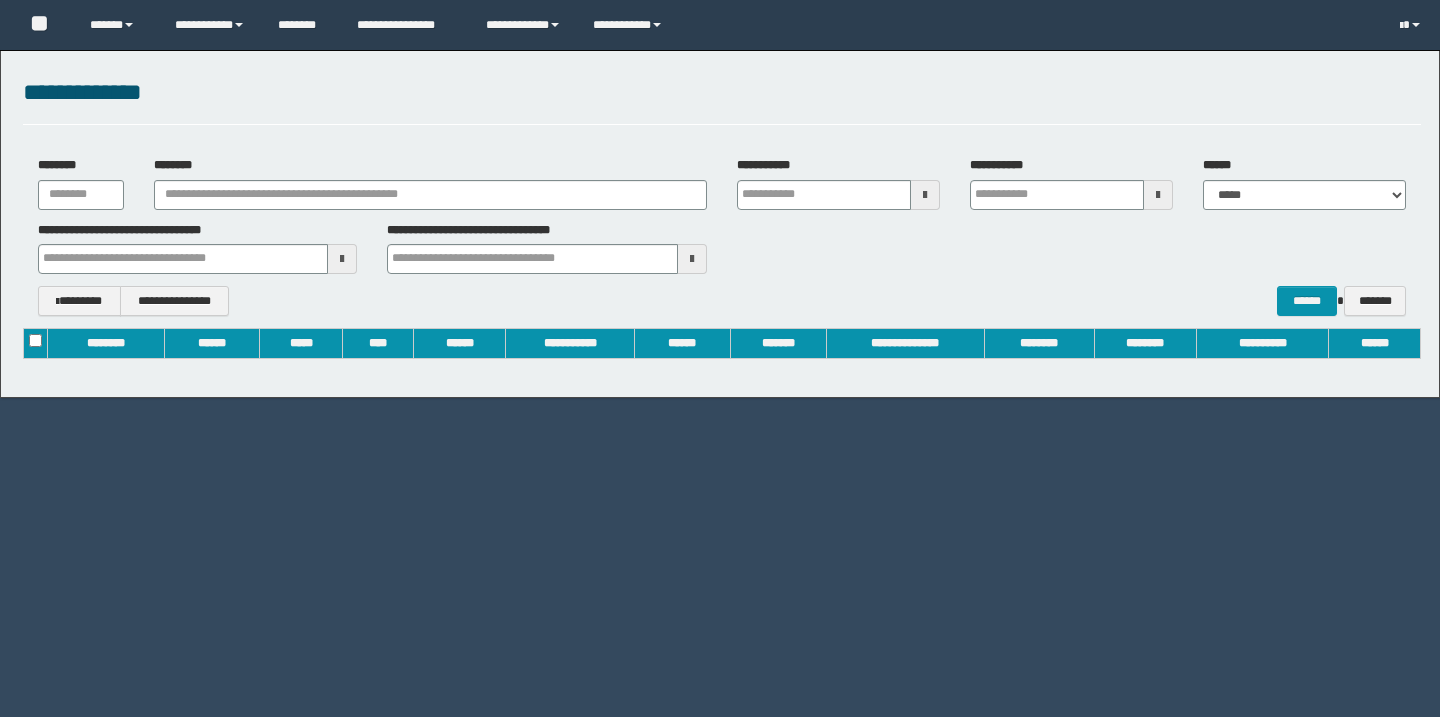 type on "**********" 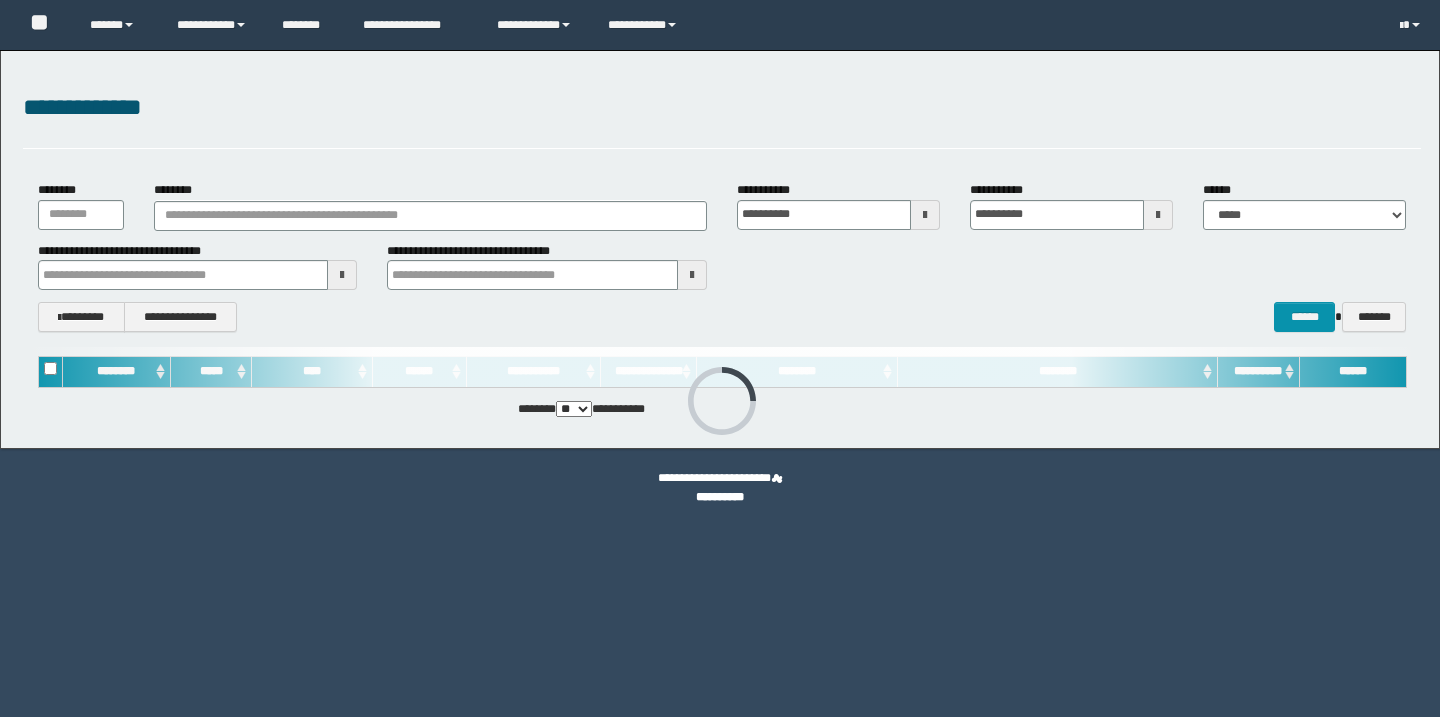 scroll, scrollTop: 0, scrollLeft: 0, axis: both 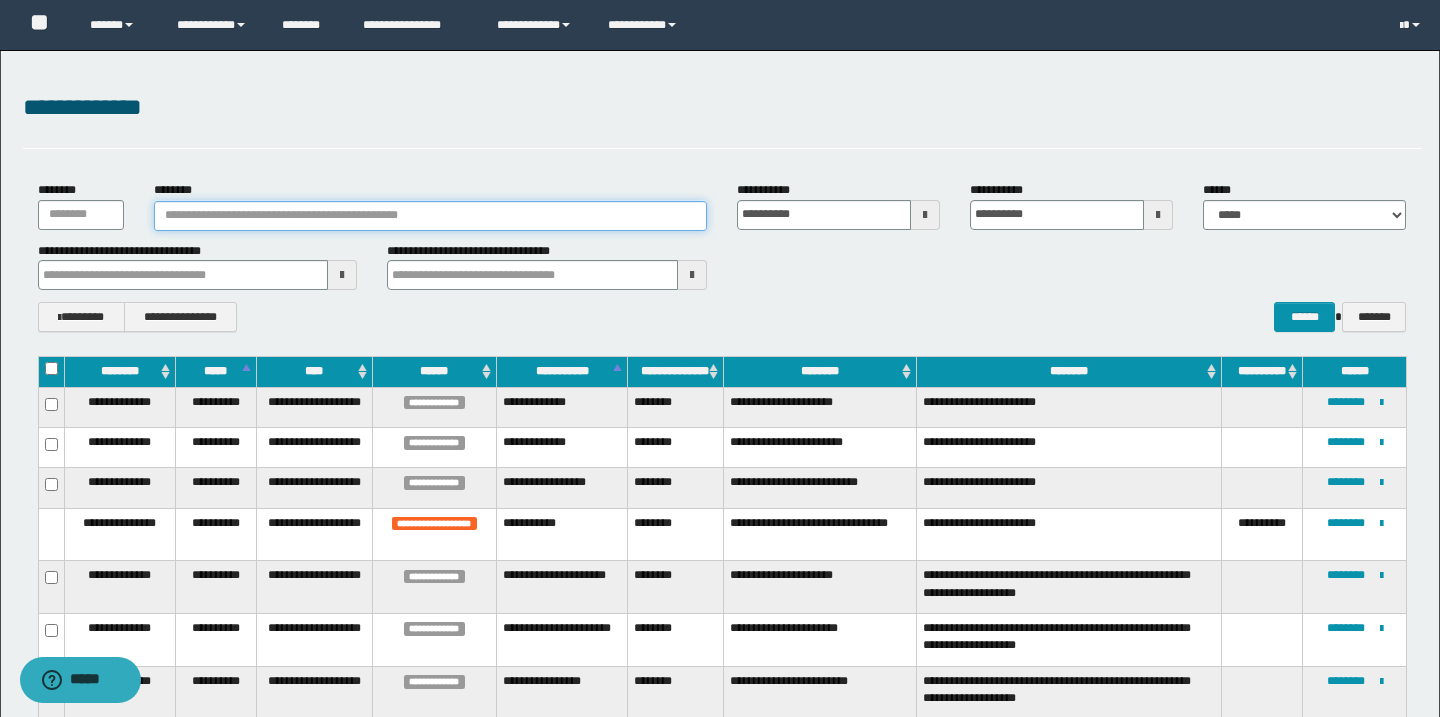 click on "********" at bounding box center [430, 216] 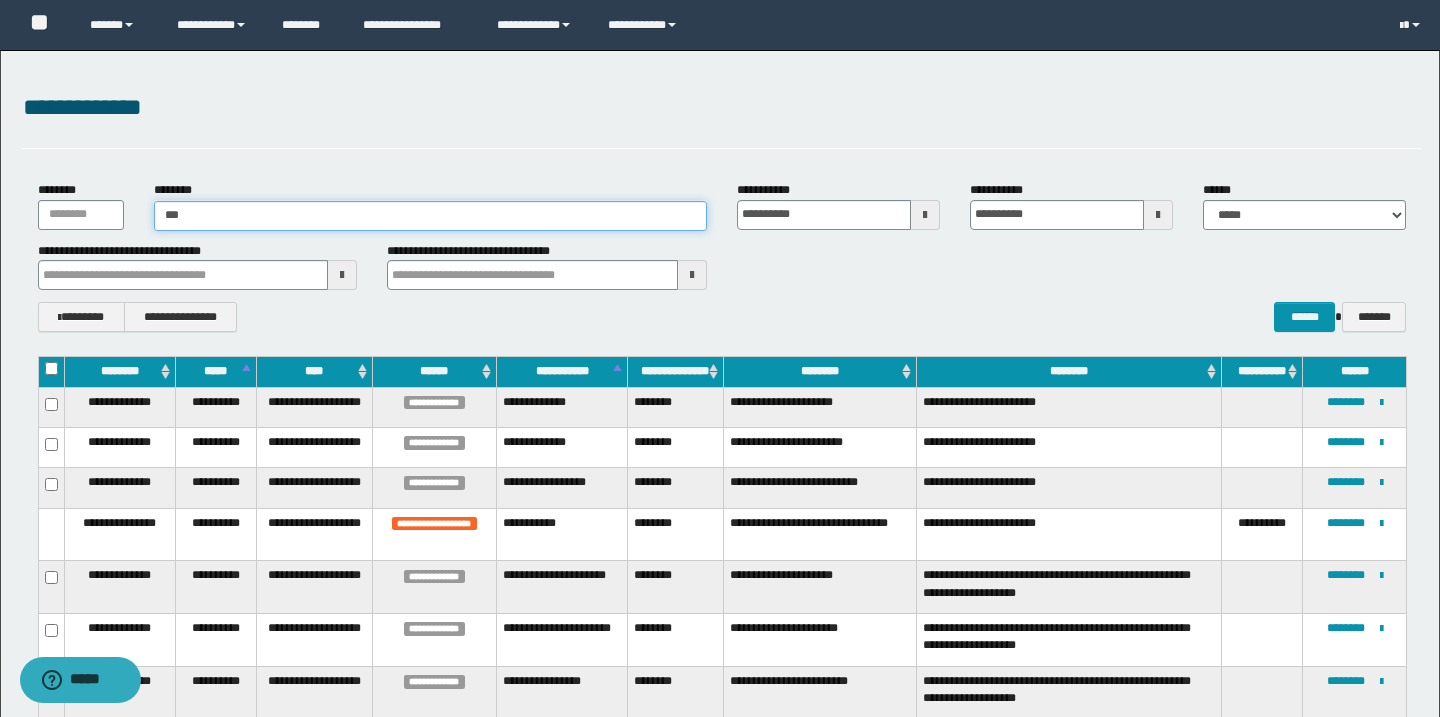 type on "****" 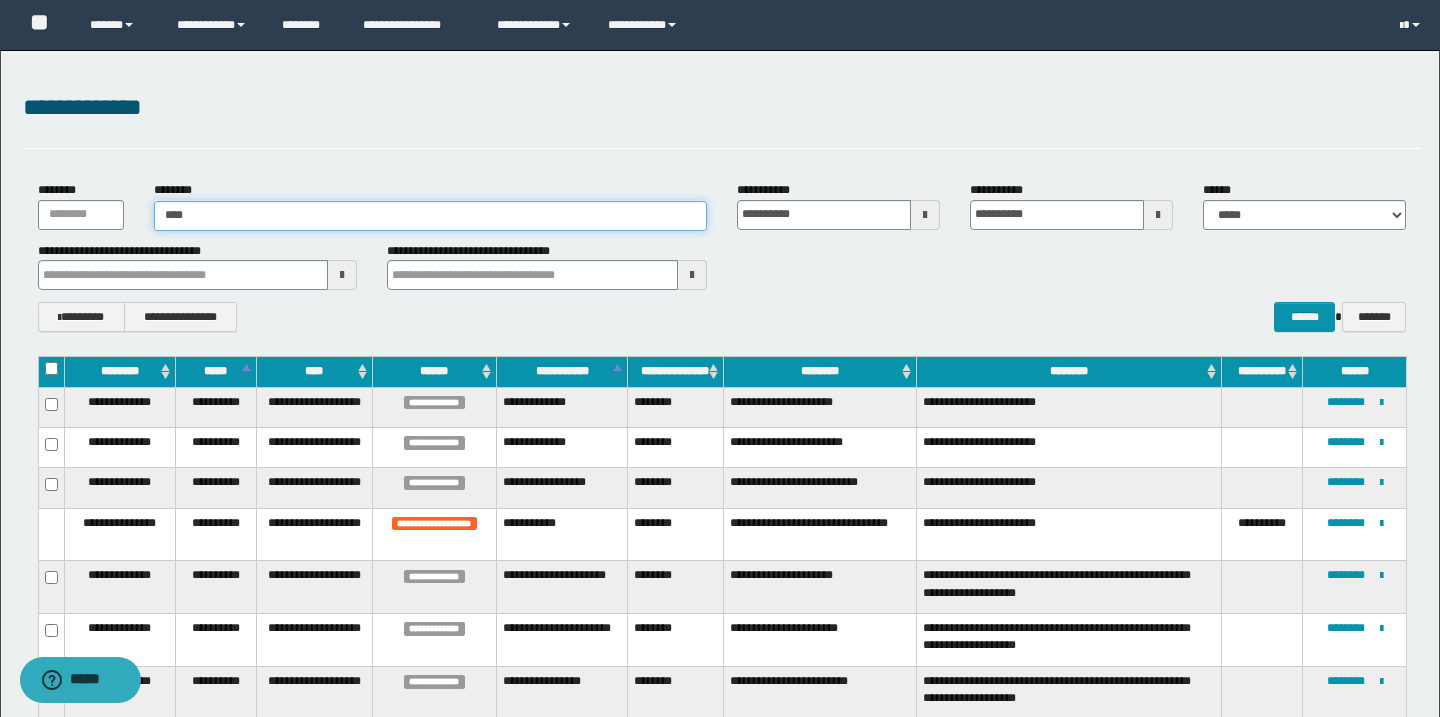 type on "****" 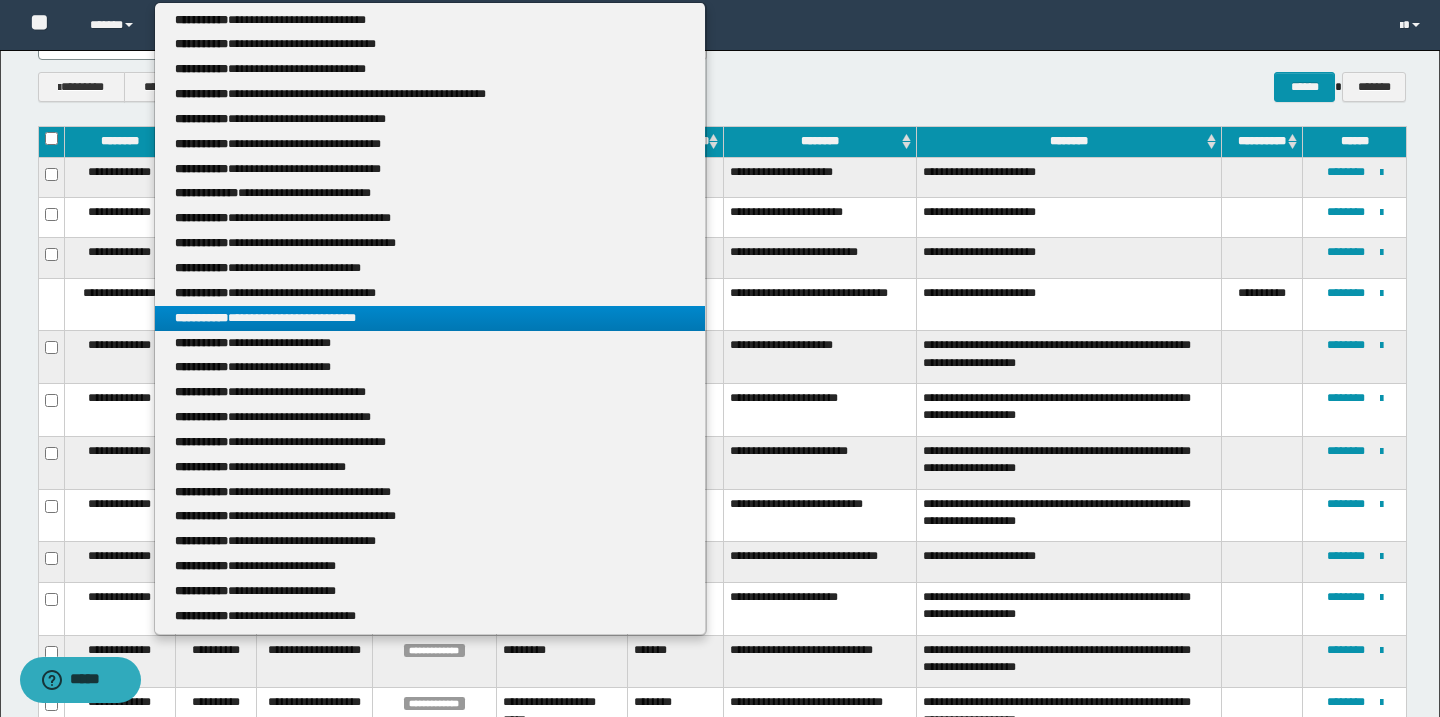 scroll, scrollTop: 235, scrollLeft: 0, axis: vertical 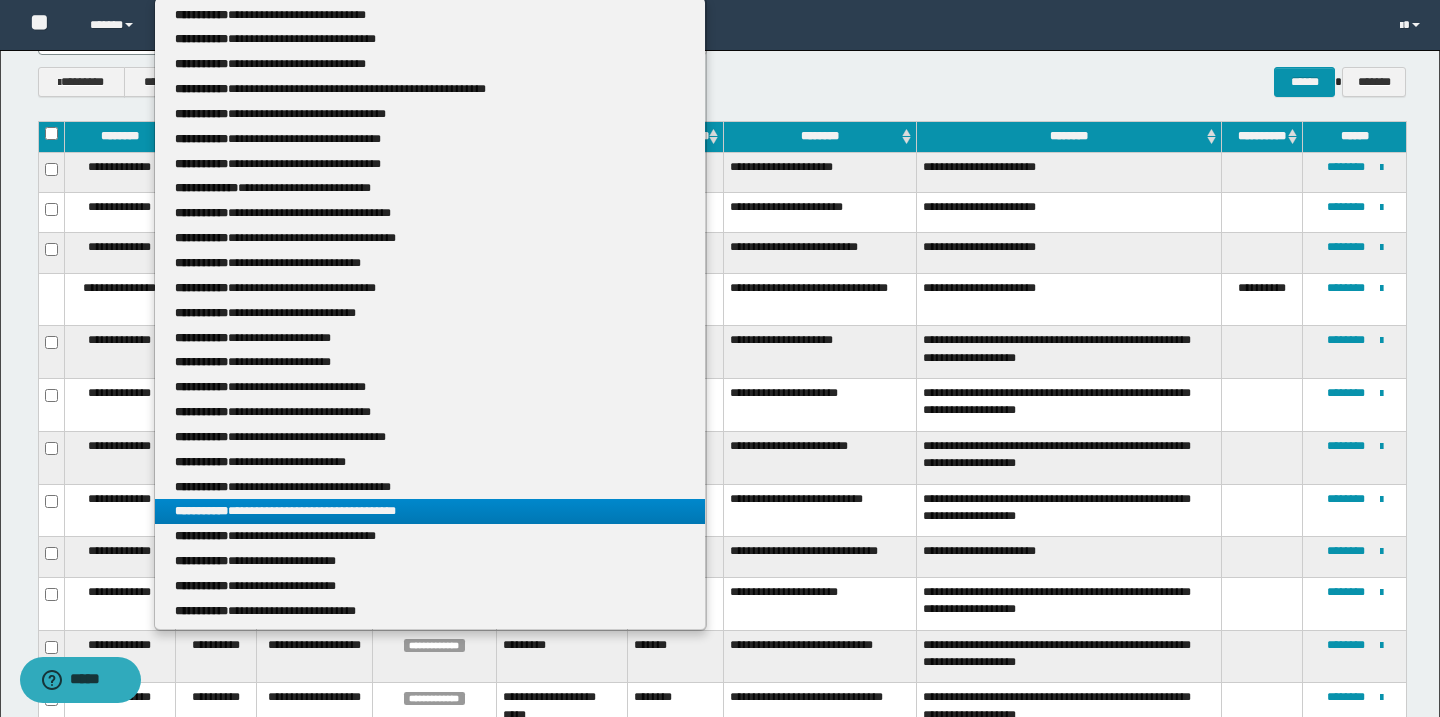 type on "****" 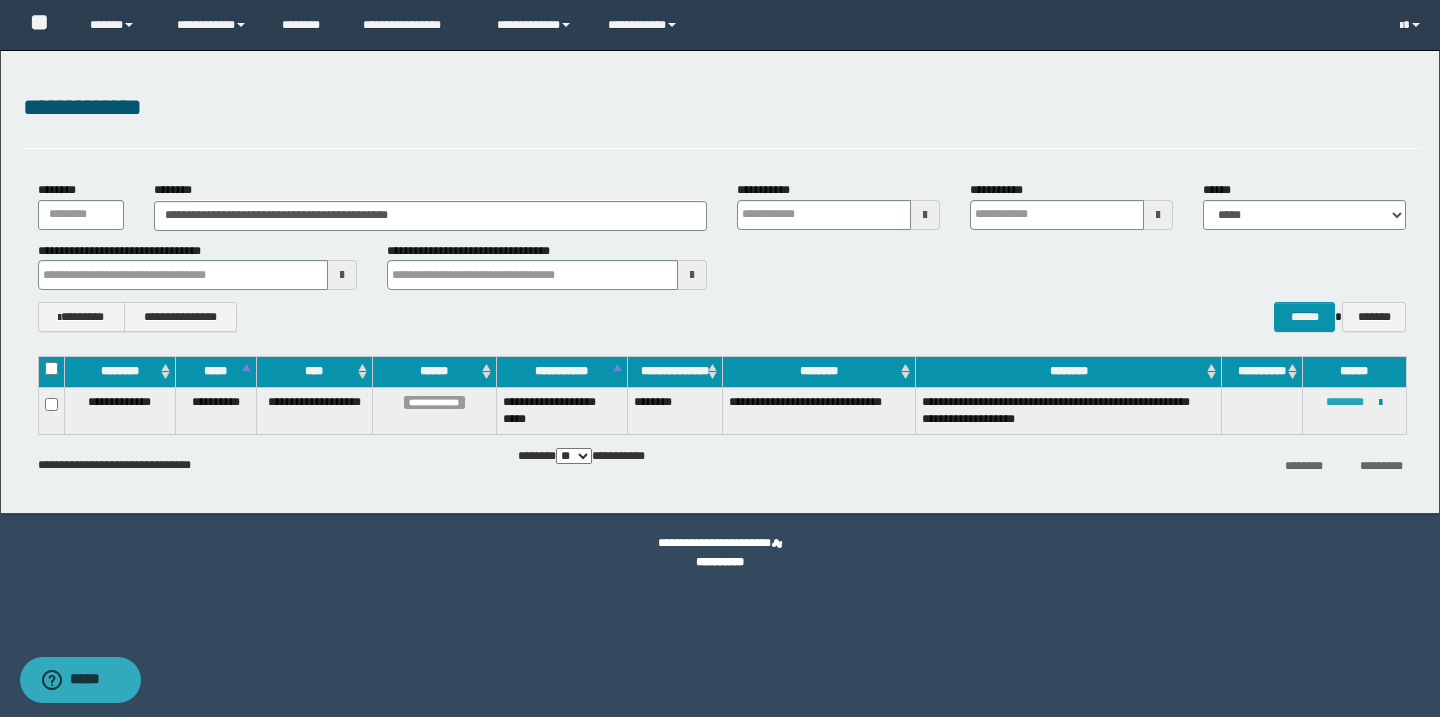 click on "********" at bounding box center [1345, 402] 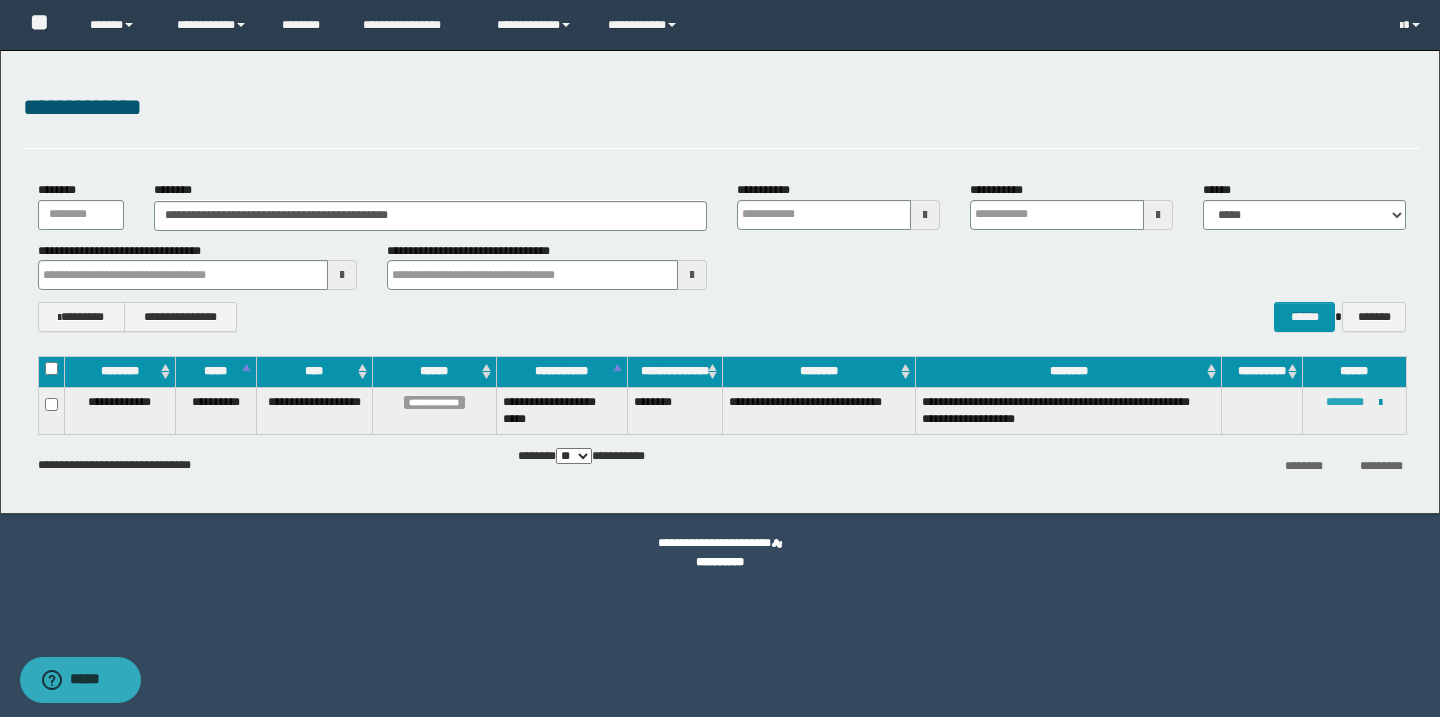 type 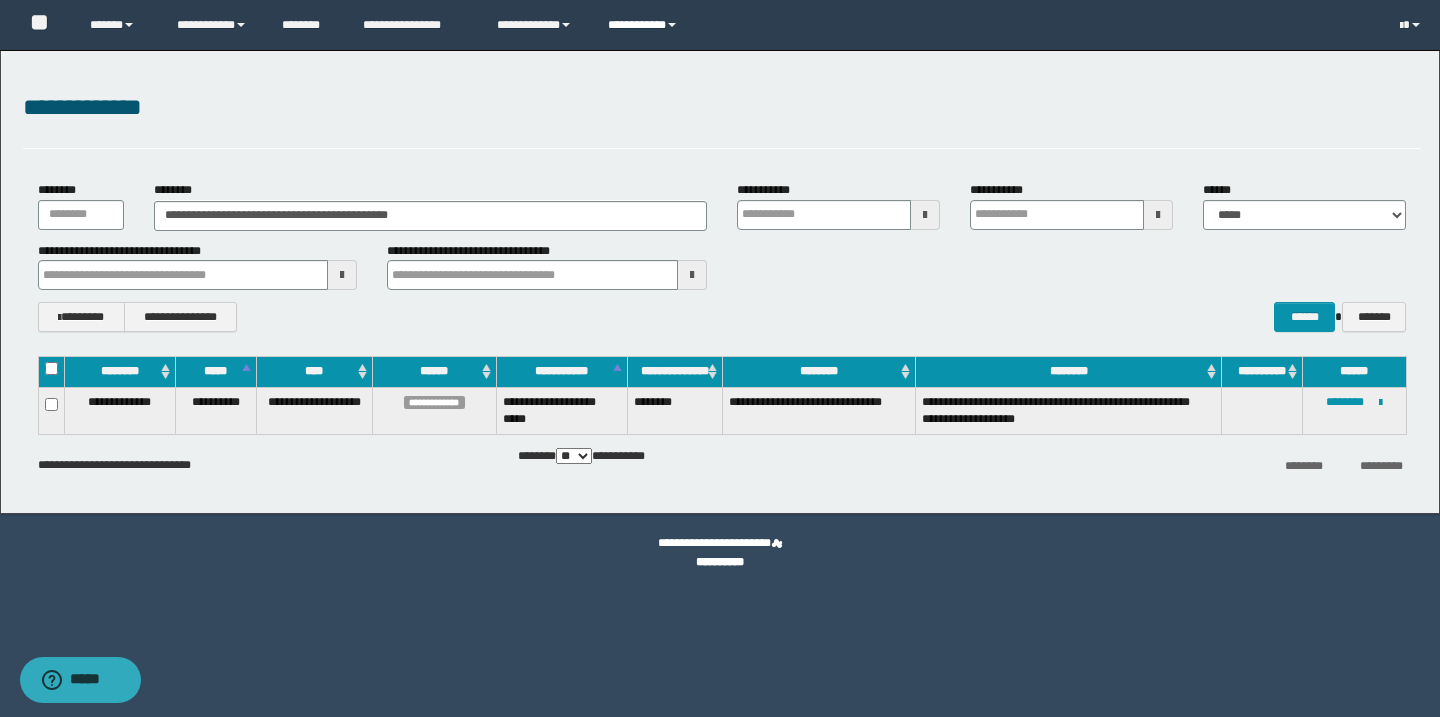 type 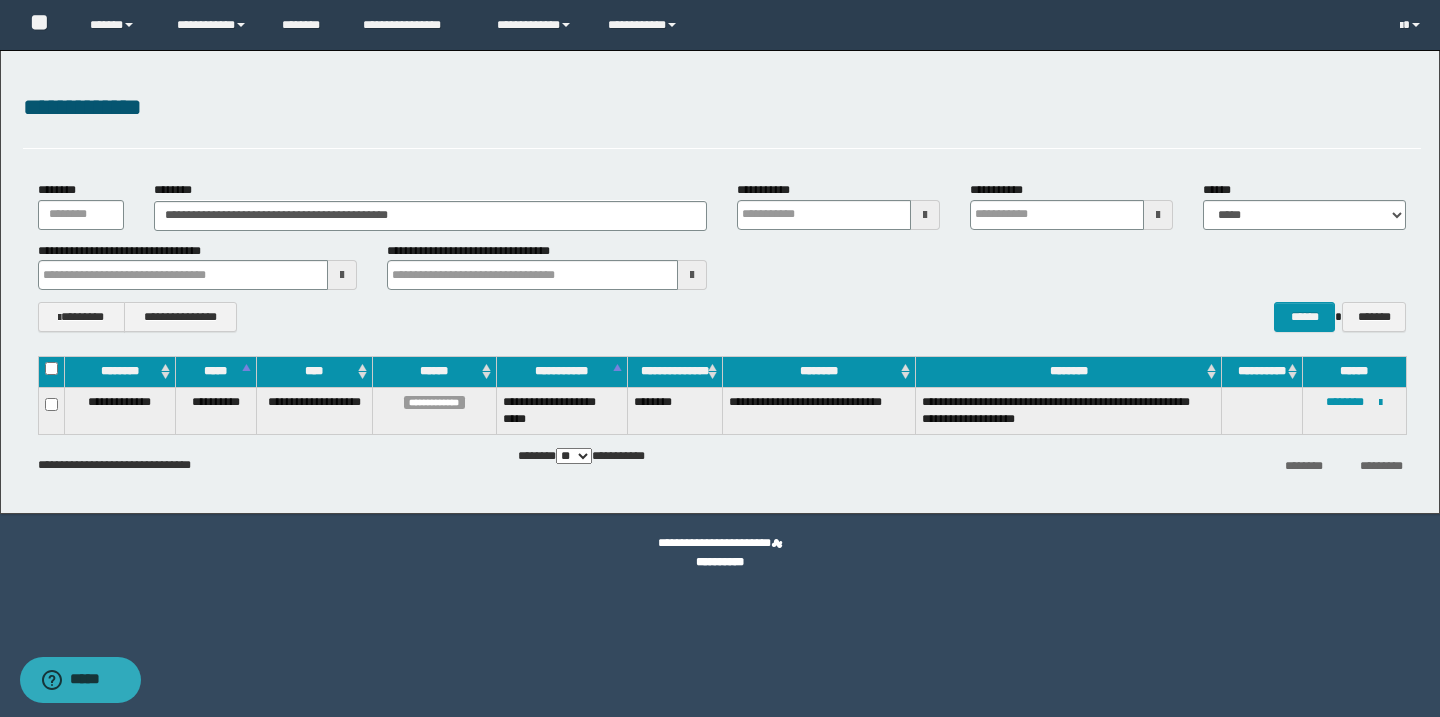 type 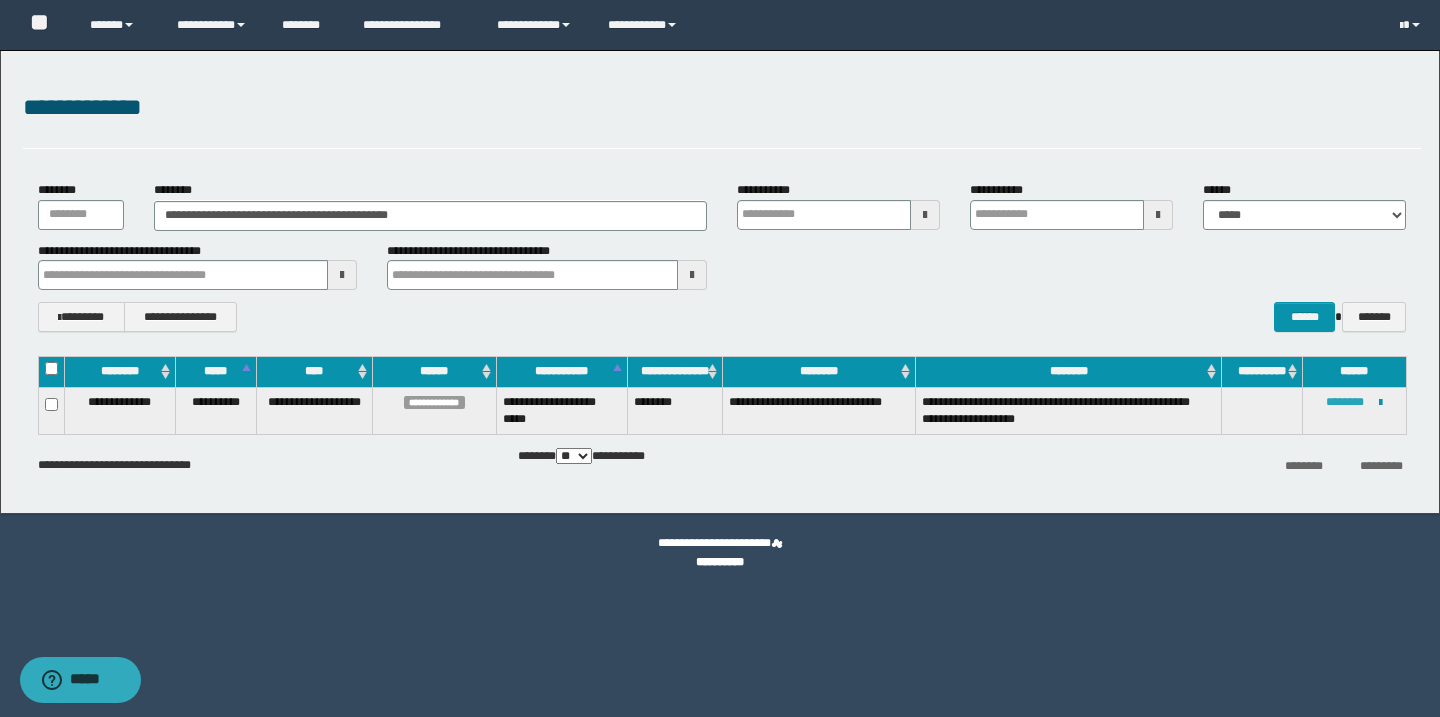 click on "********" at bounding box center (1345, 402) 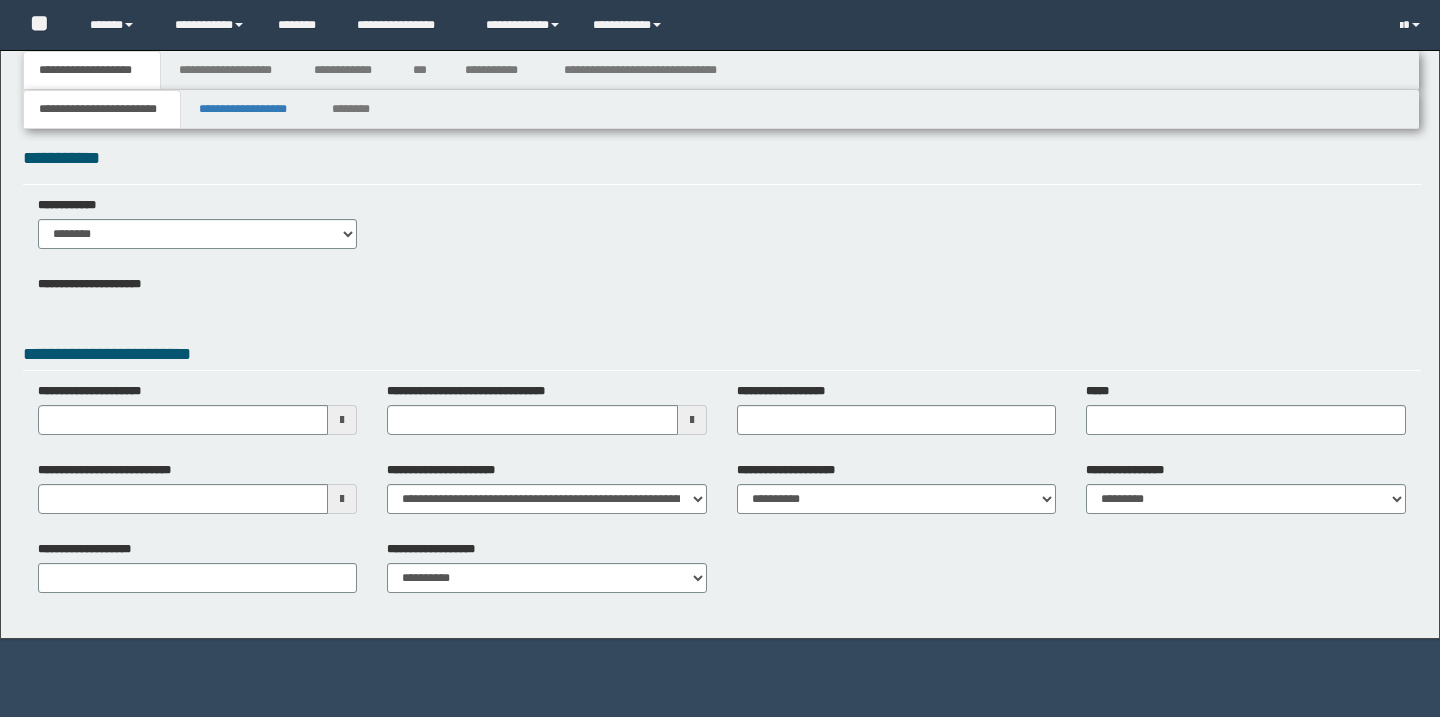 scroll, scrollTop: 0, scrollLeft: 0, axis: both 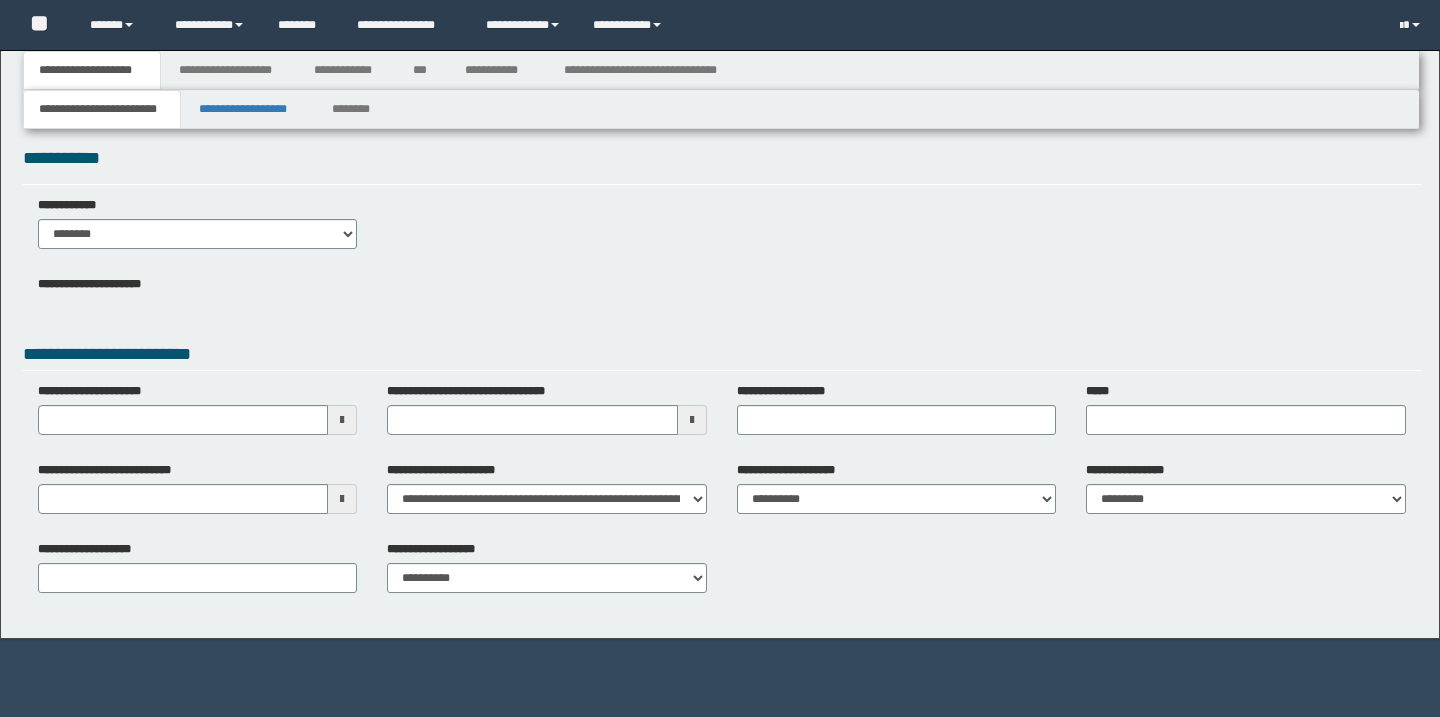 type 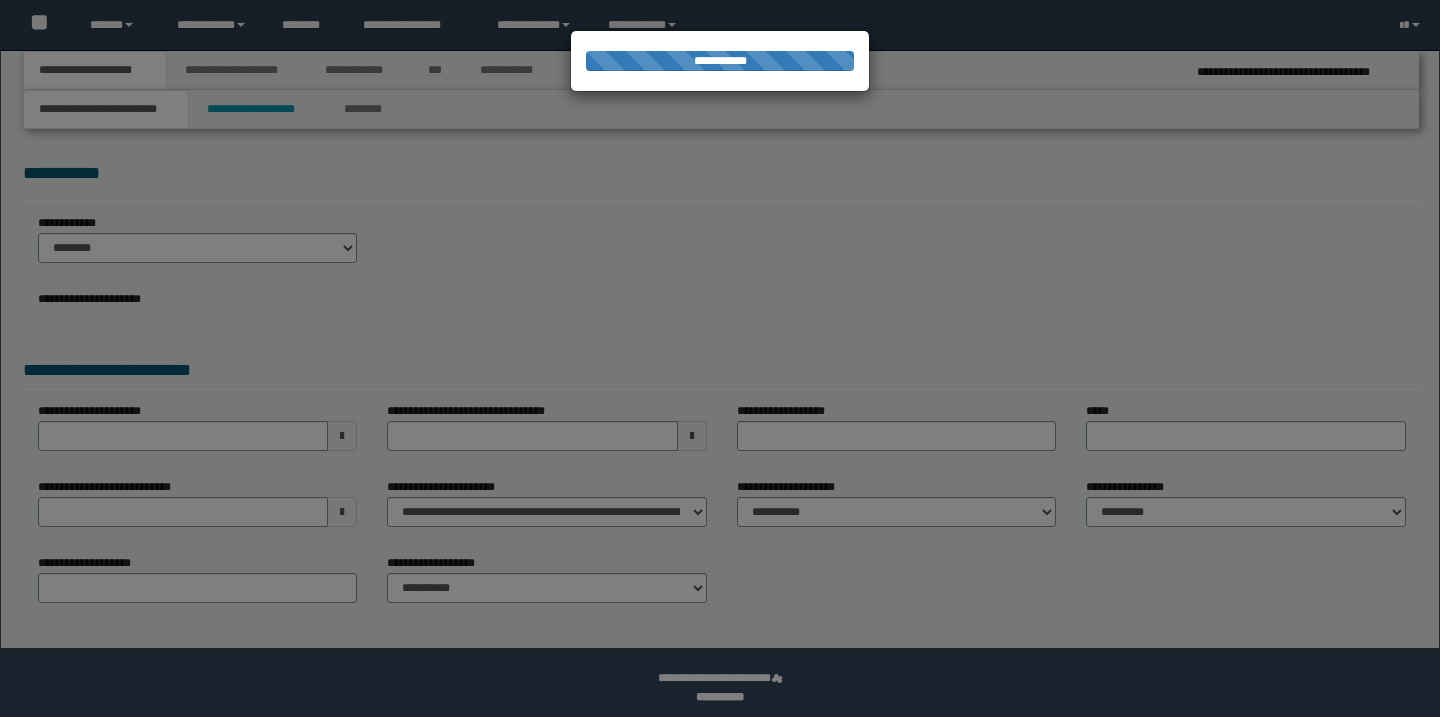scroll, scrollTop: 0, scrollLeft: 0, axis: both 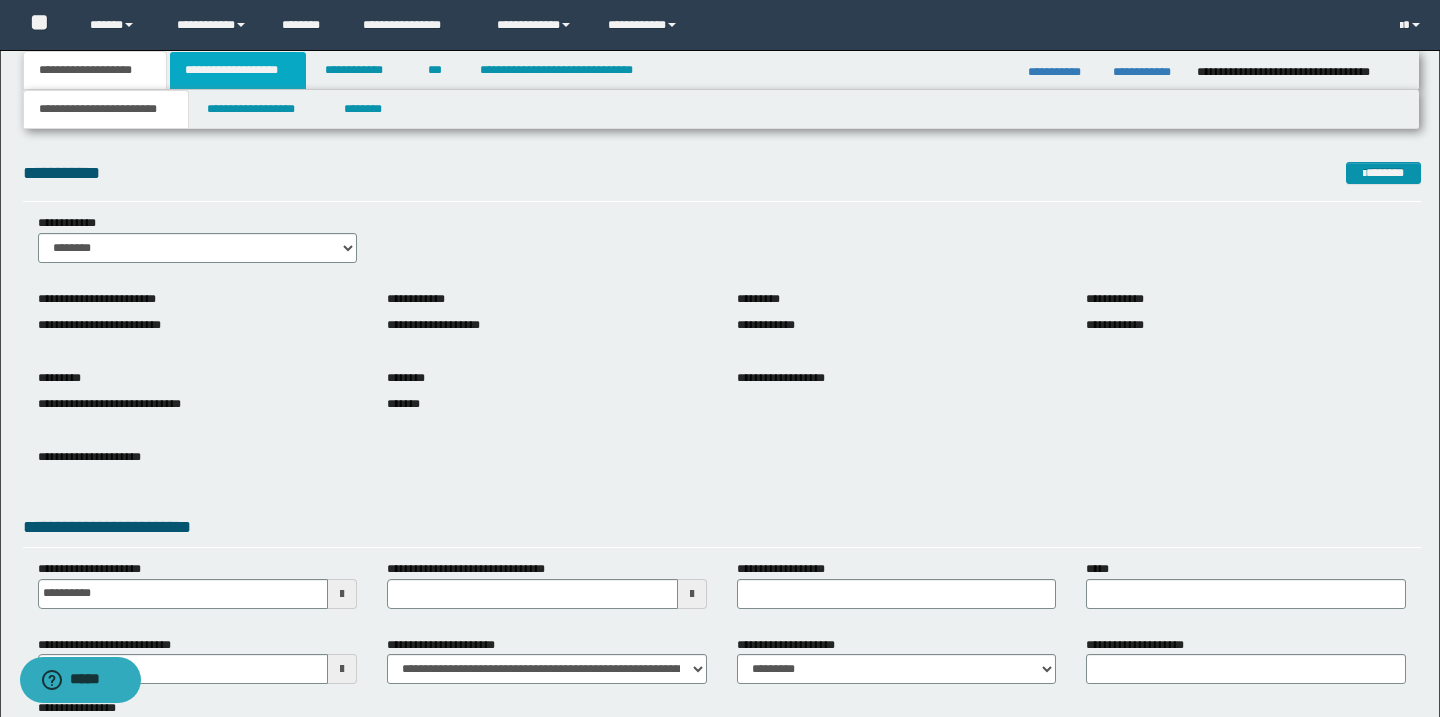 click on "**********" at bounding box center (238, 70) 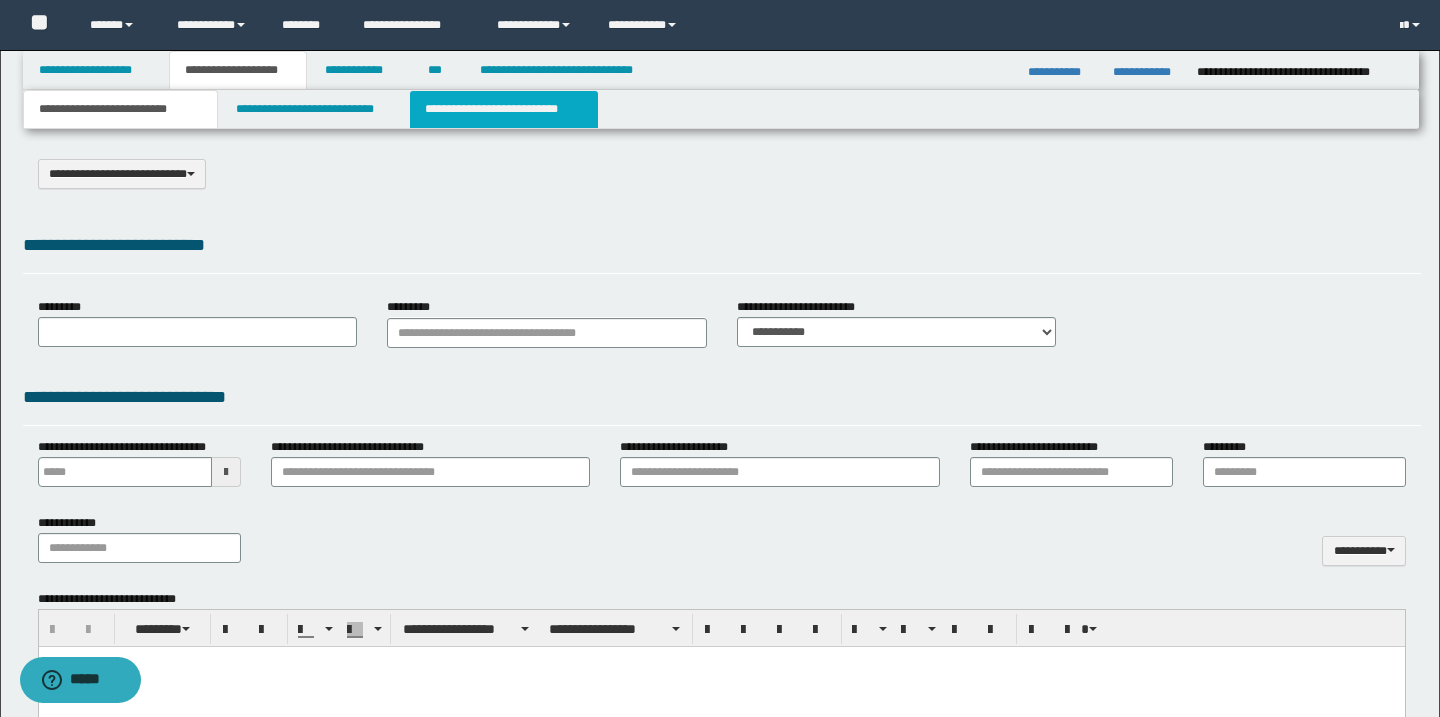 select on "*" 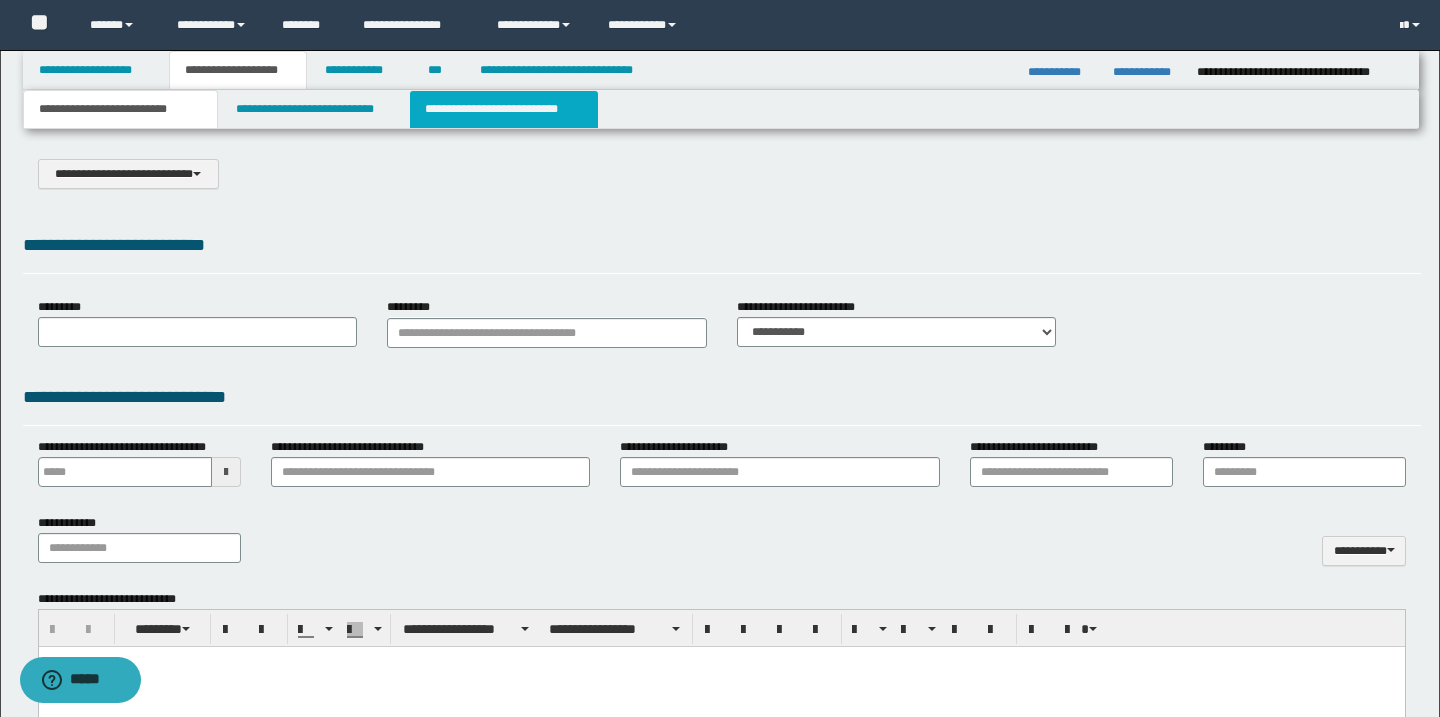 scroll, scrollTop: 0, scrollLeft: 0, axis: both 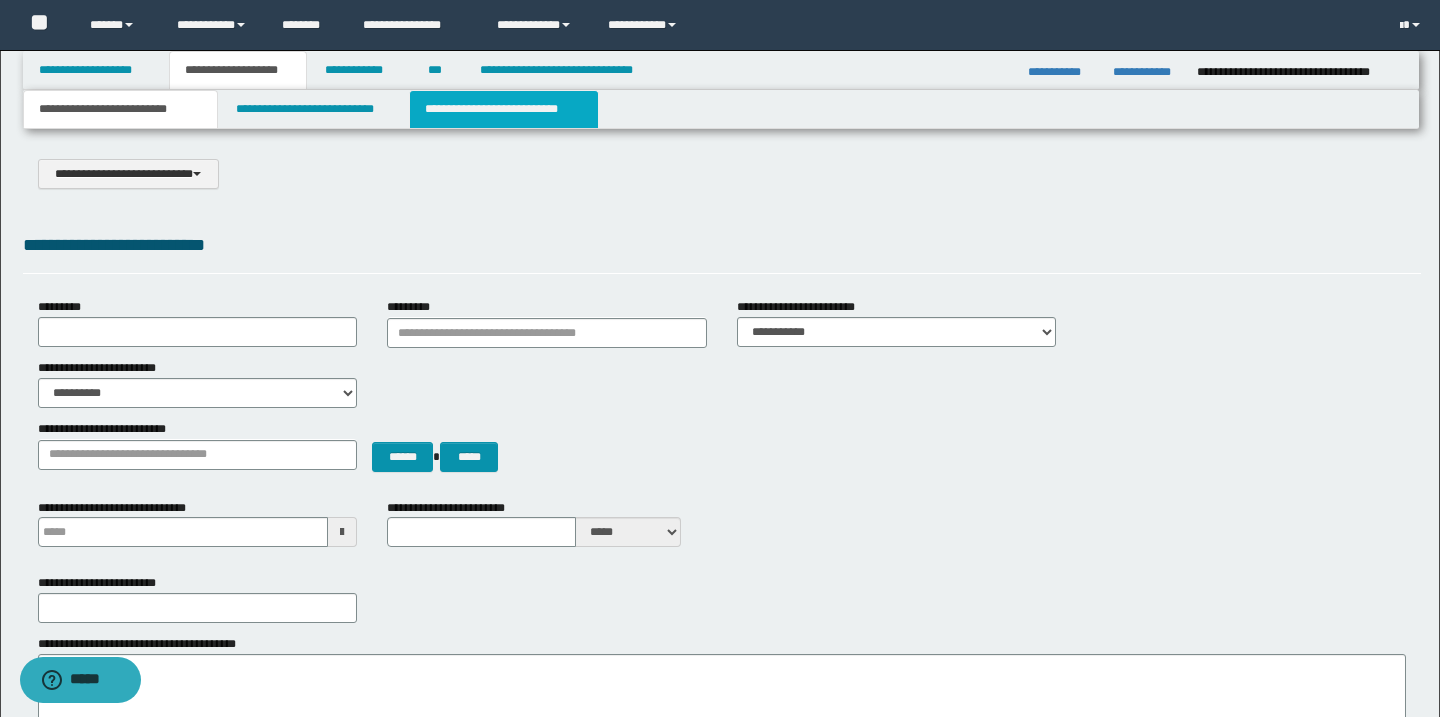 click on "**********" at bounding box center [504, 109] 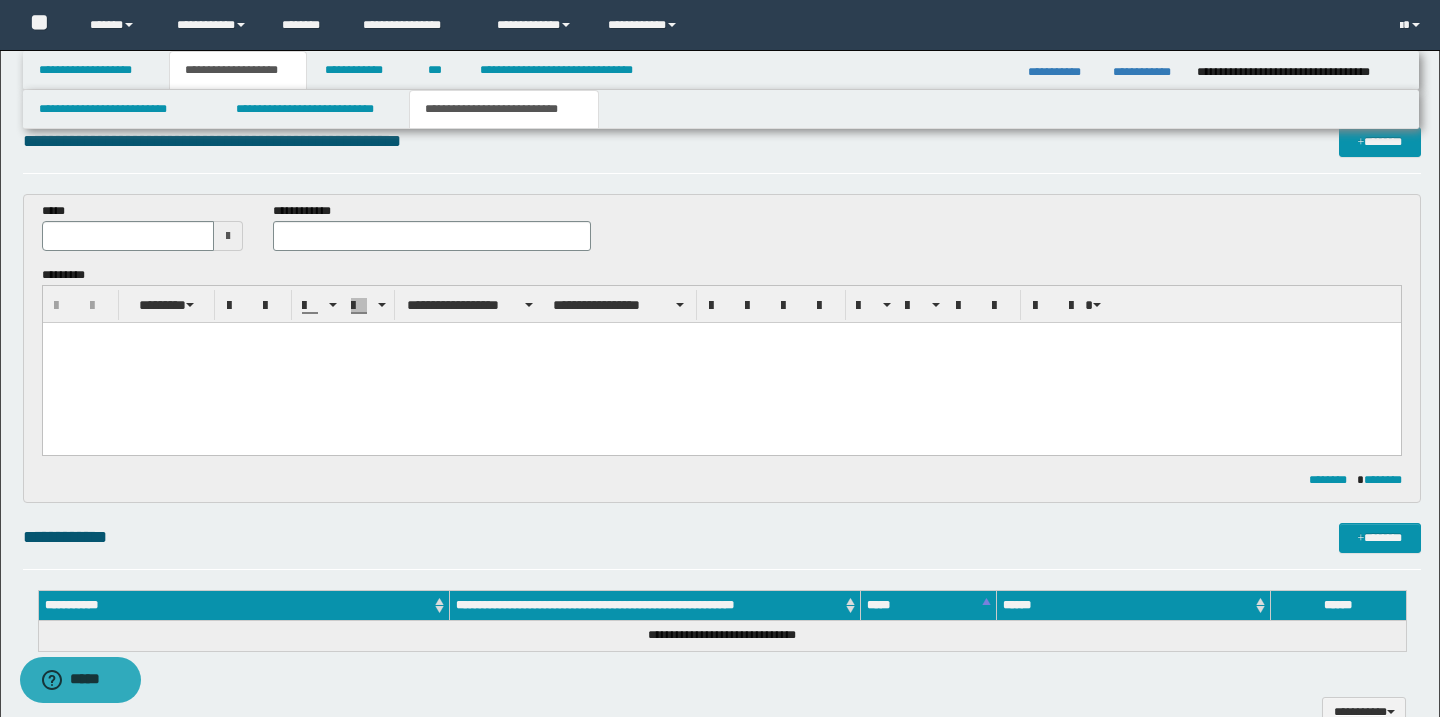 scroll, scrollTop: 0, scrollLeft: 0, axis: both 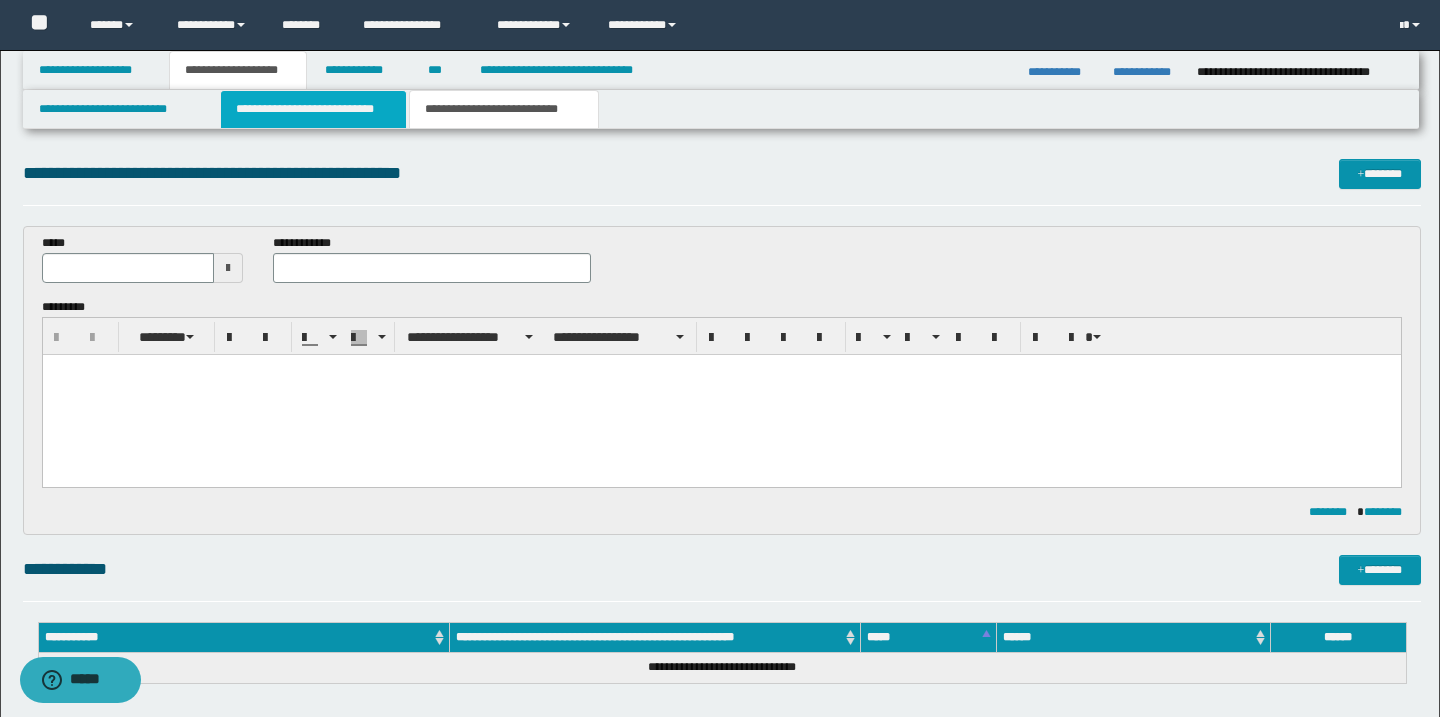click on "**********" at bounding box center (314, 109) 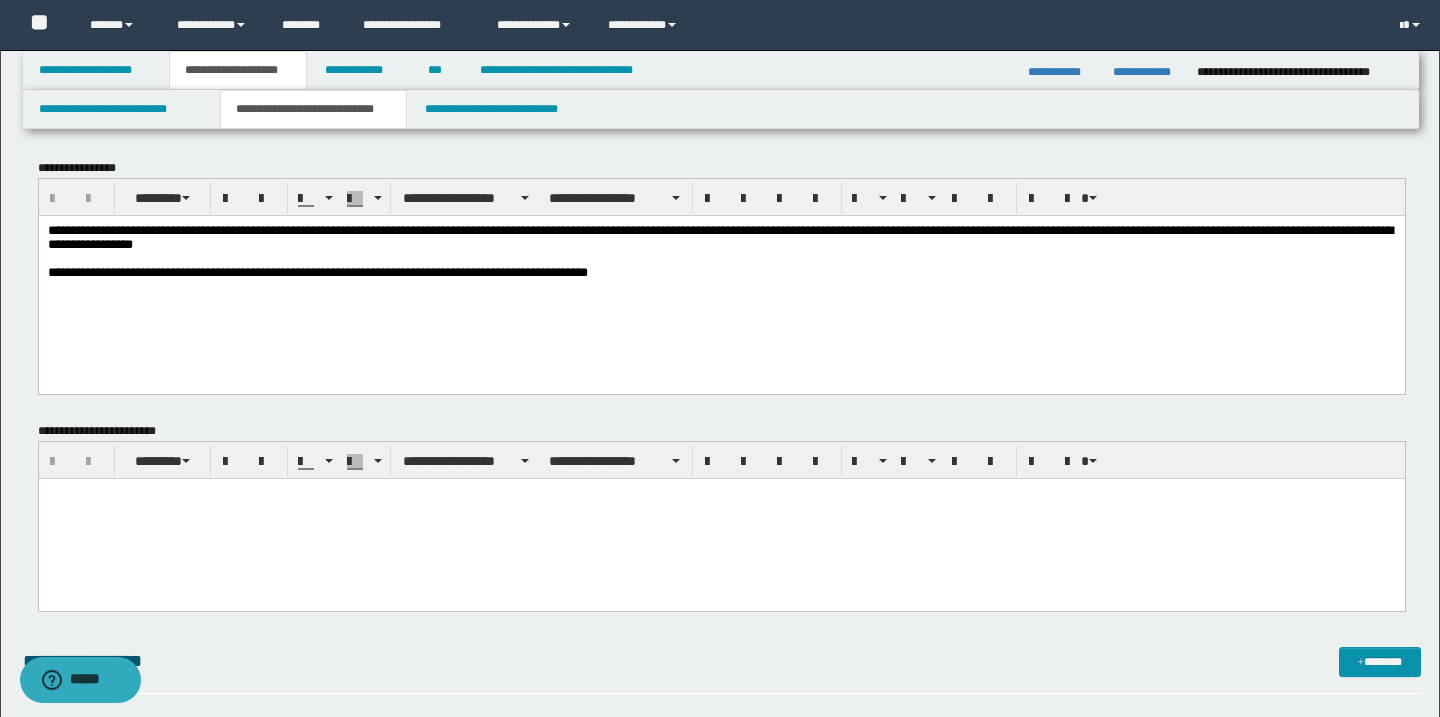 scroll, scrollTop: 0, scrollLeft: 0, axis: both 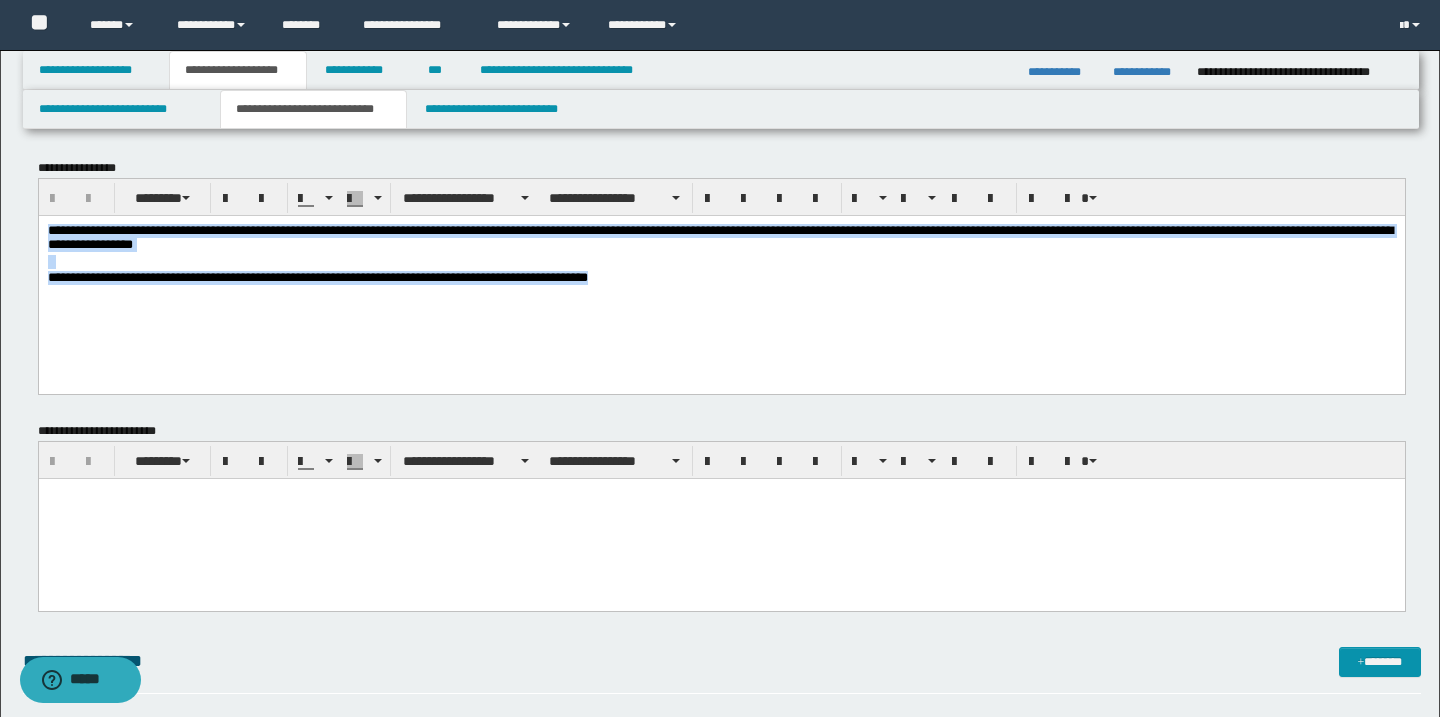 drag, startPoint x: 49, startPoint y: 230, endPoint x: 509, endPoint y: 304, distance: 465.91415 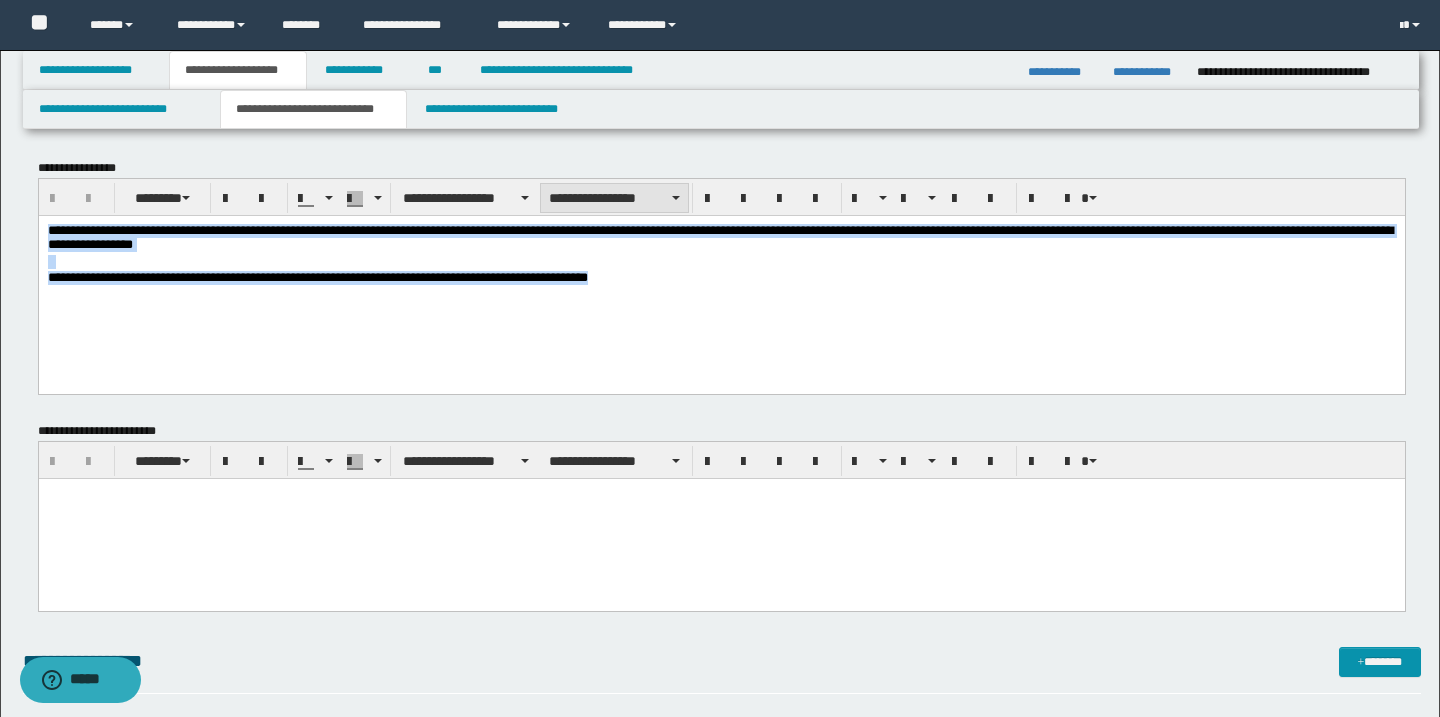 click on "**********" at bounding box center [614, 198] 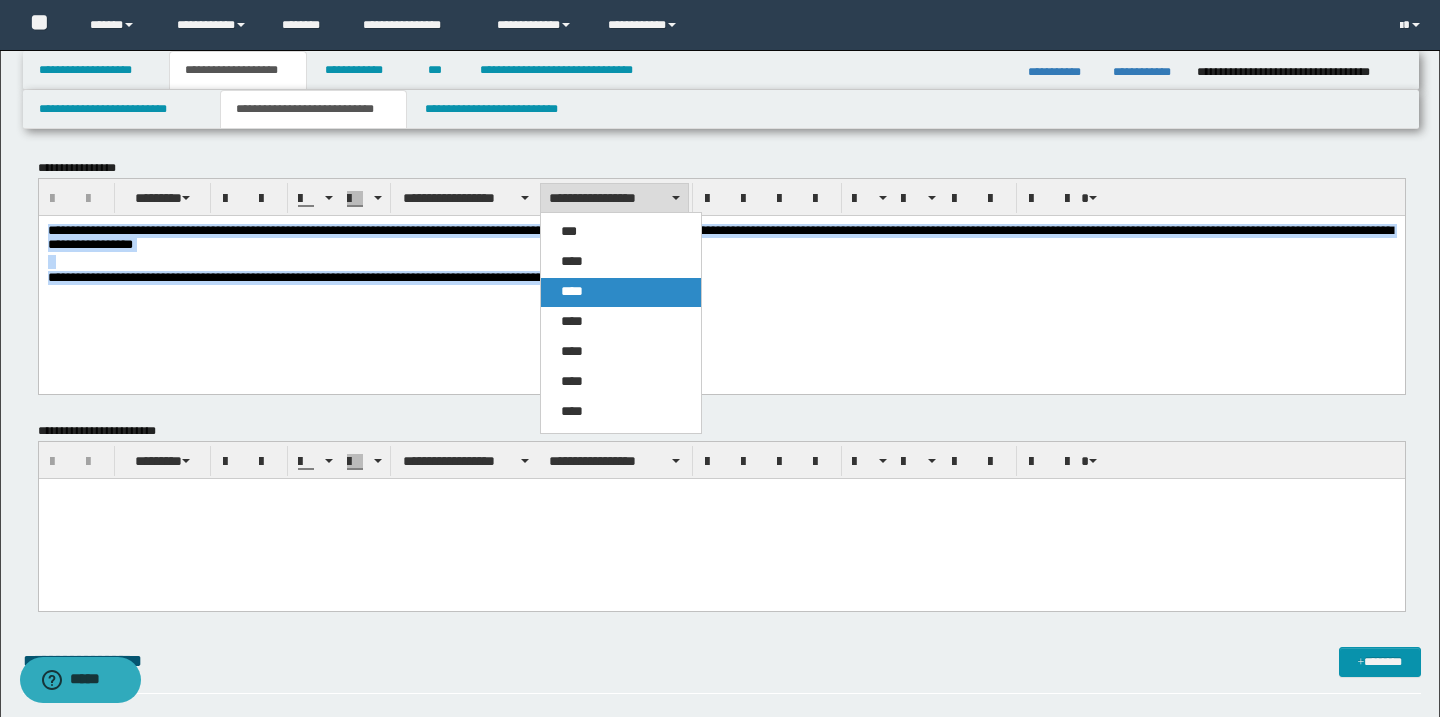 click on "****" at bounding box center [621, 292] 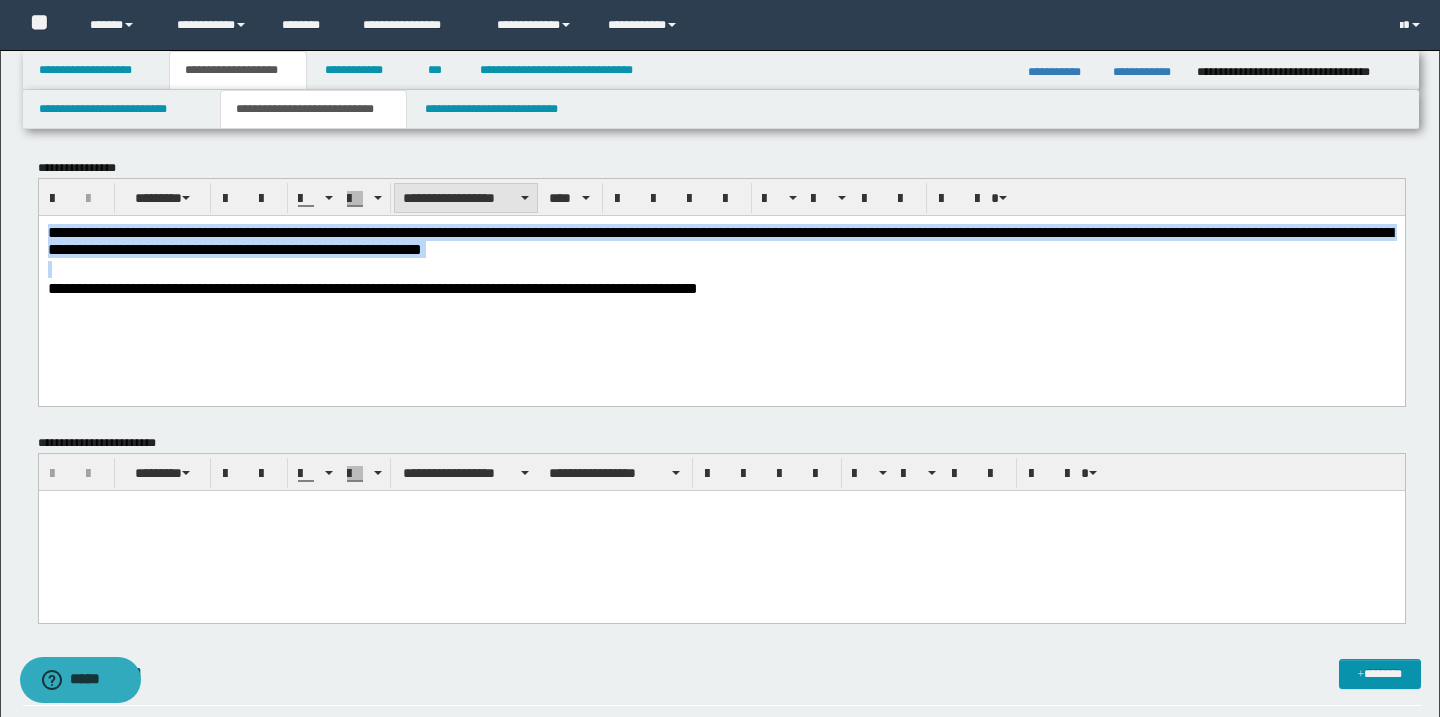 click on "**********" at bounding box center [466, 198] 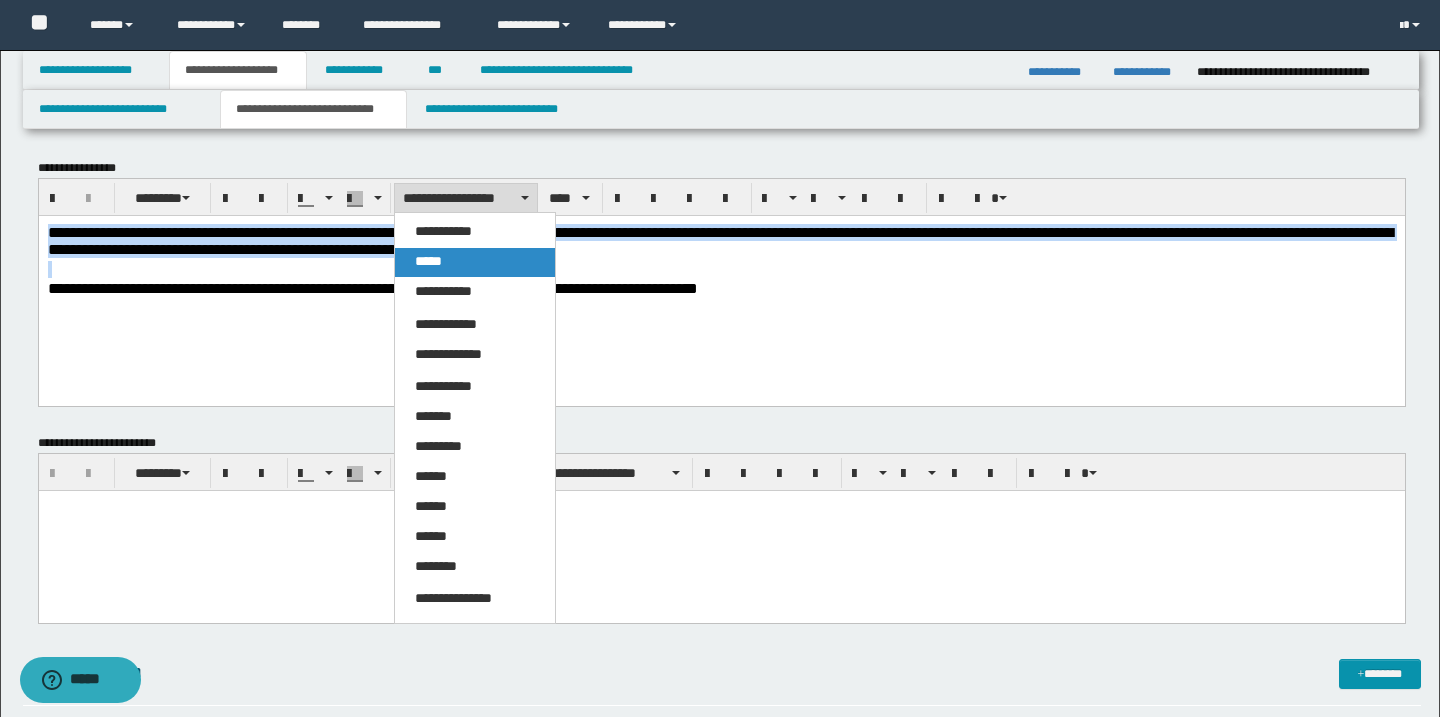 click on "*****" at bounding box center [475, 262] 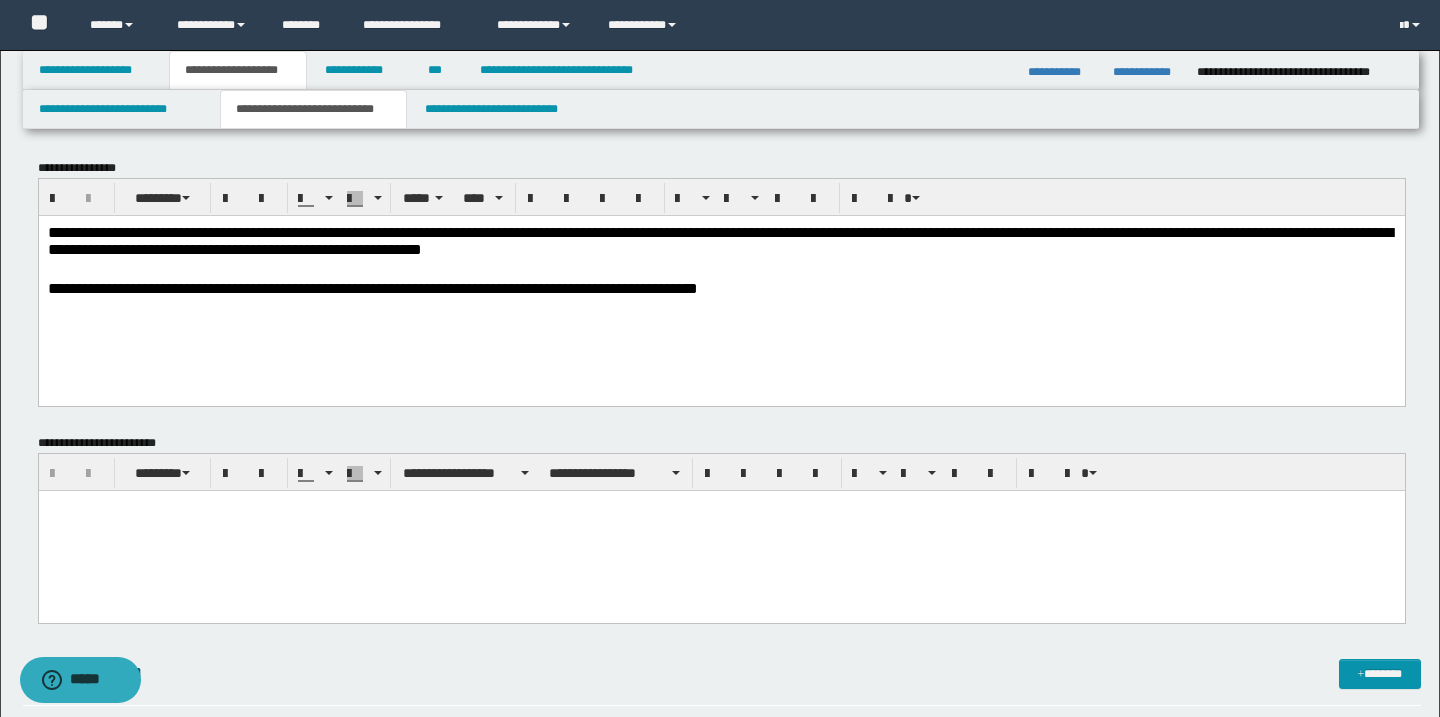 click on "**********" at bounding box center (721, 285) 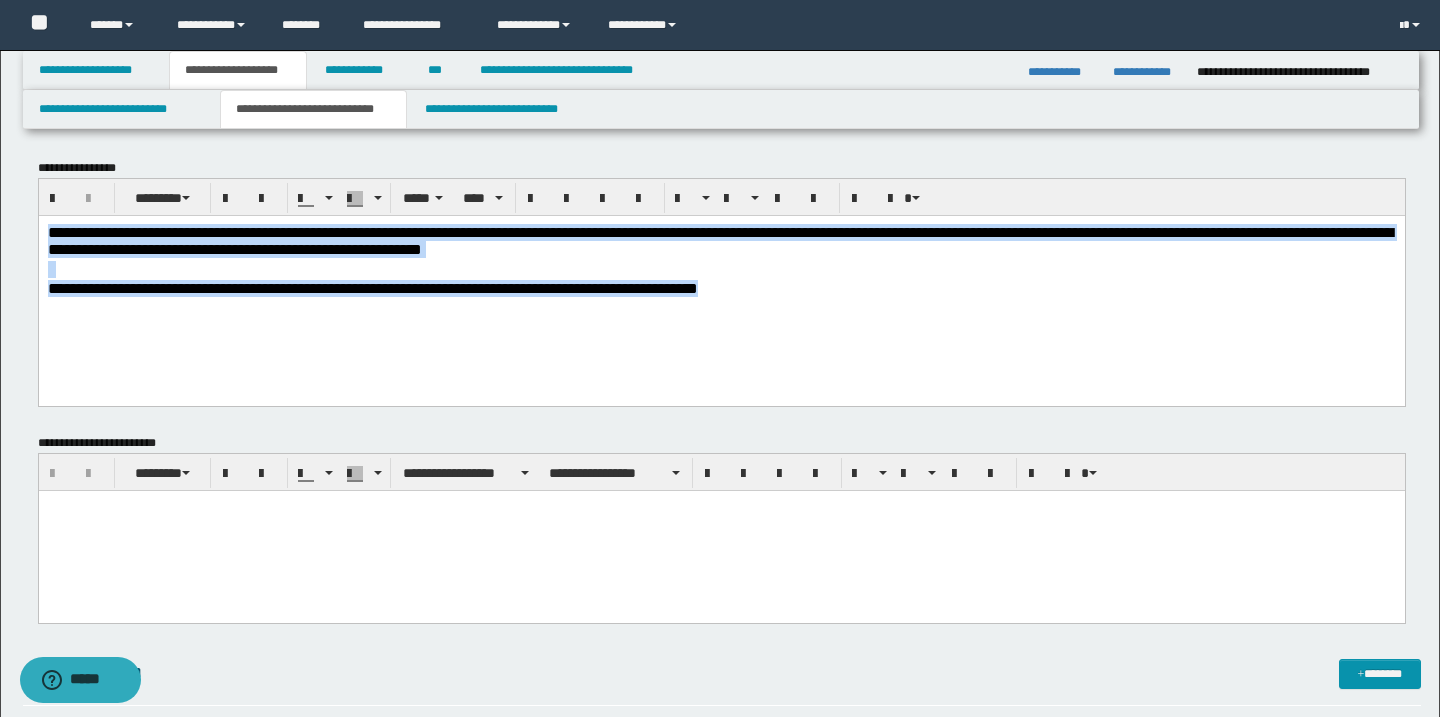 drag, startPoint x: 46, startPoint y: 235, endPoint x: 678, endPoint y: 316, distance: 637.1695 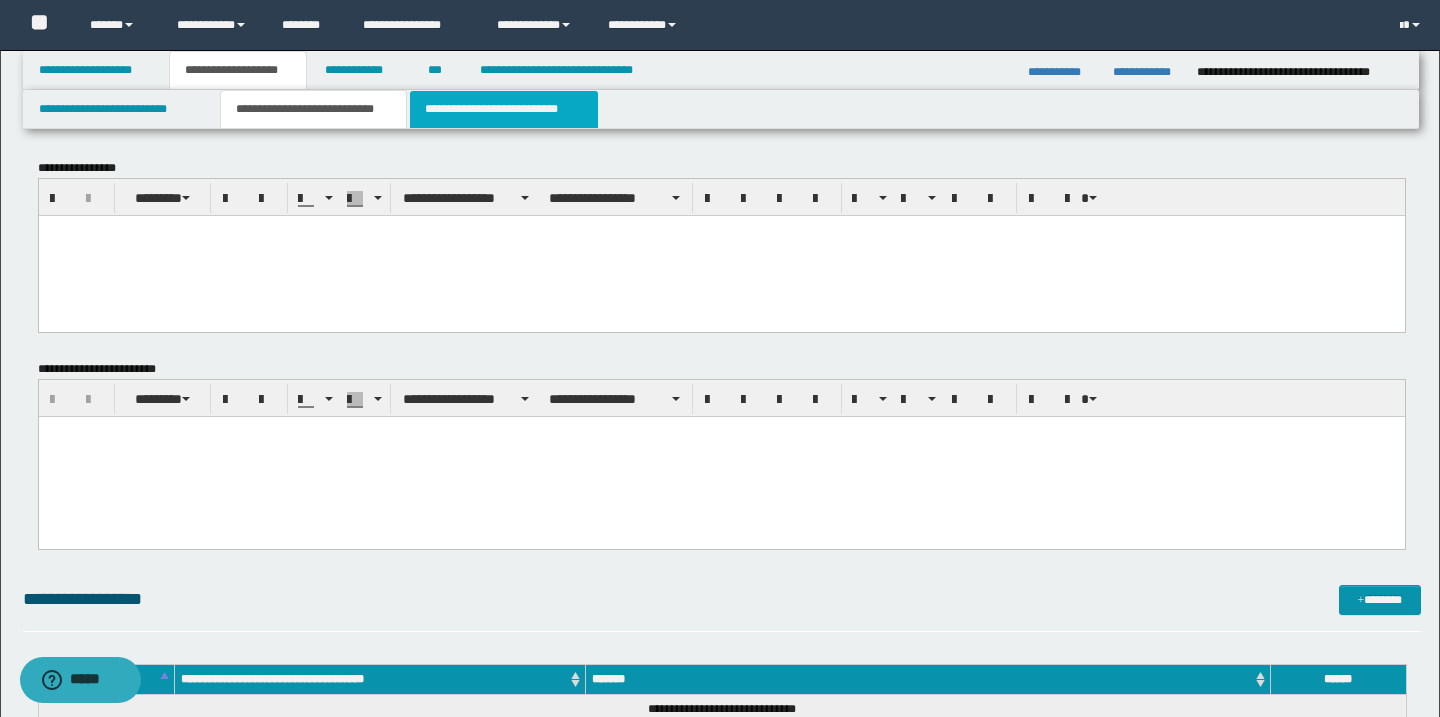 click on "**********" at bounding box center [504, 109] 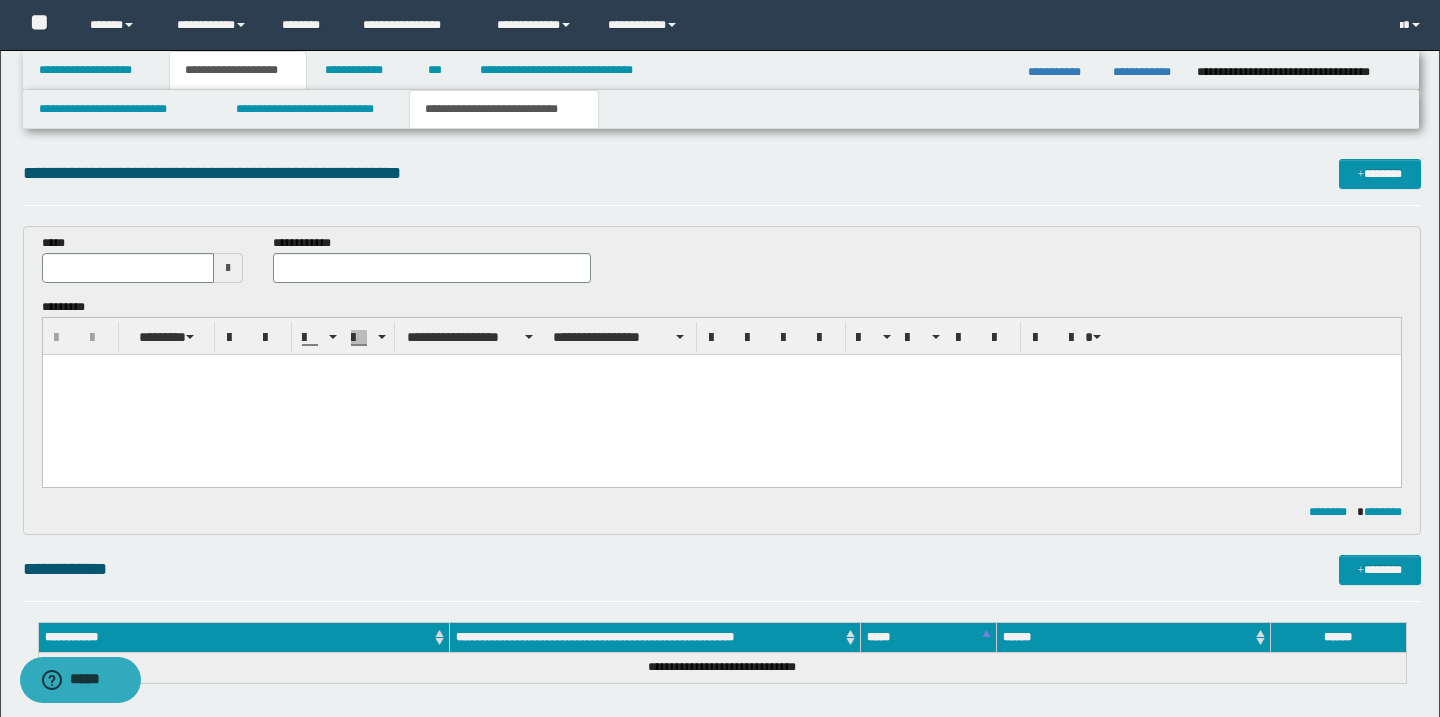 click at bounding box center (721, 395) 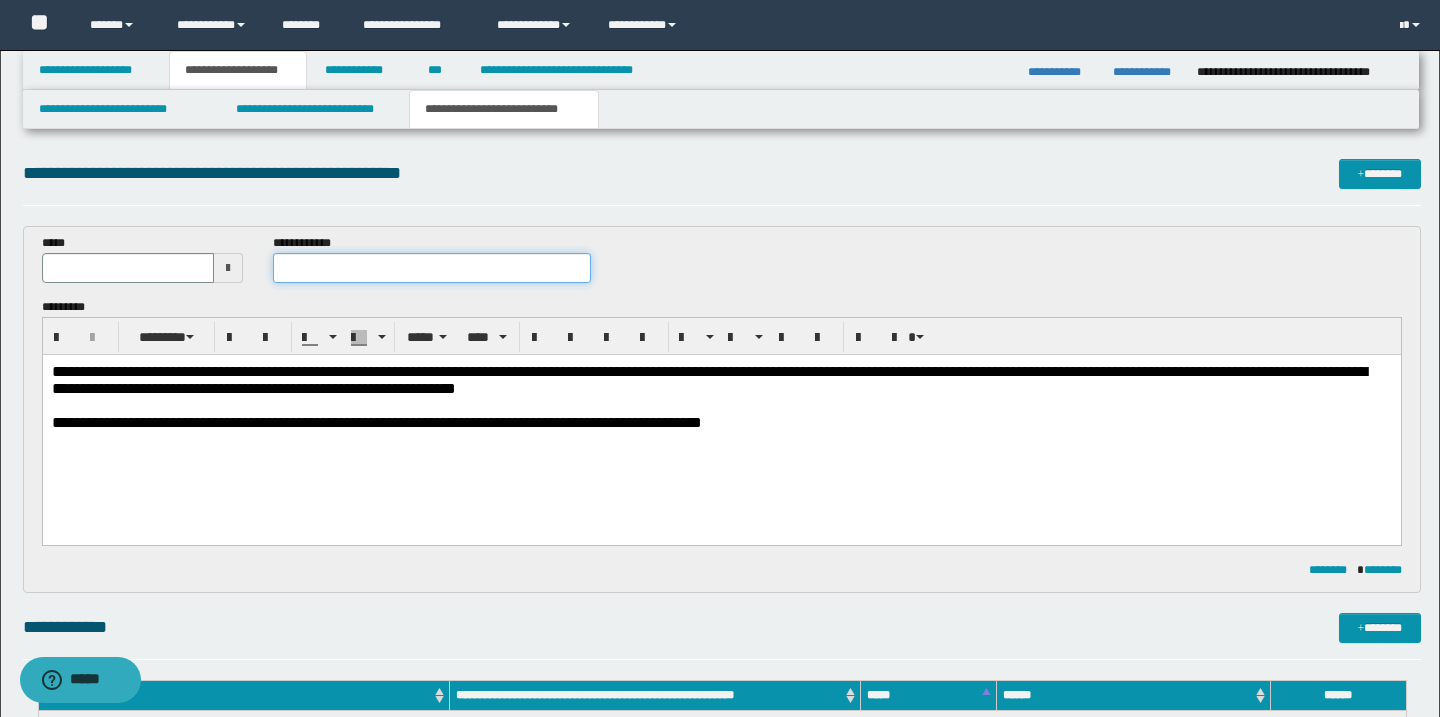 click at bounding box center (432, 268) 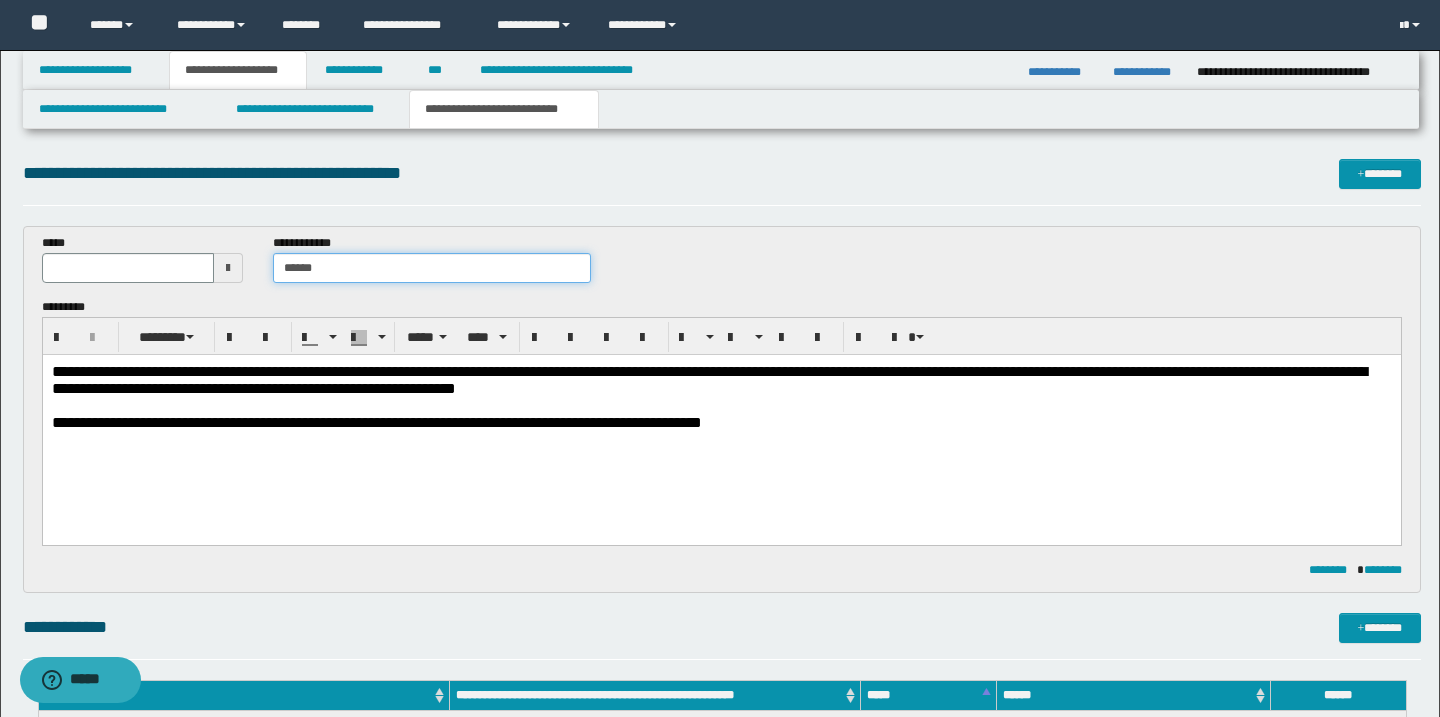 type on "******" 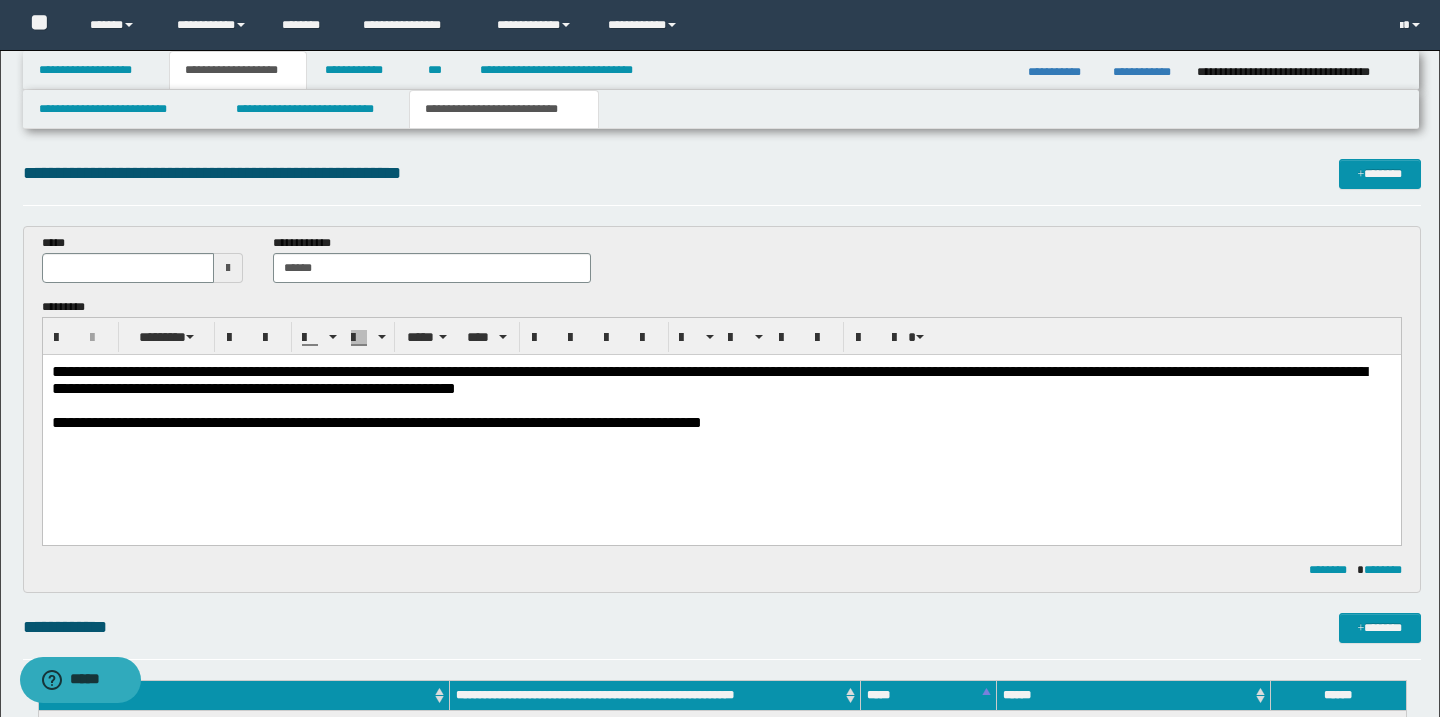 click at bounding box center (228, 268) 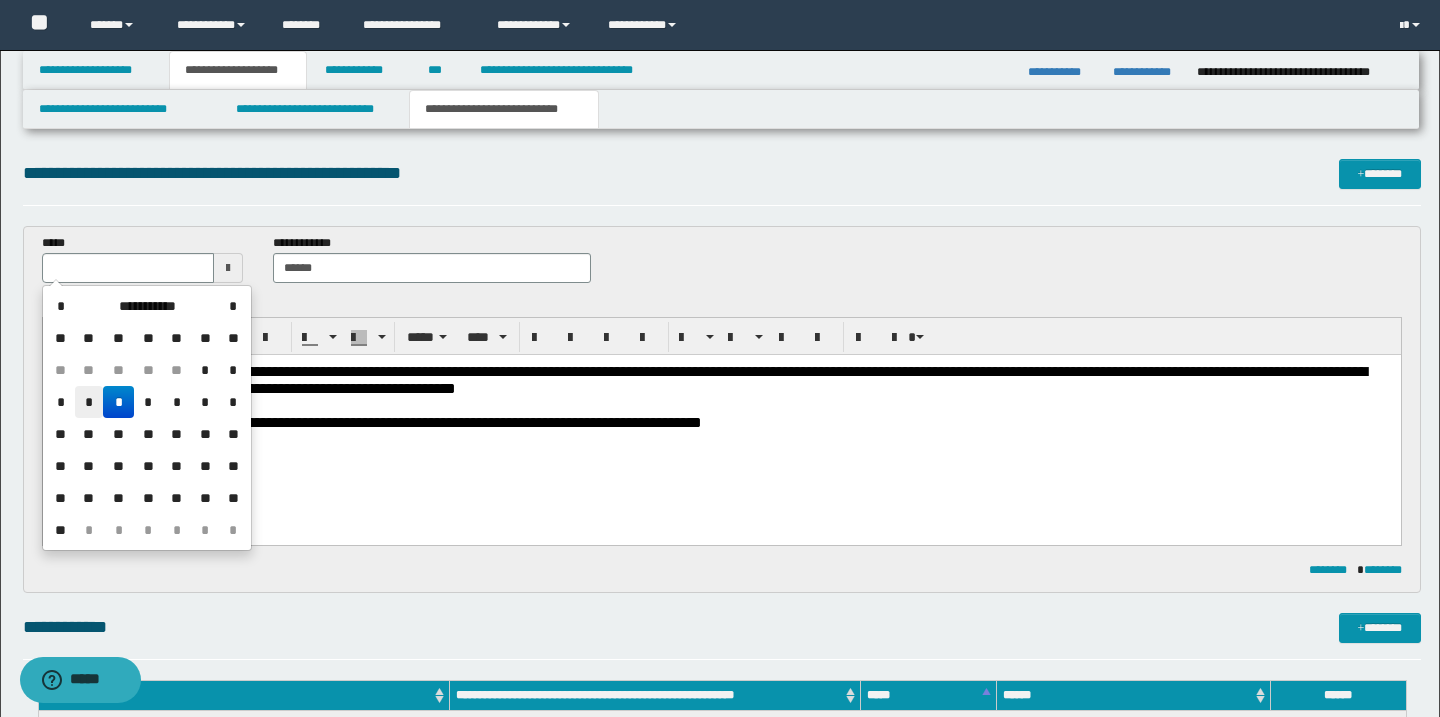 click on "*" at bounding box center [89, 402] 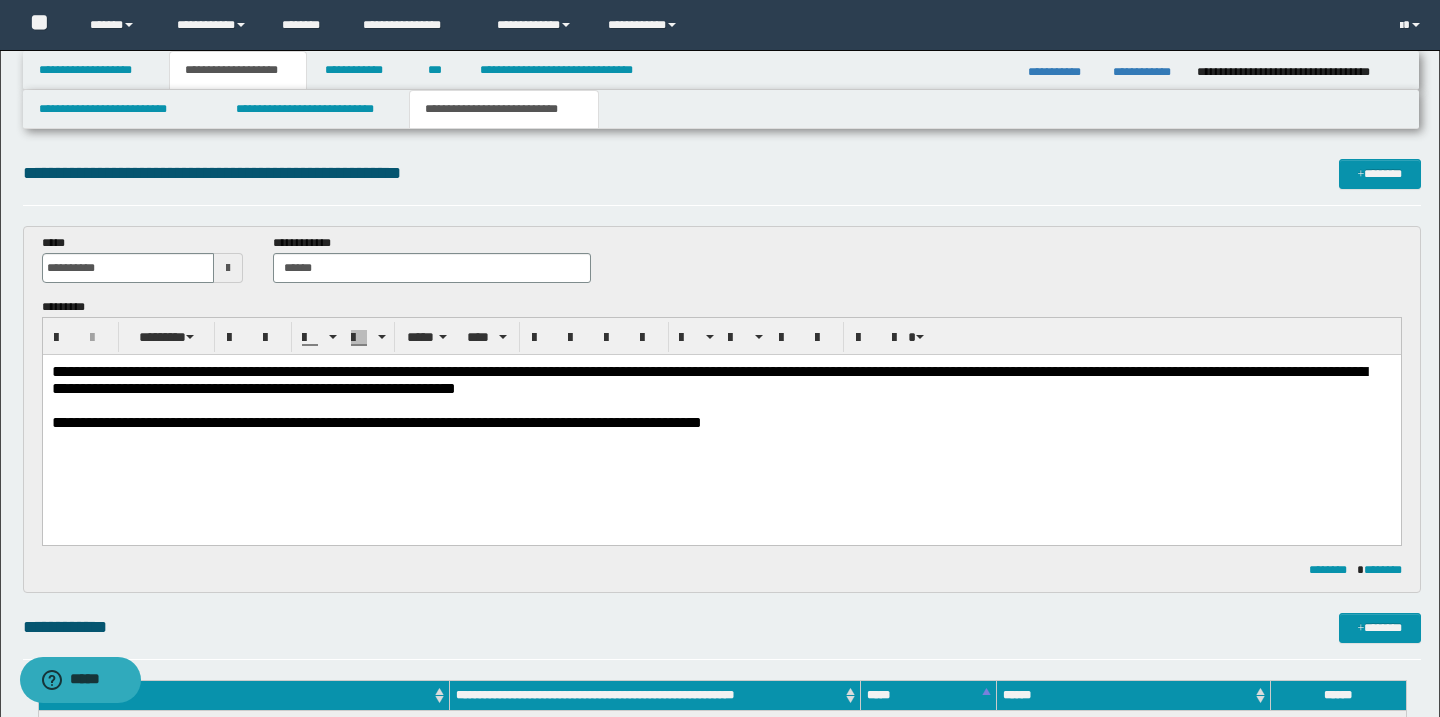 click on "**********" at bounding box center [376, 422] 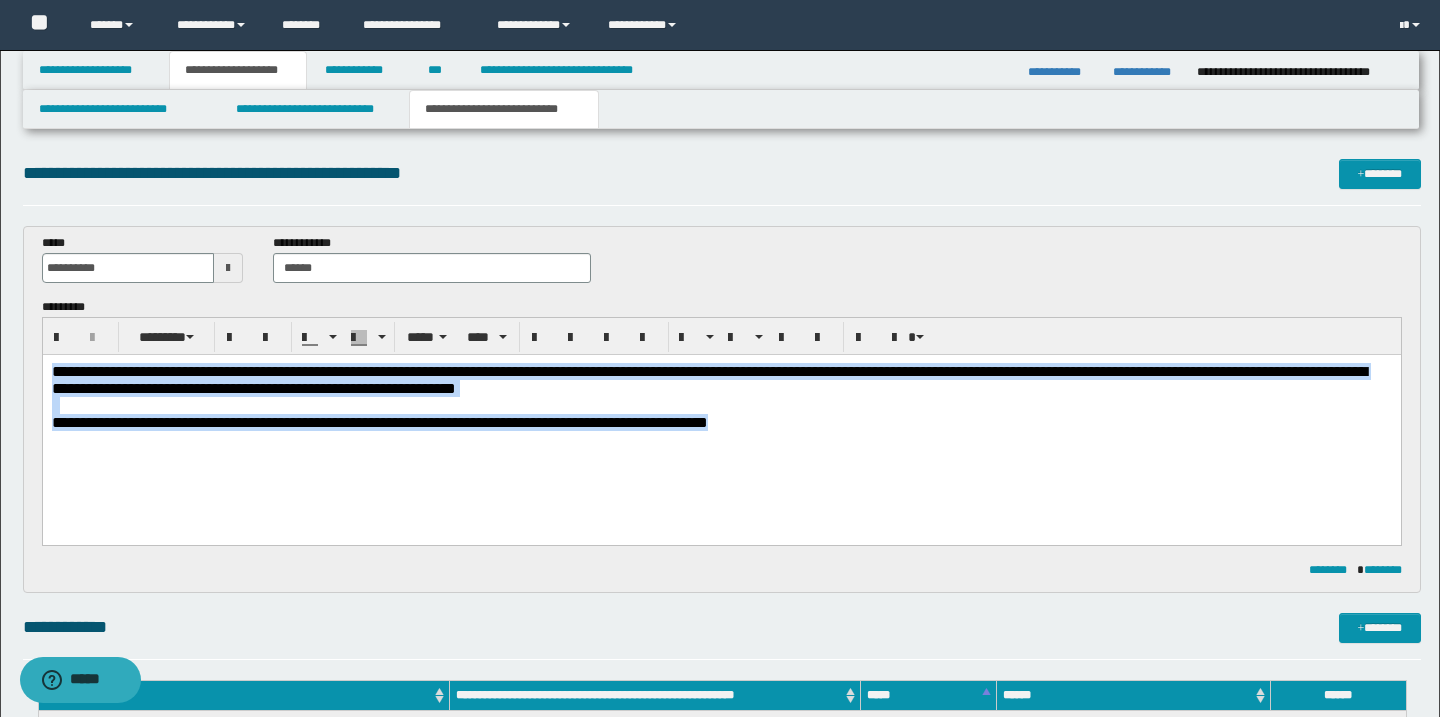 drag, startPoint x: 54, startPoint y: 371, endPoint x: 741, endPoint y: 460, distance: 692.7409 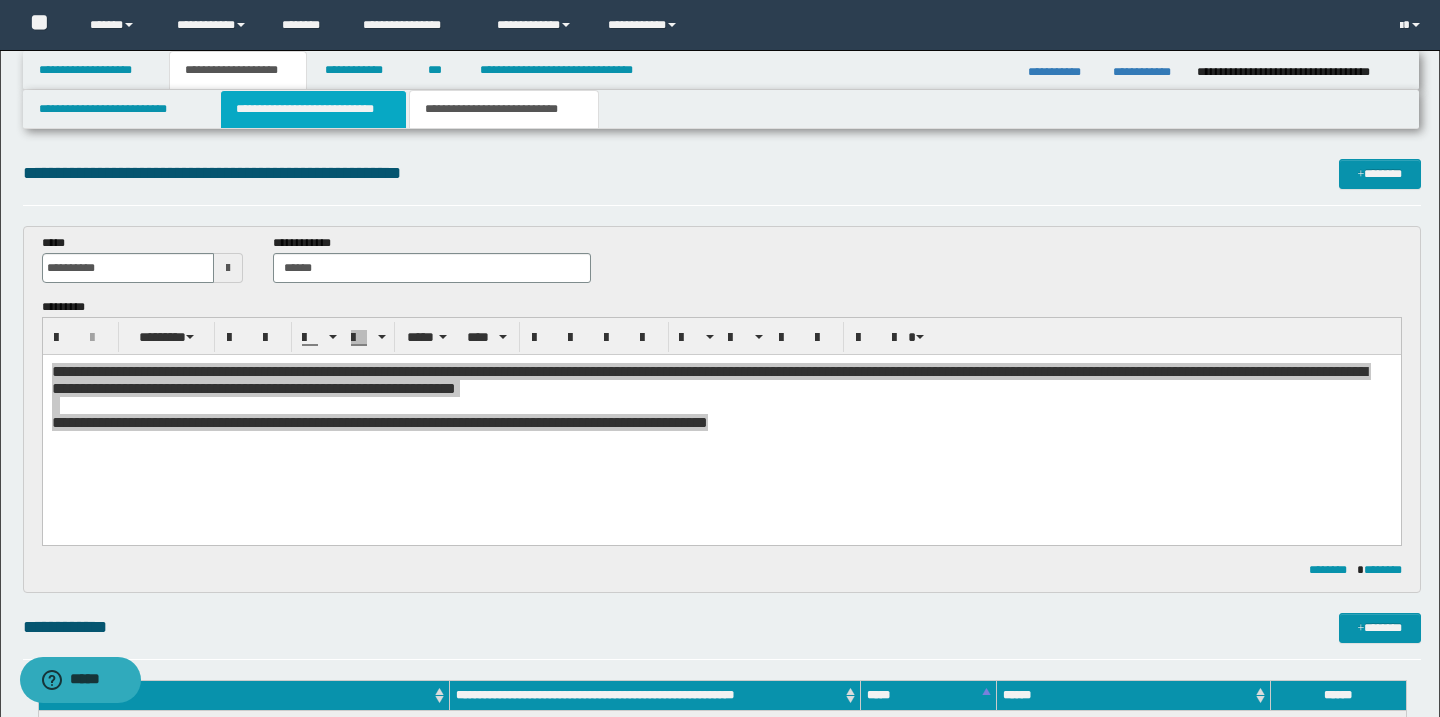 click on "**********" at bounding box center (314, 109) 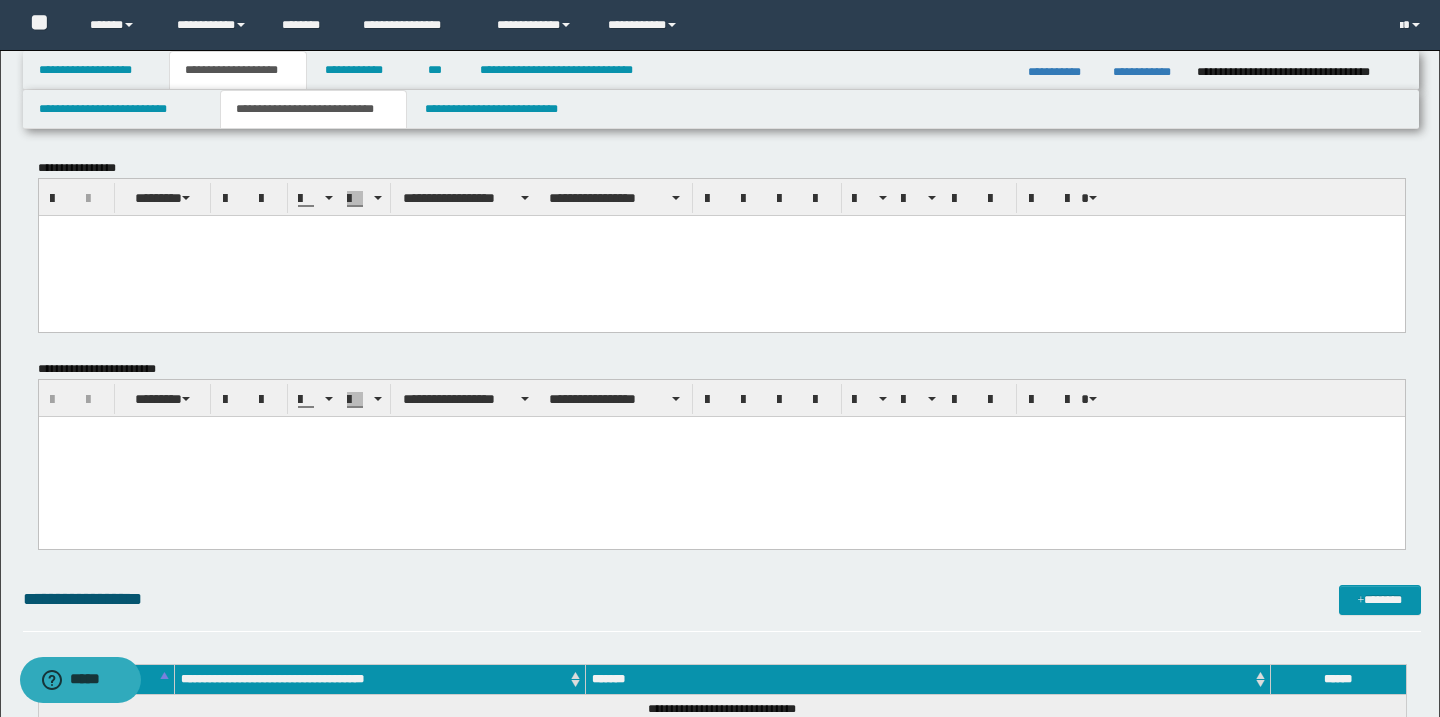 click at bounding box center [721, 248] 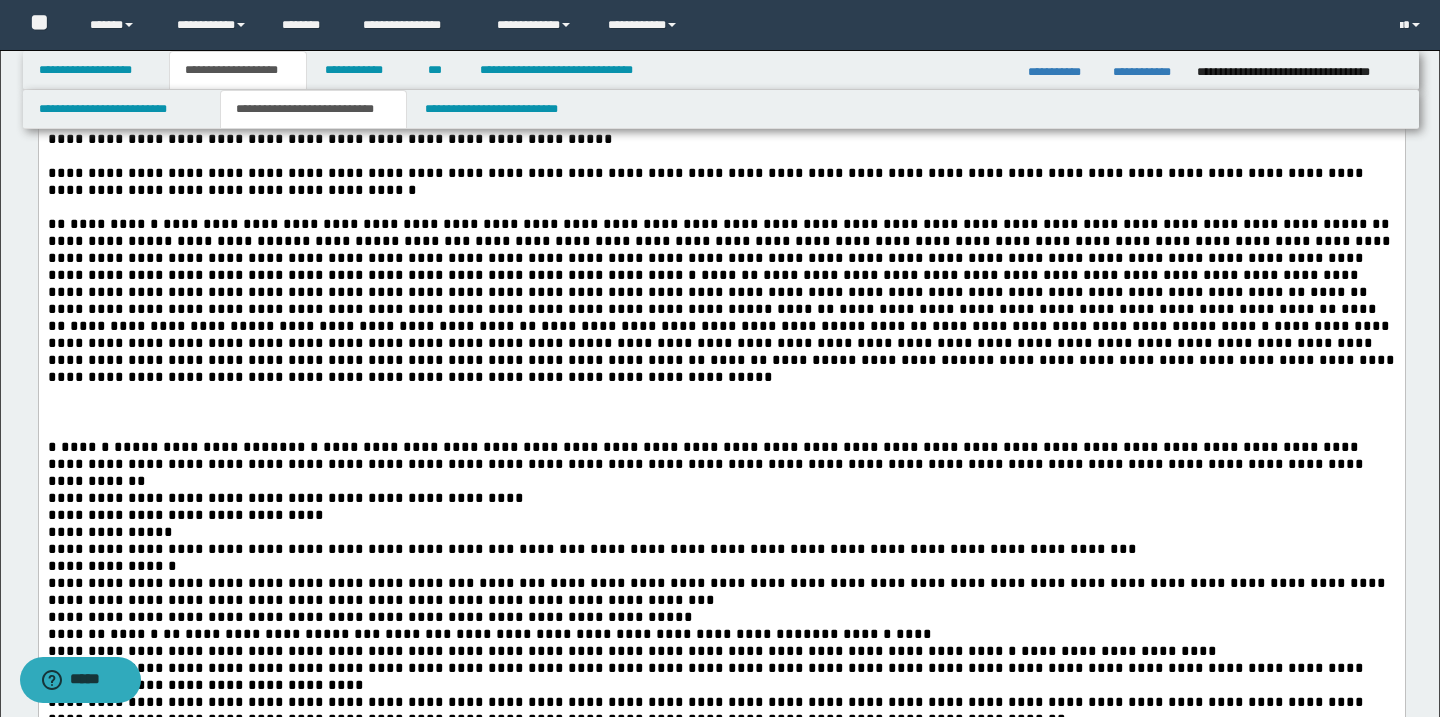 scroll, scrollTop: 0, scrollLeft: 0, axis: both 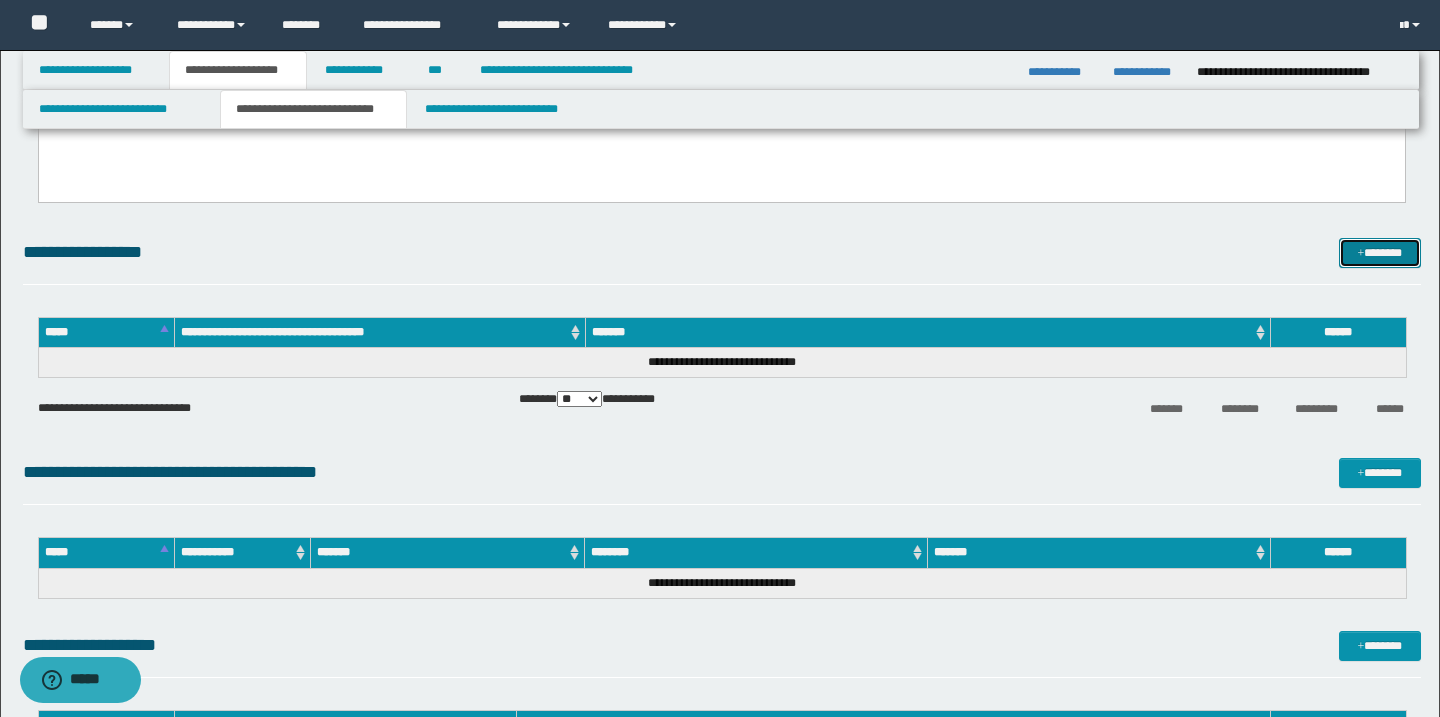 click at bounding box center [1361, 254] 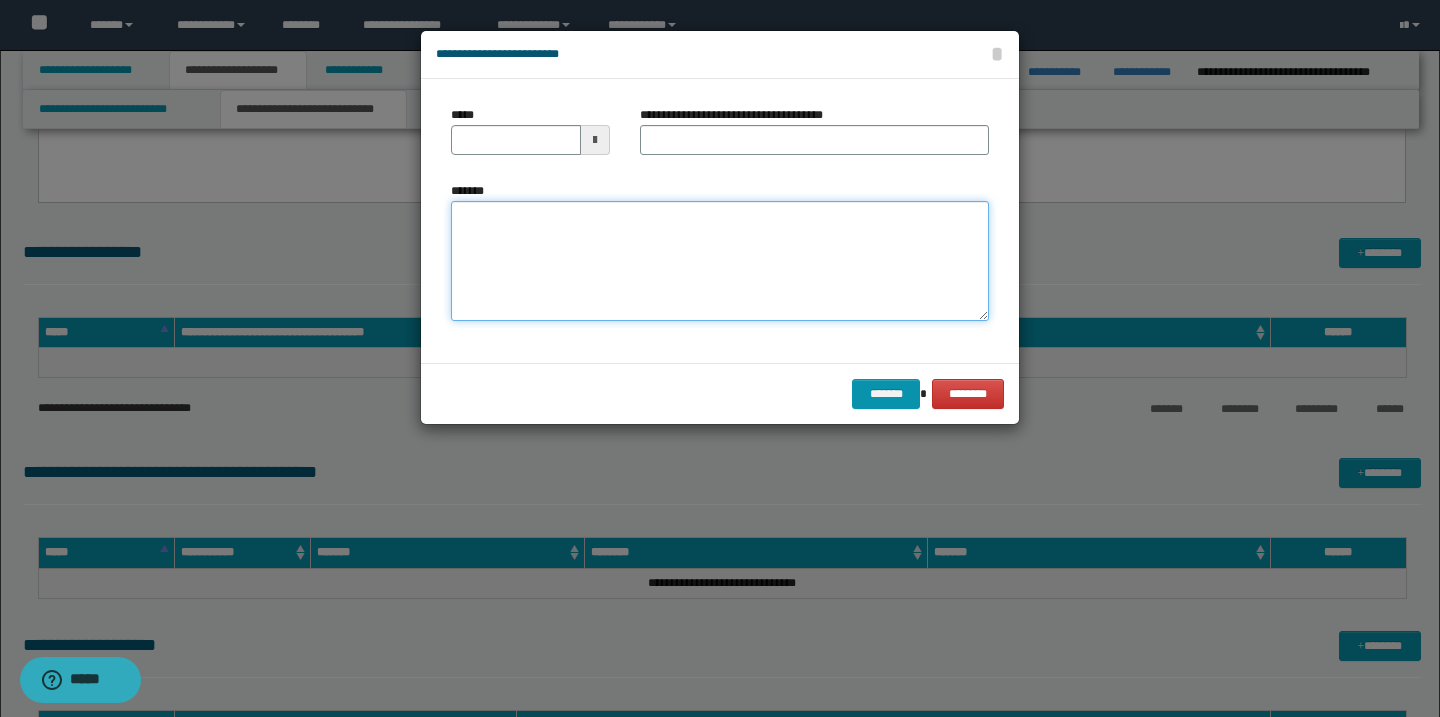 click on "*******" at bounding box center (720, 261) 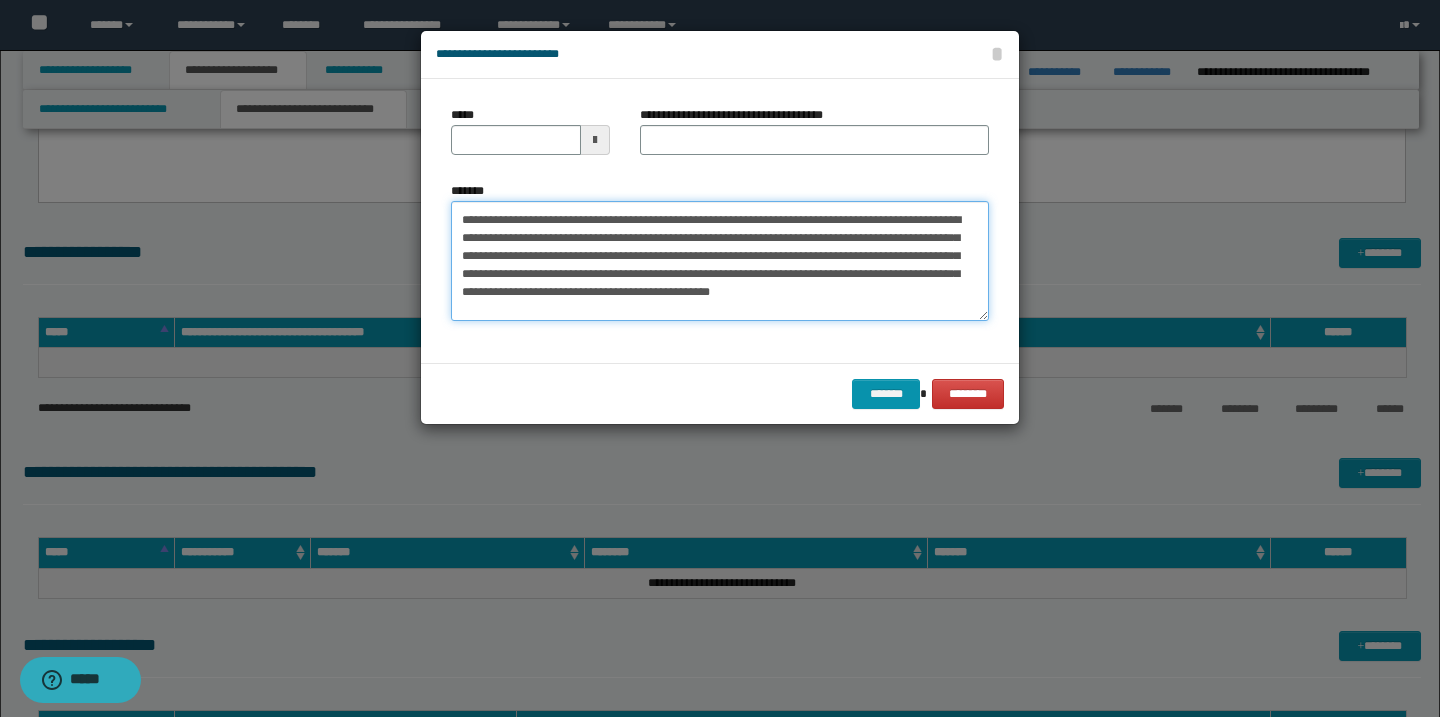 scroll, scrollTop: 0, scrollLeft: 0, axis: both 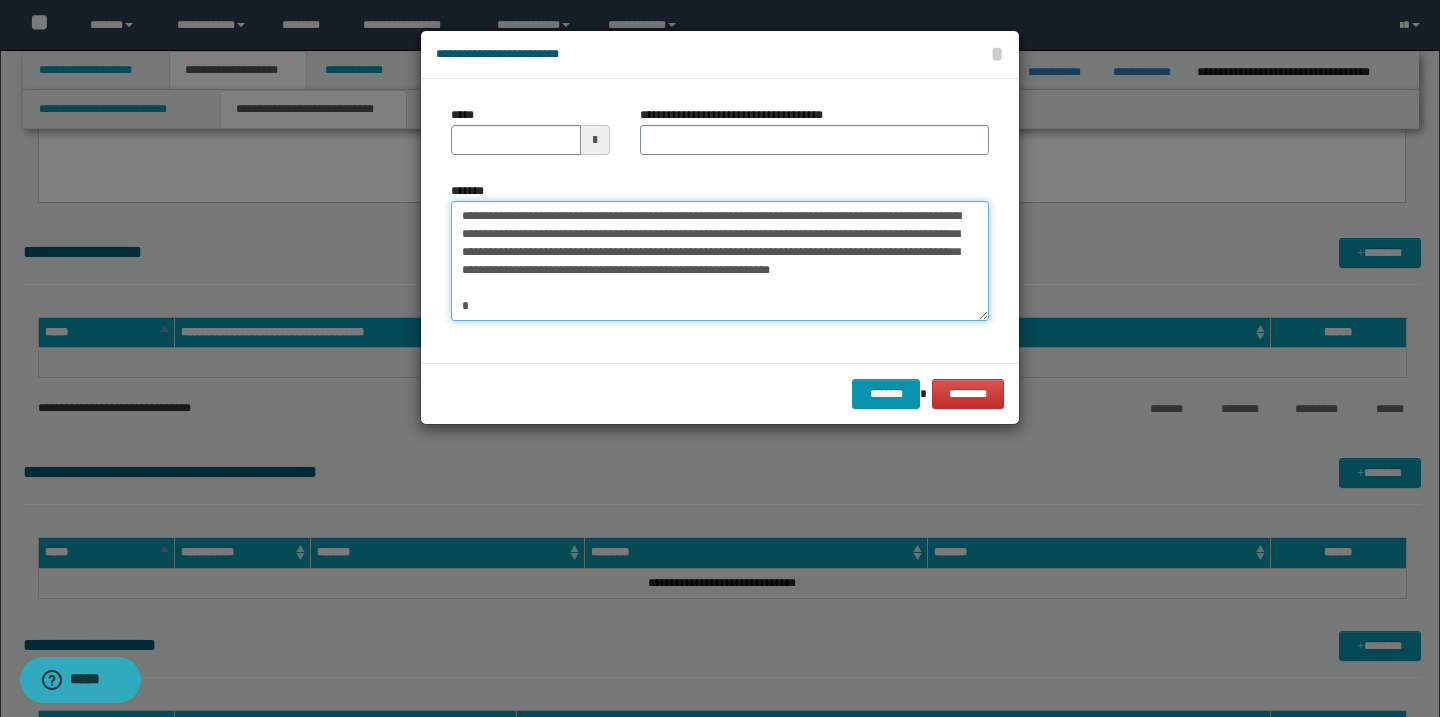 type on "**********" 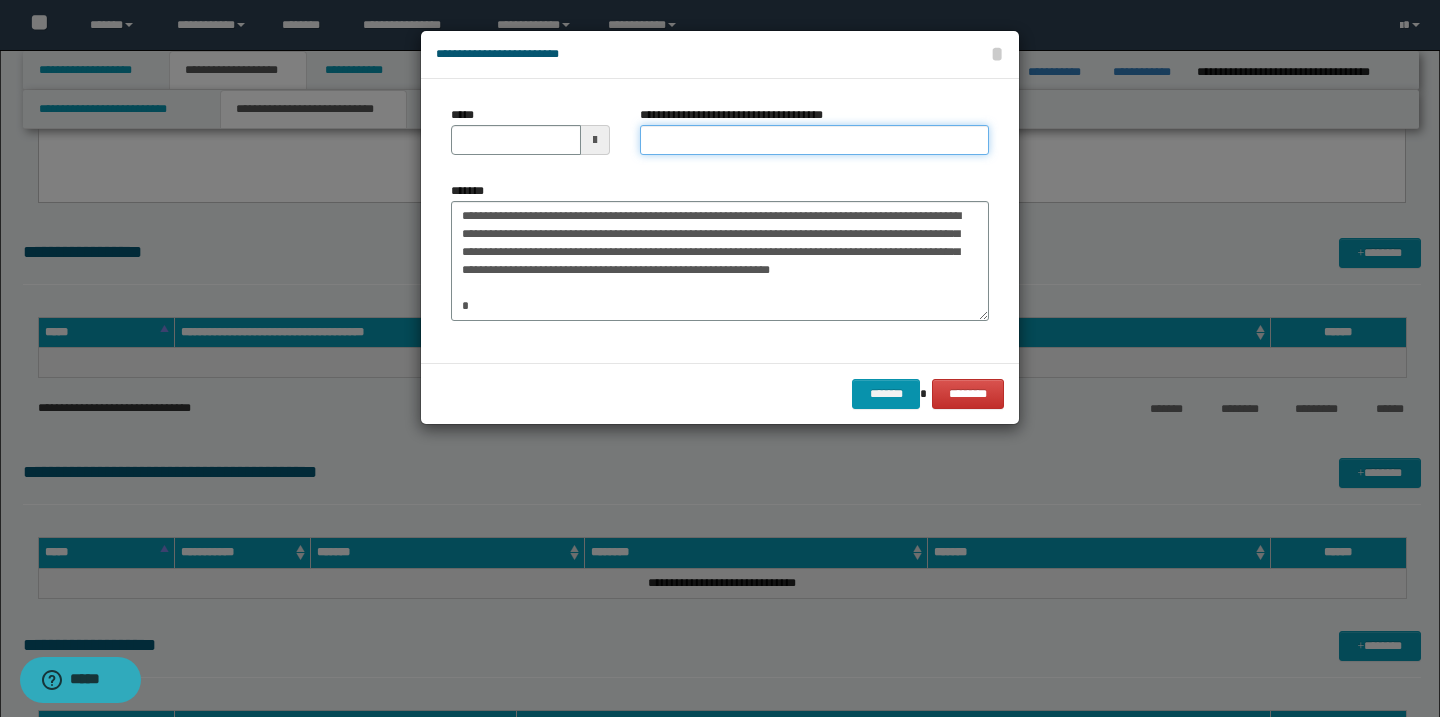 click on "**********" at bounding box center (814, 140) 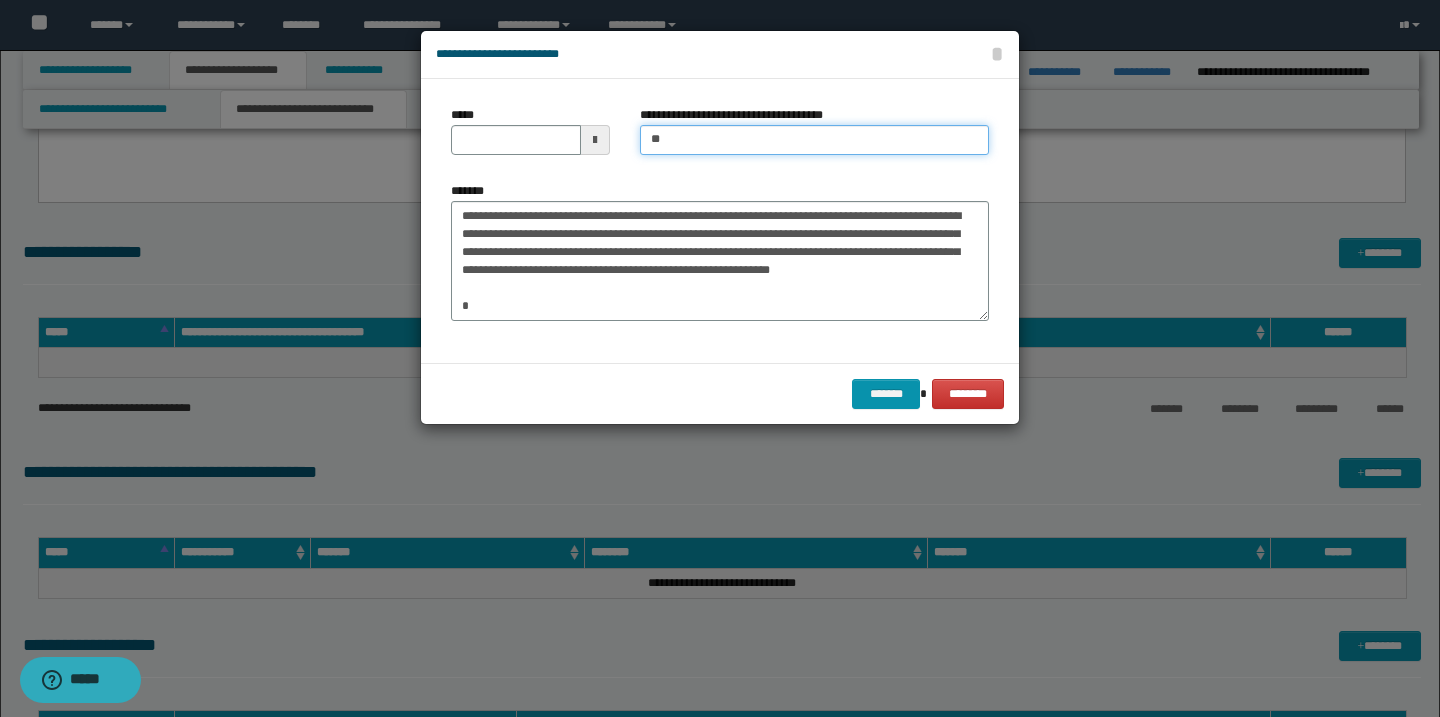 type on "*" 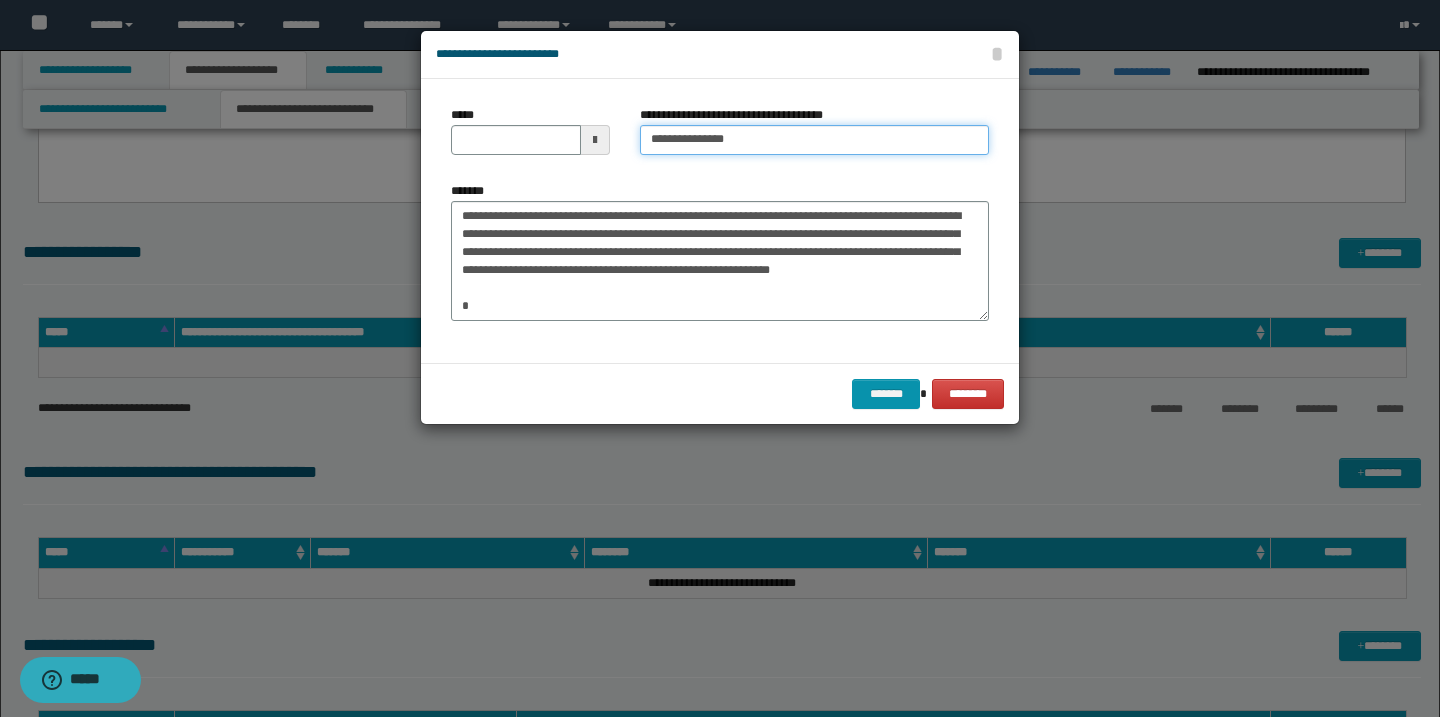 type on "**********" 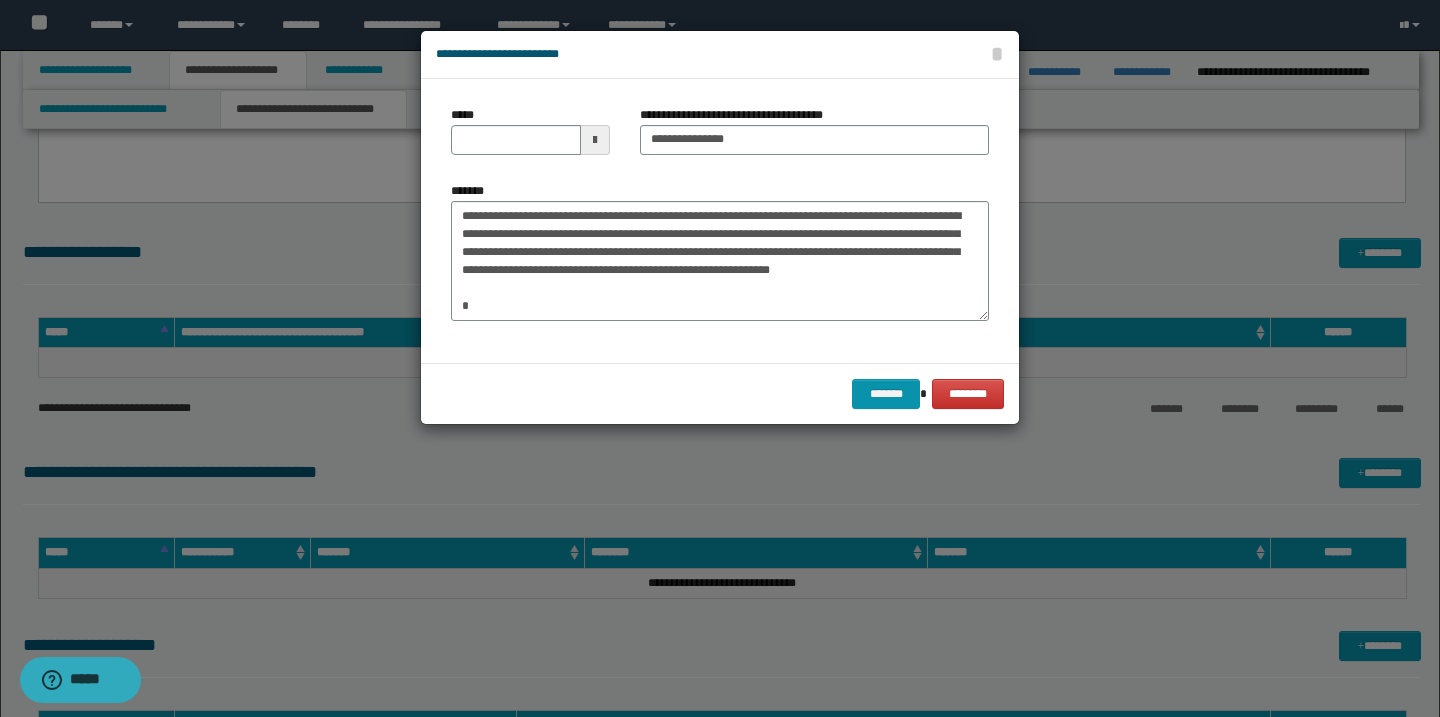 click at bounding box center (595, 140) 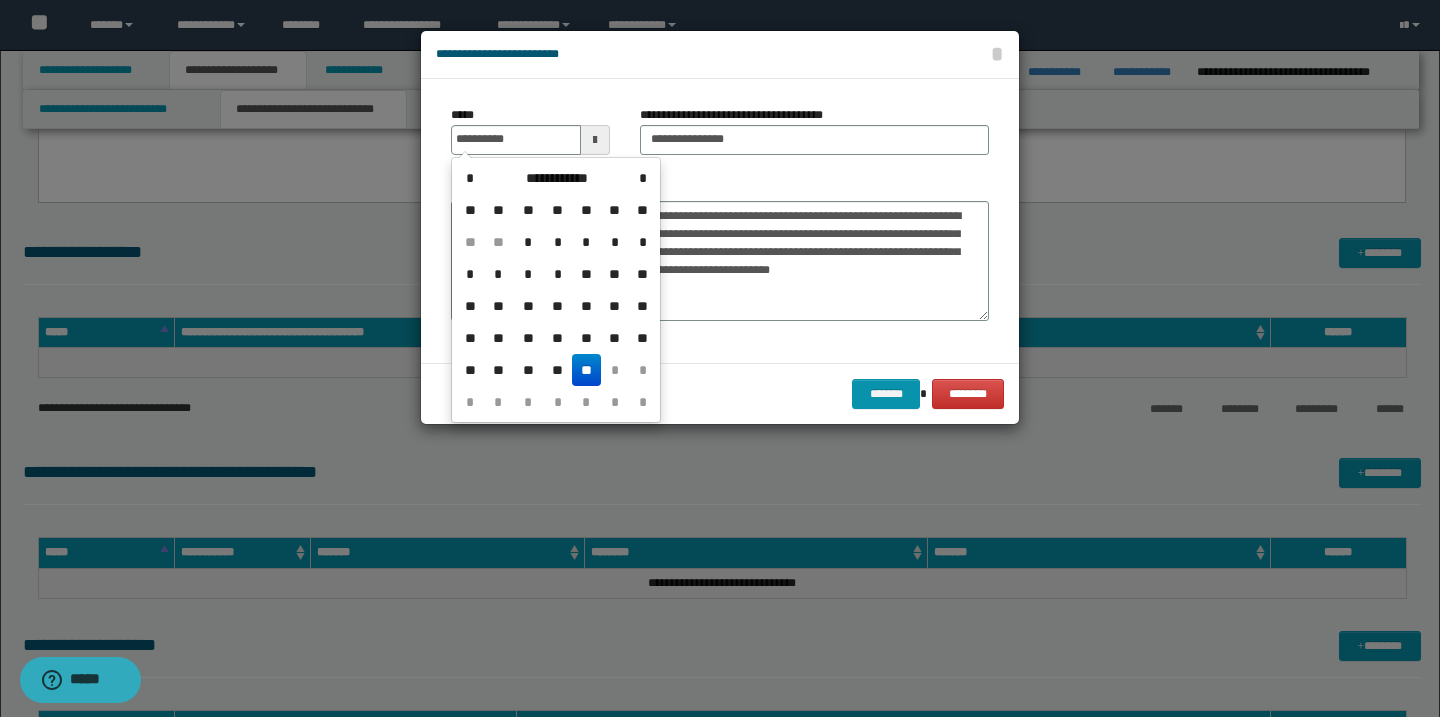 click on "**" at bounding box center [586, 370] 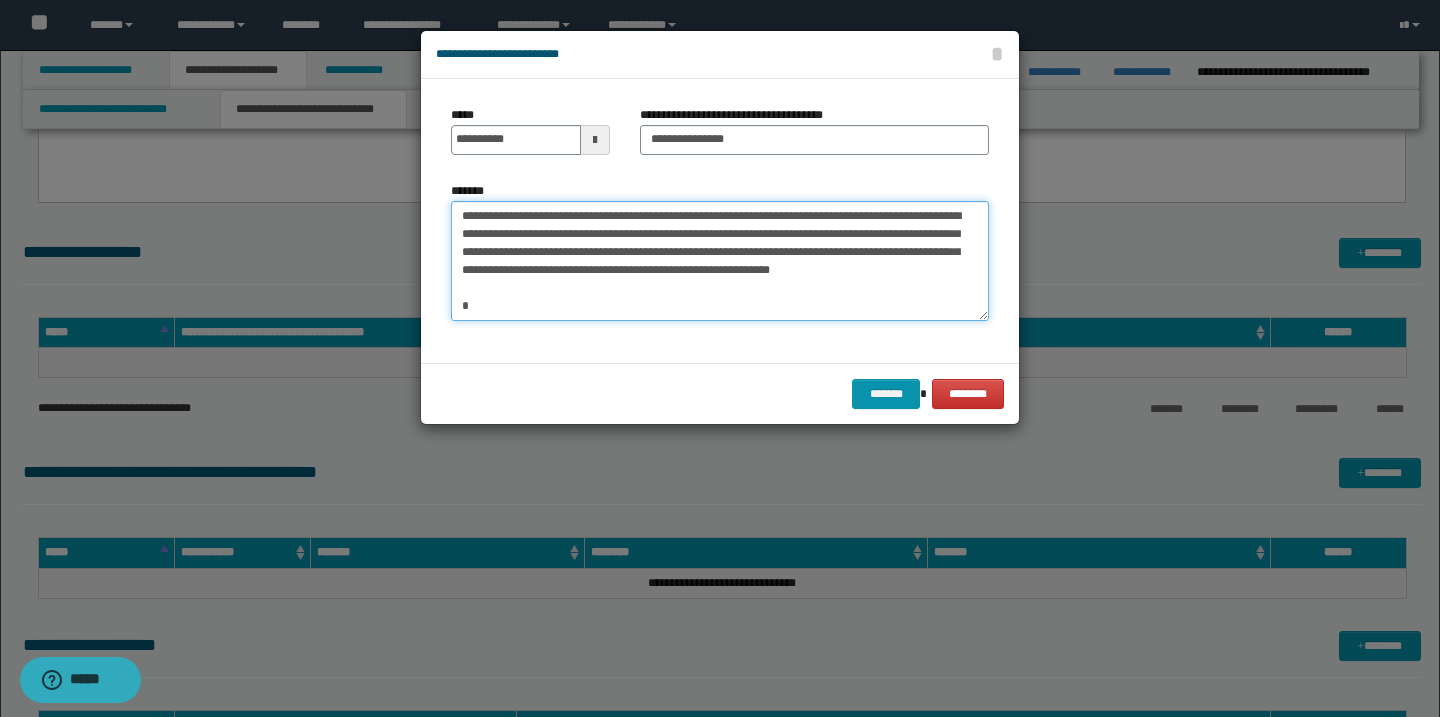 click on "*******" at bounding box center [720, 261] 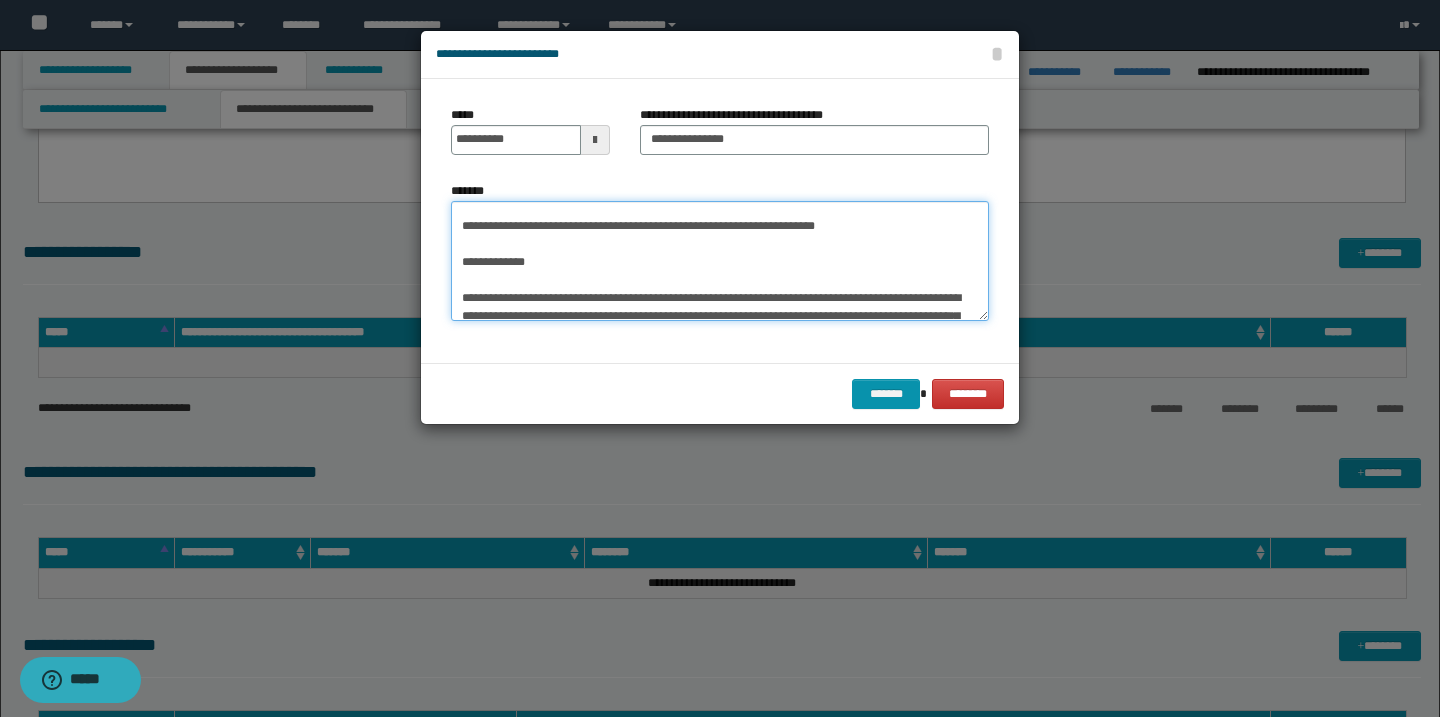 scroll, scrollTop: 122, scrollLeft: 0, axis: vertical 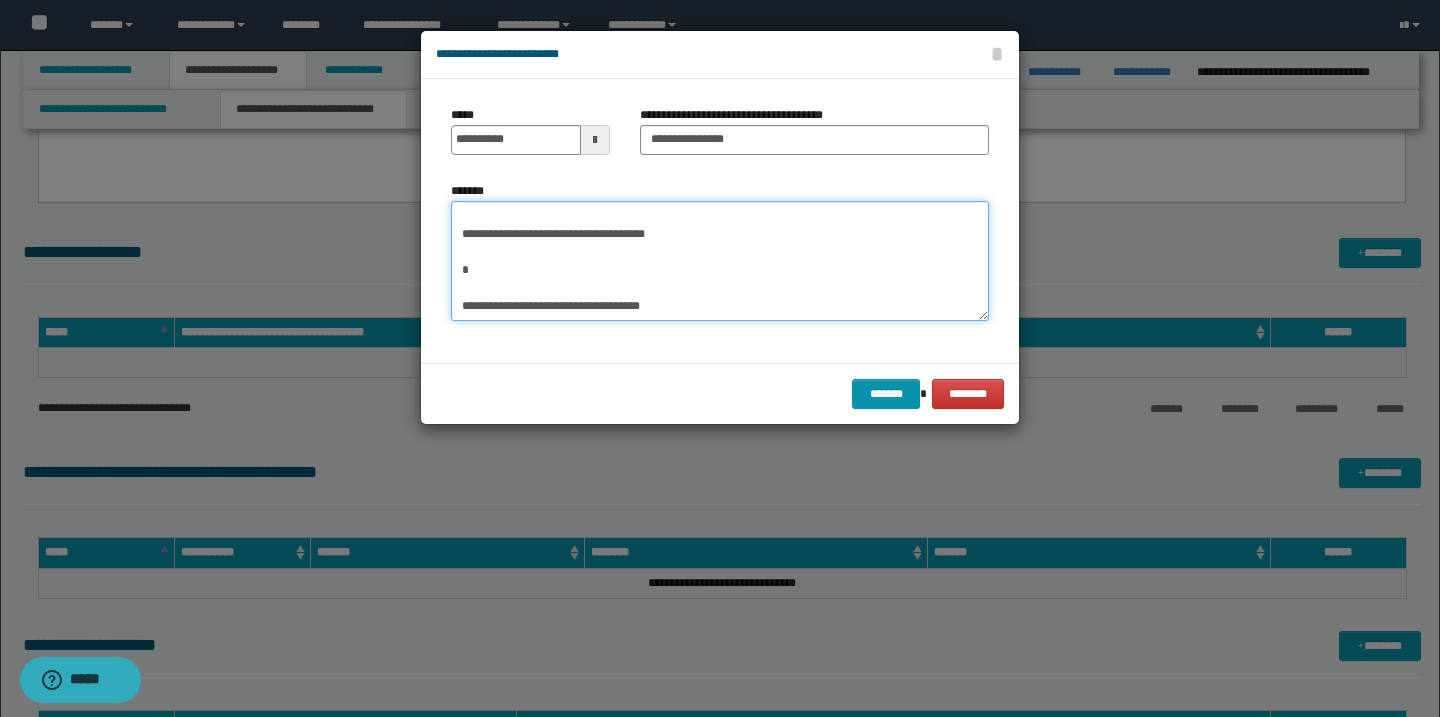 drag, startPoint x: 460, startPoint y: 237, endPoint x: 665, endPoint y: 350, distance: 234.08118 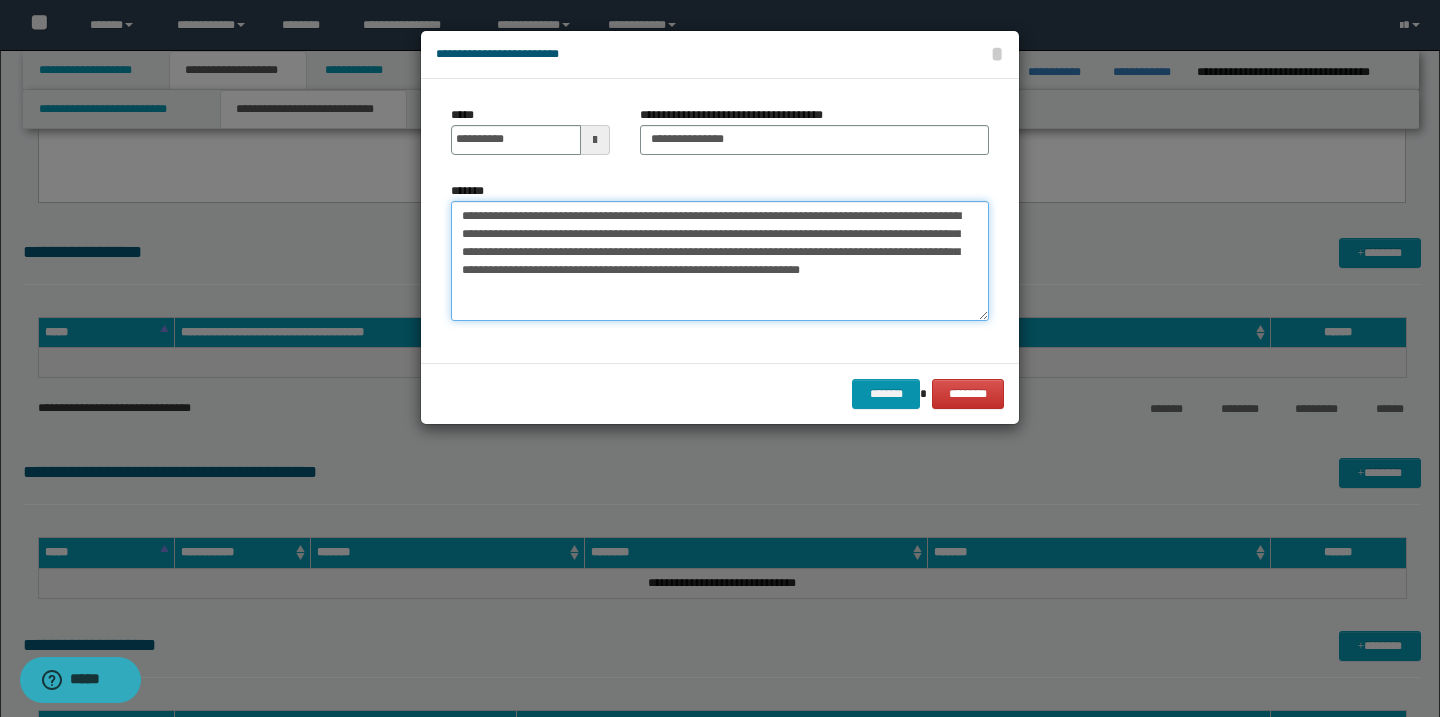 scroll, scrollTop: 54, scrollLeft: 0, axis: vertical 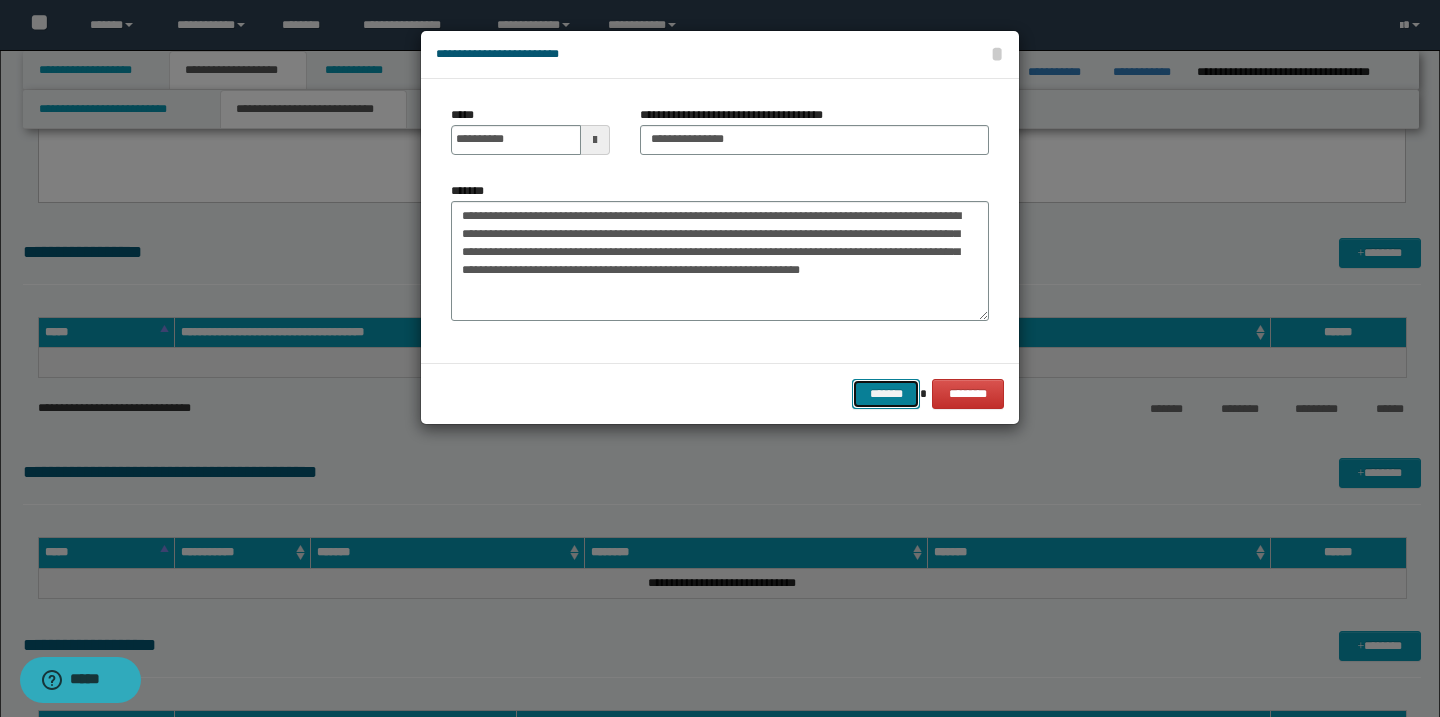 click on "*******" at bounding box center (886, 394) 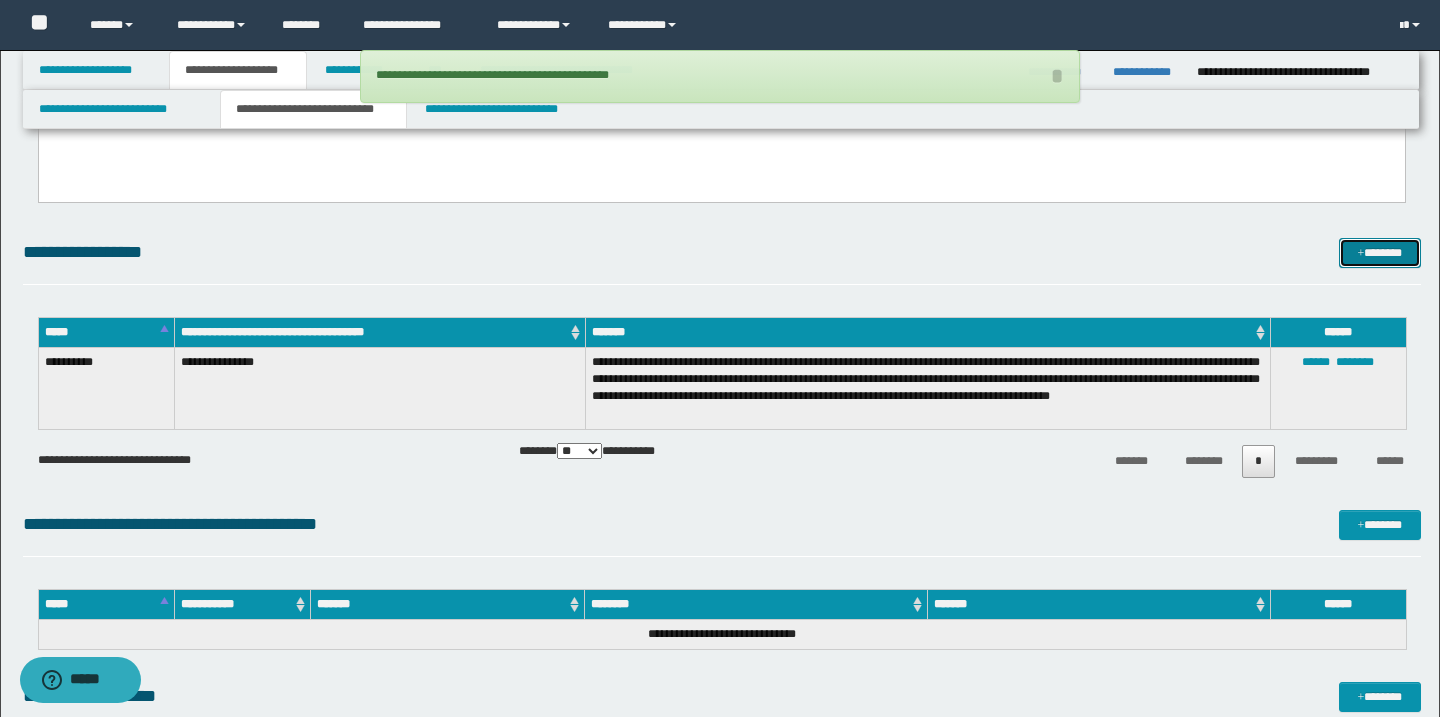 click on "*******" at bounding box center (1380, 253) 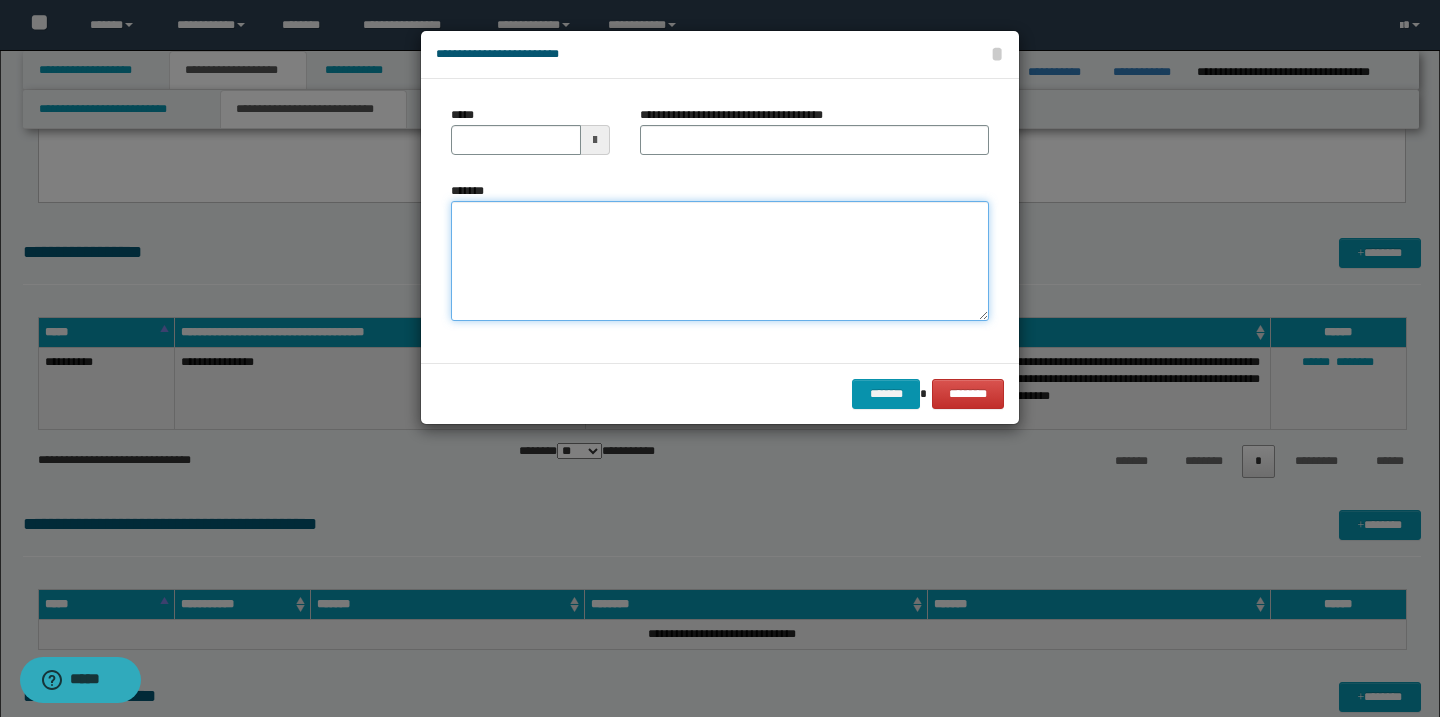 click on "*******" at bounding box center [720, 261] 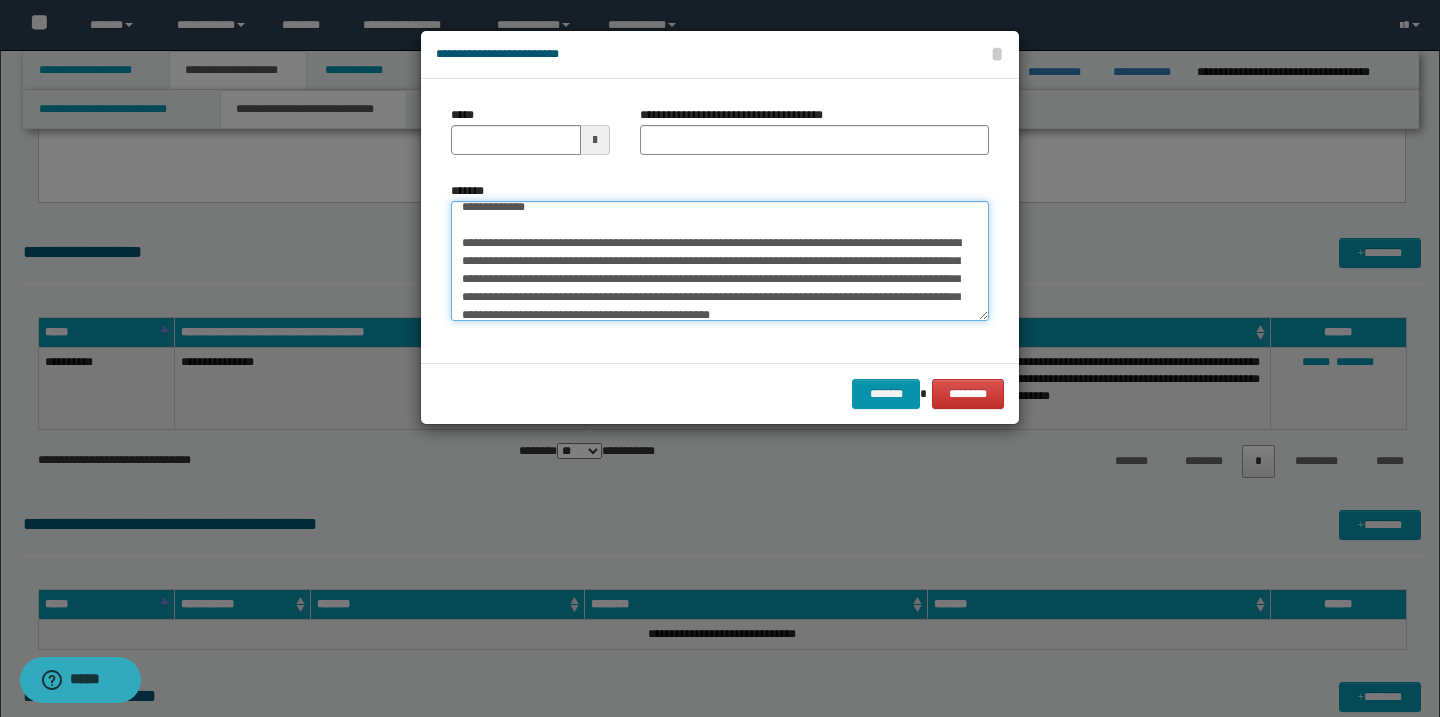 scroll, scrollTop: 0, scrollLeft: 0, axis: both 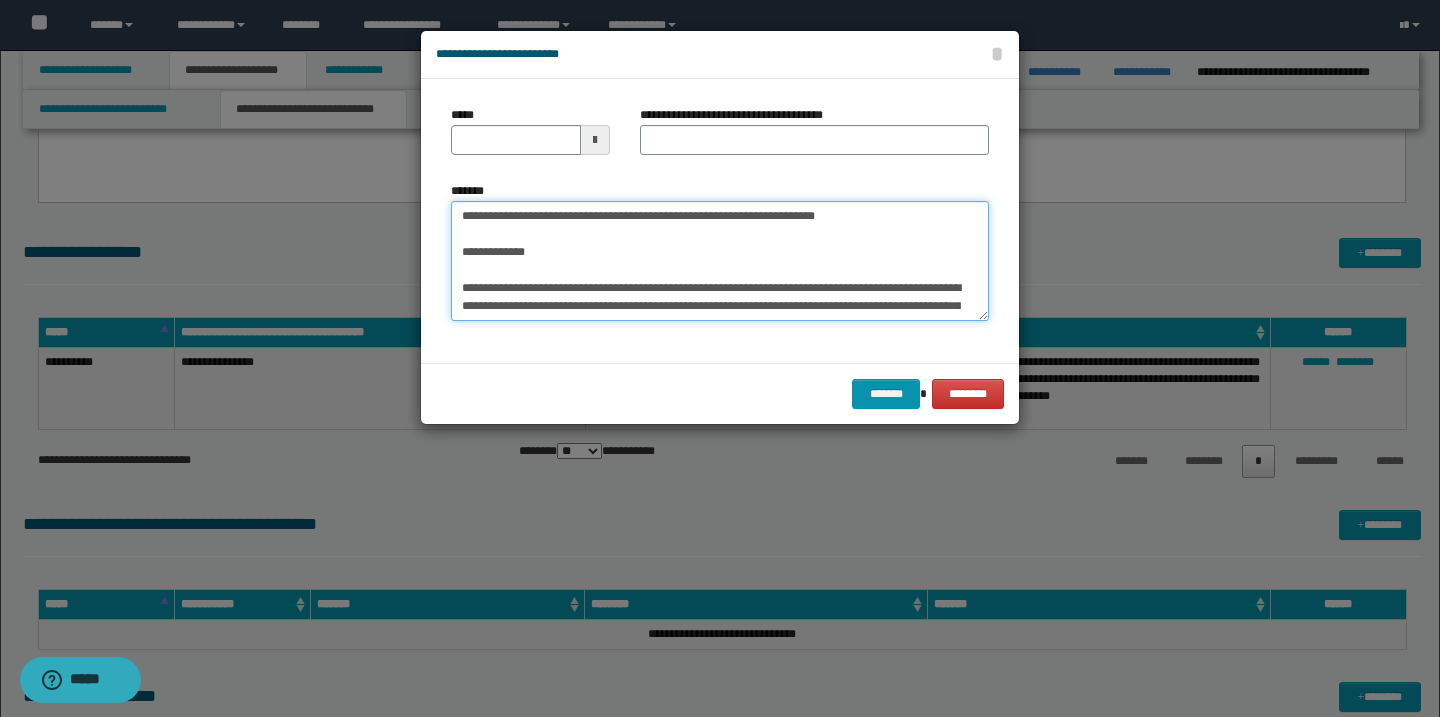 type on "**********" 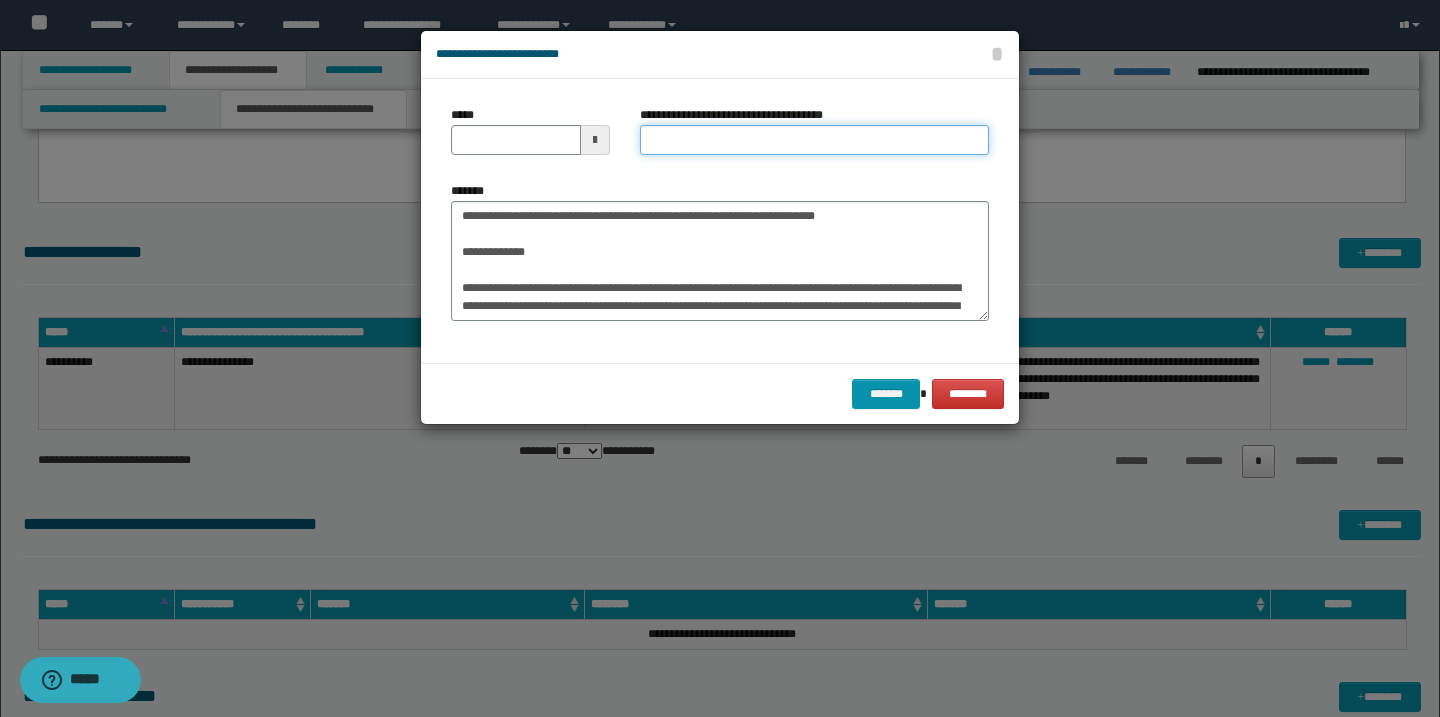 click on "**********" at bounding box center [814, 140] 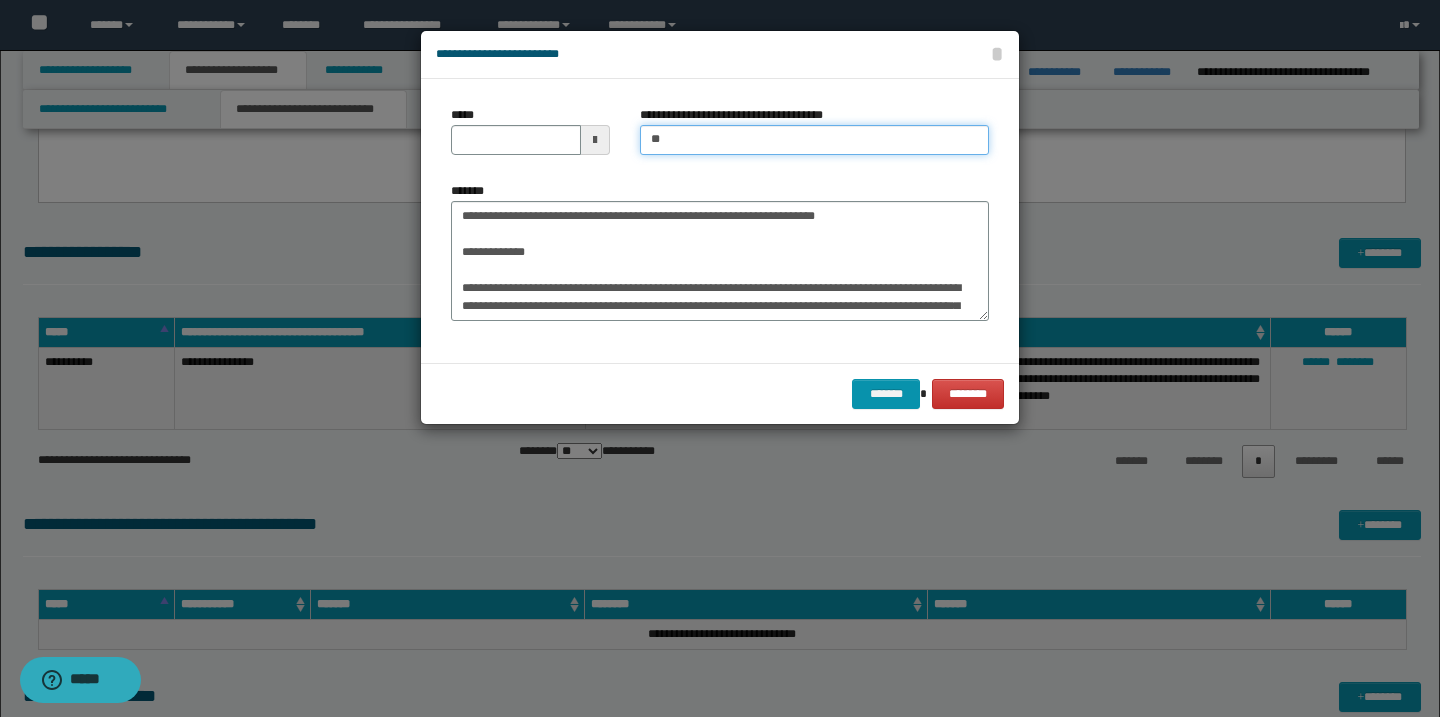 type on "**********" 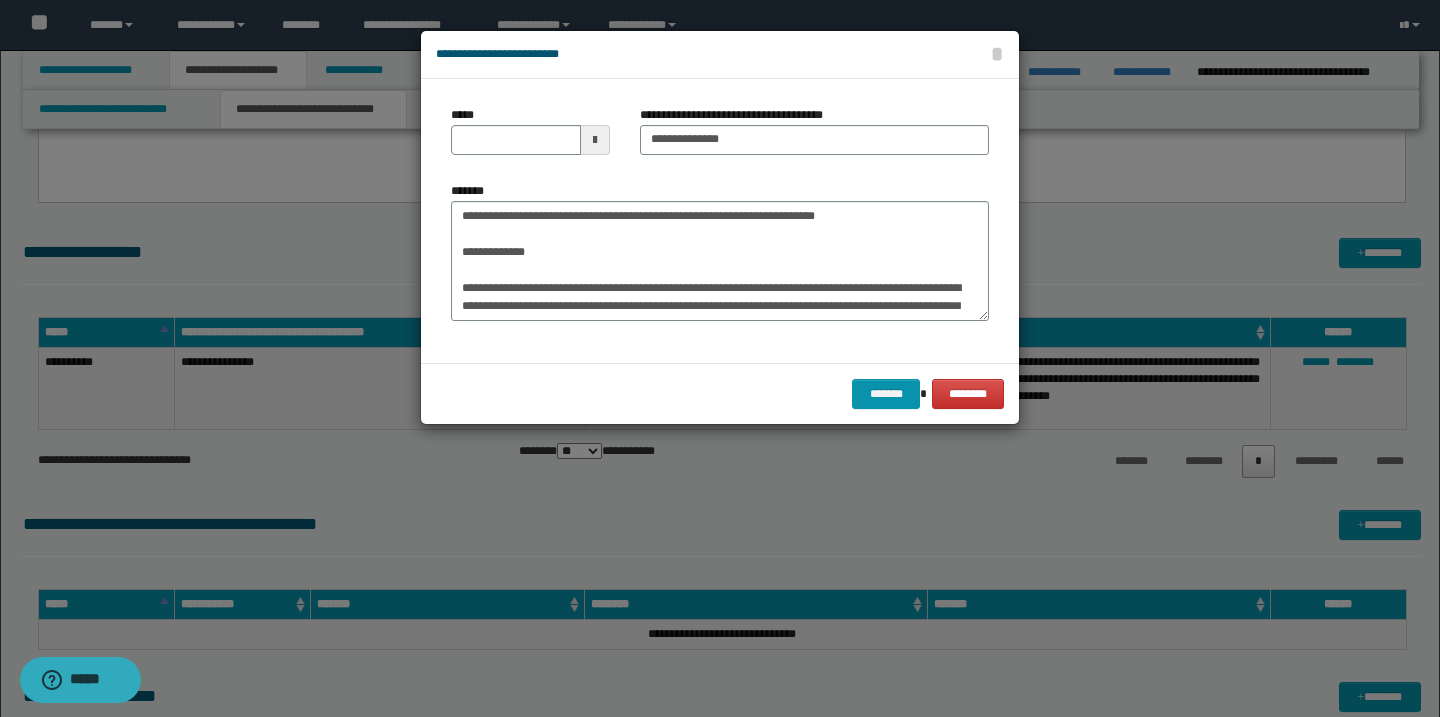 click at bounding box center (595, 140) 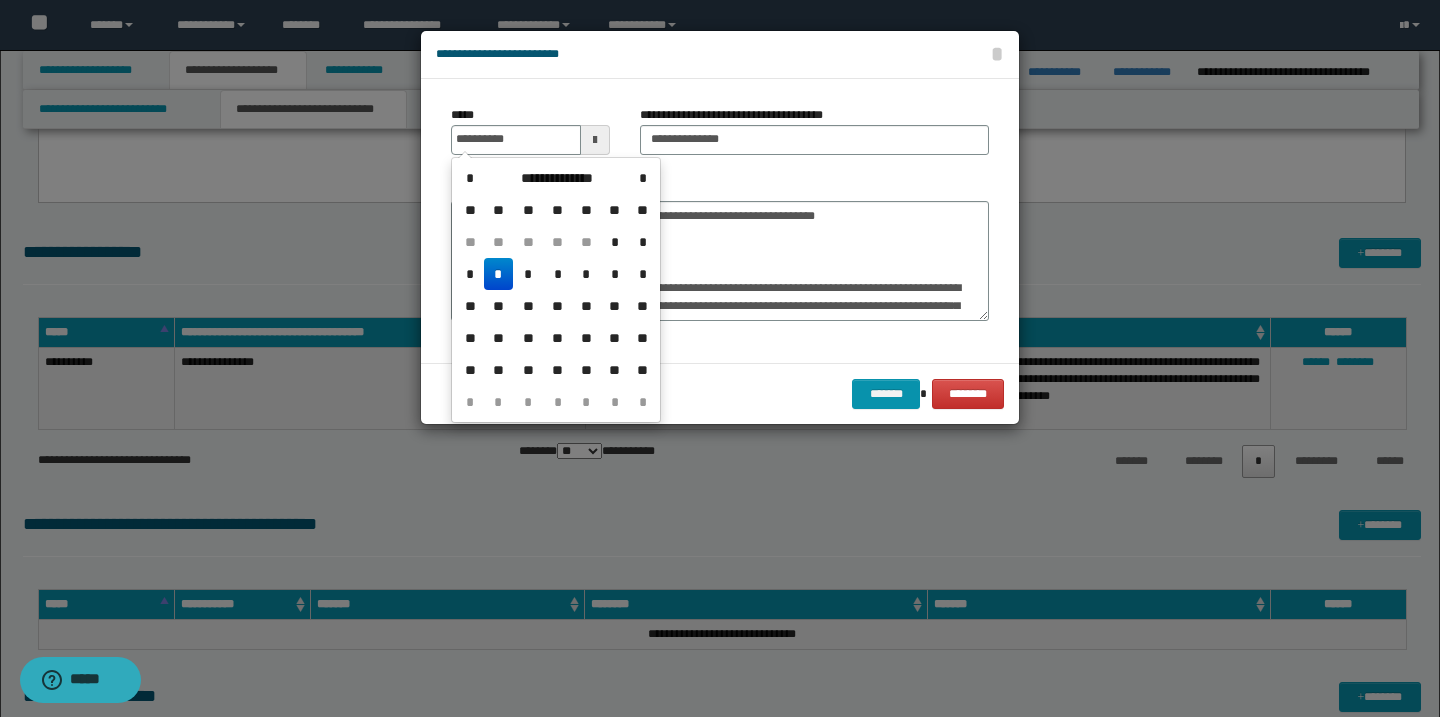 click on "*" at bounding box center [498, 274] 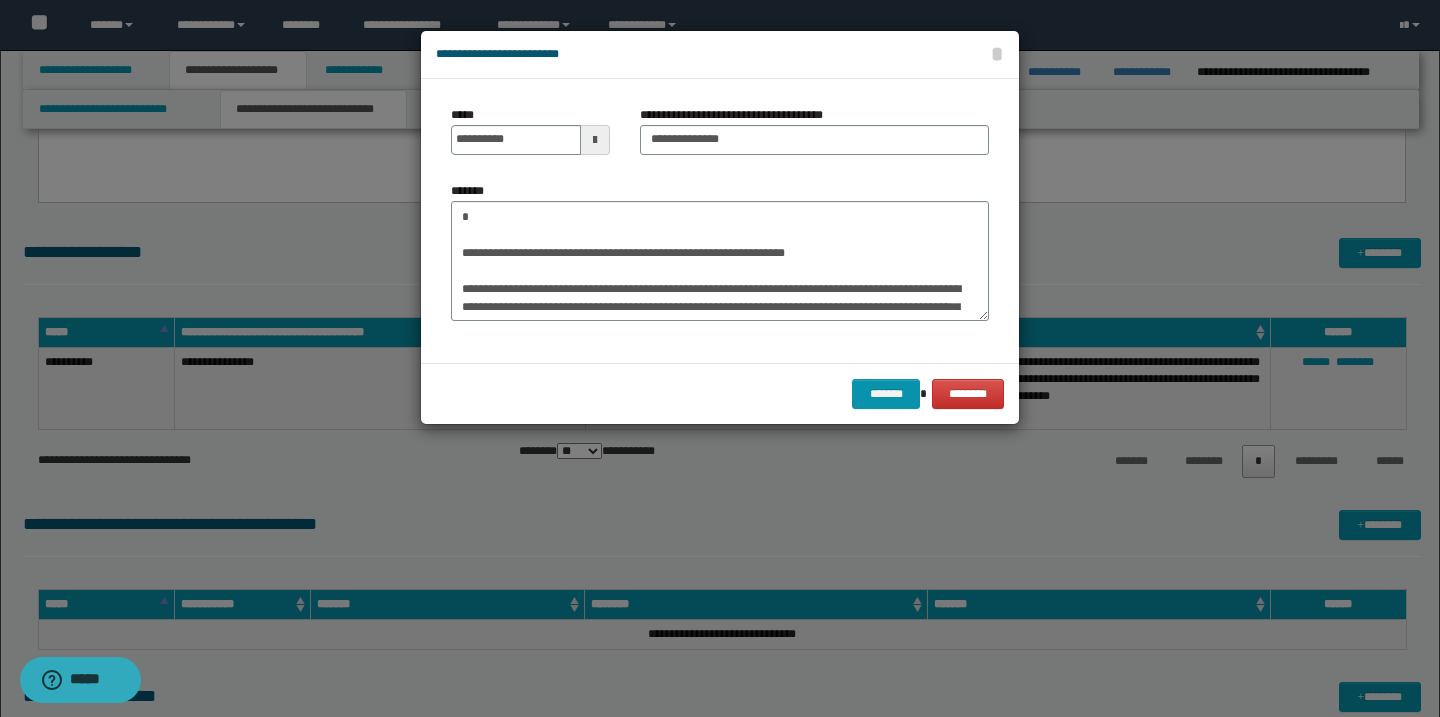 scroll, scrollTop: 221, scrollLeft: 0, axis: vertical 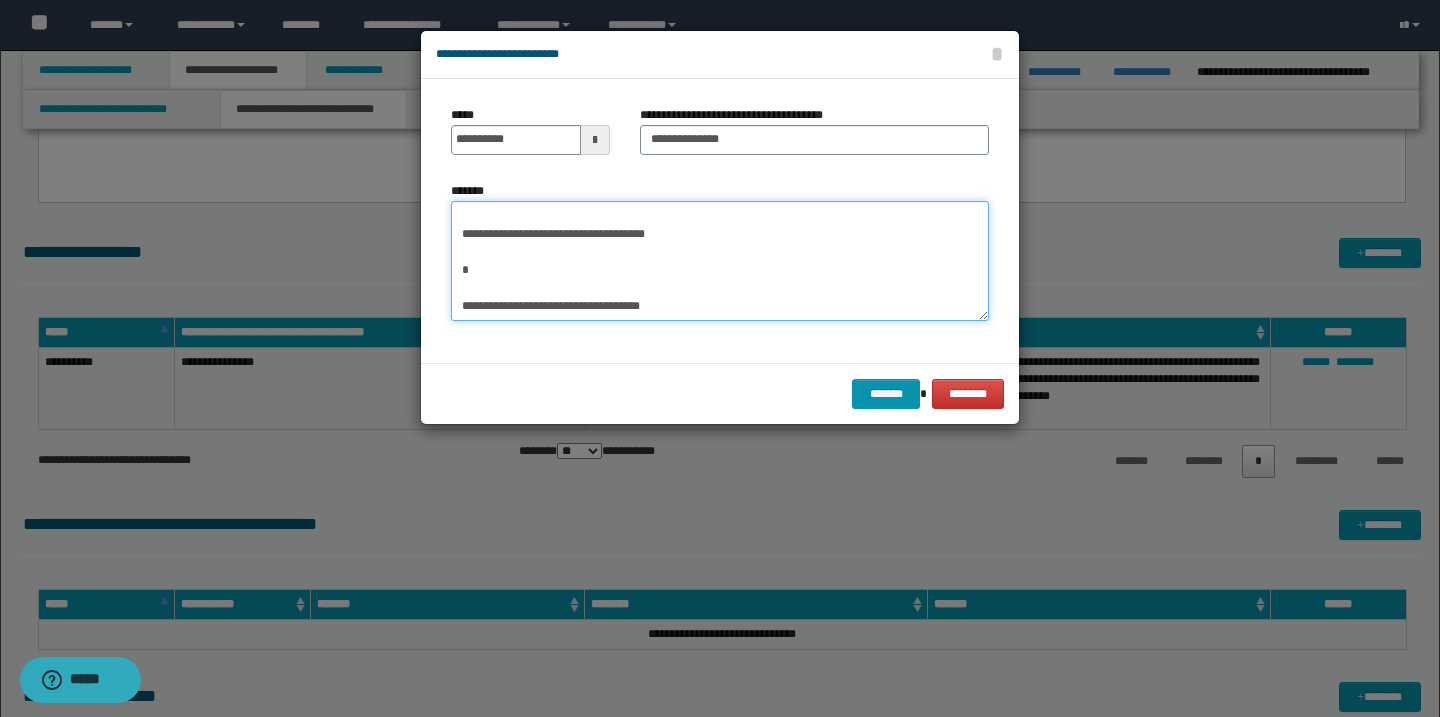 drag, startPoint x: 459, startPoint y: 257, endPoint x: 533, endPoint y: 339, distance: 110.45361 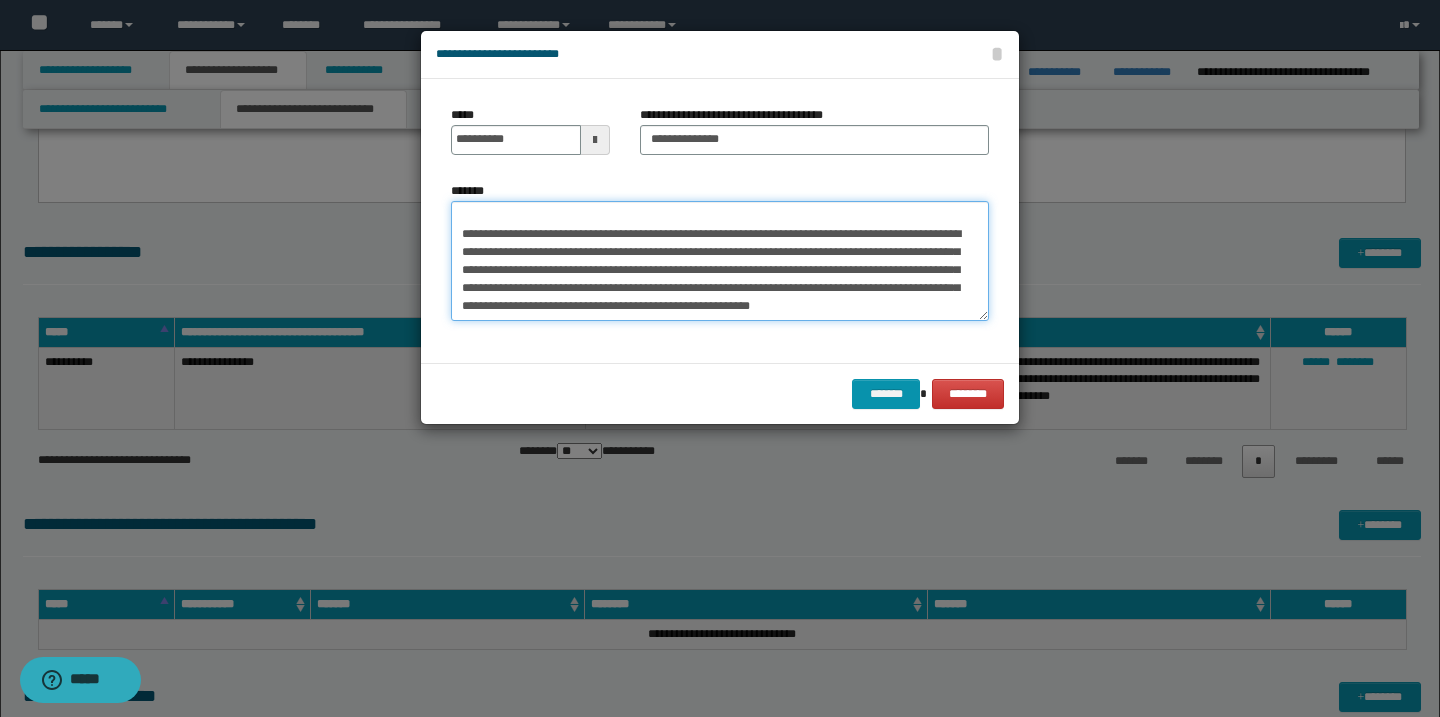 scroll, scrollTop: 180, scrollLeft: 0, axis: vertical 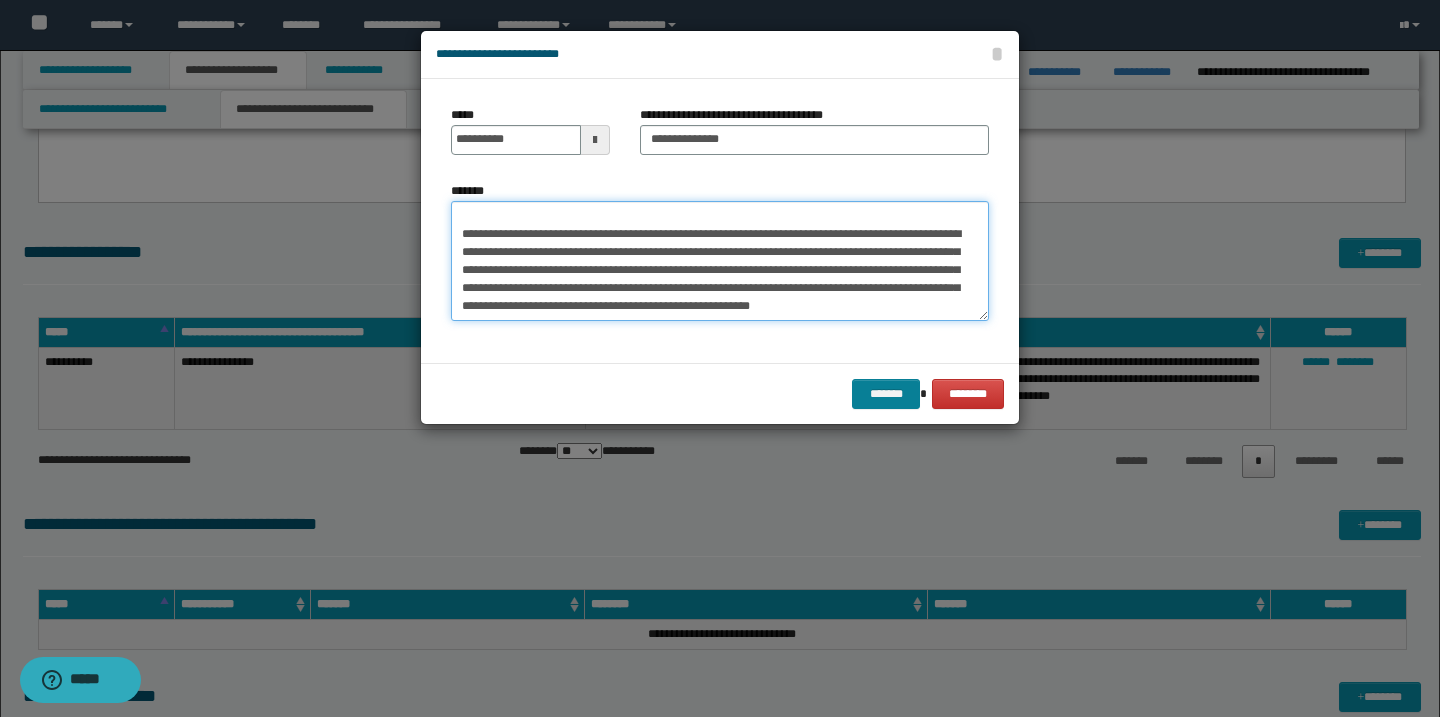 type on "**********" 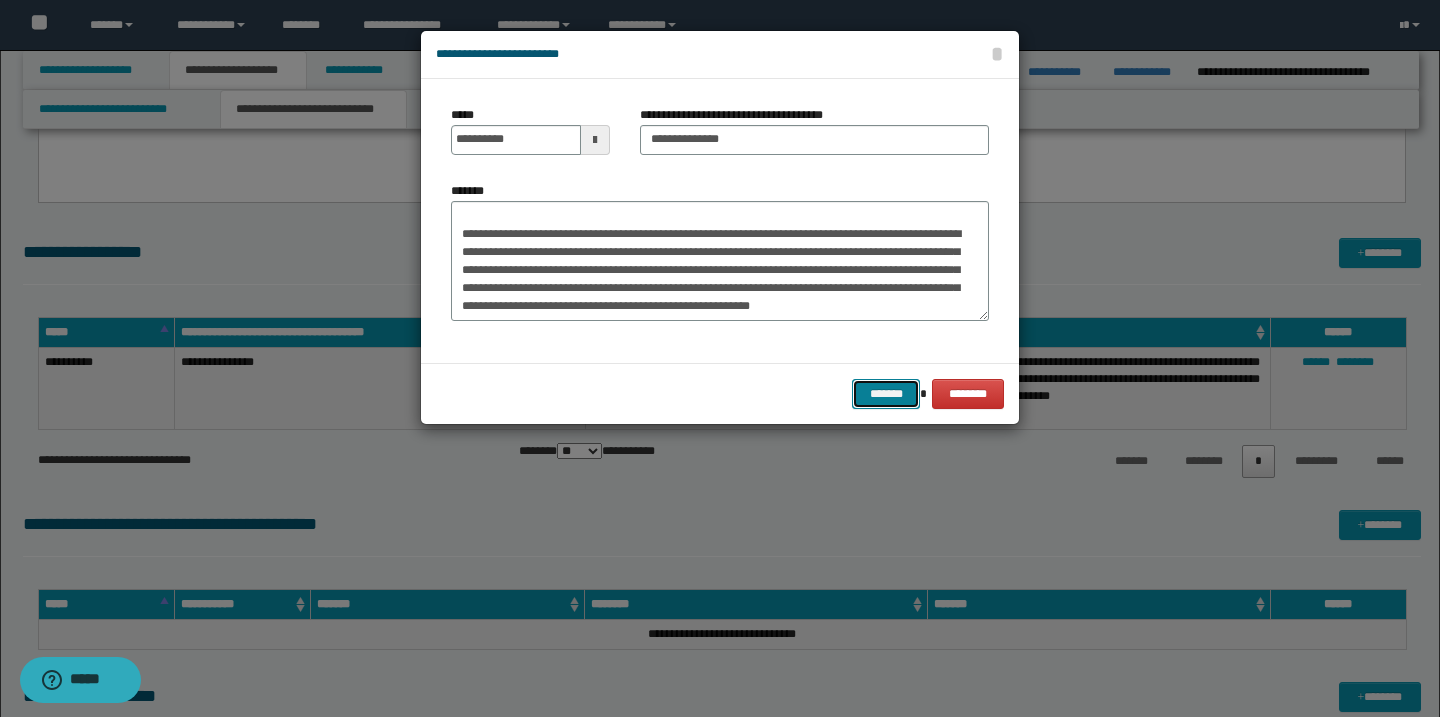 click on "*******" at bounding box center [886, 394] 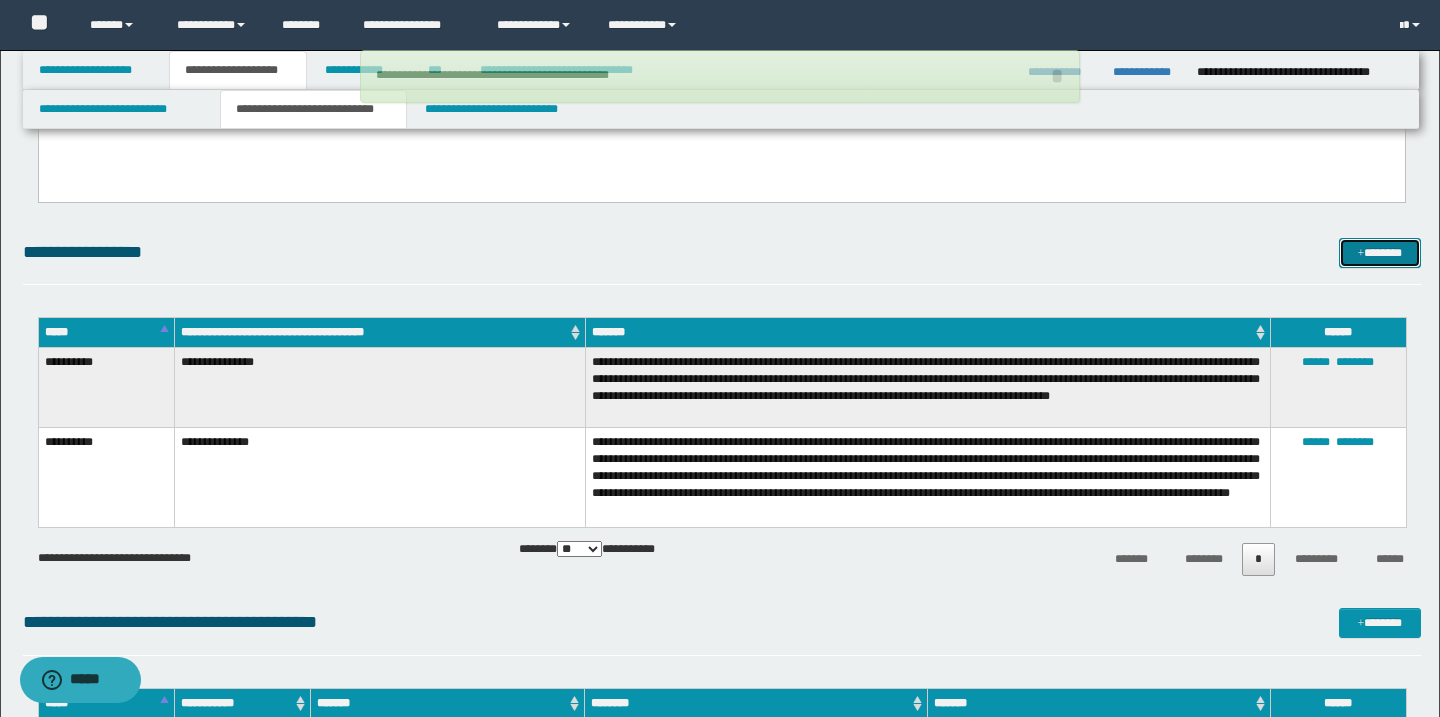 type 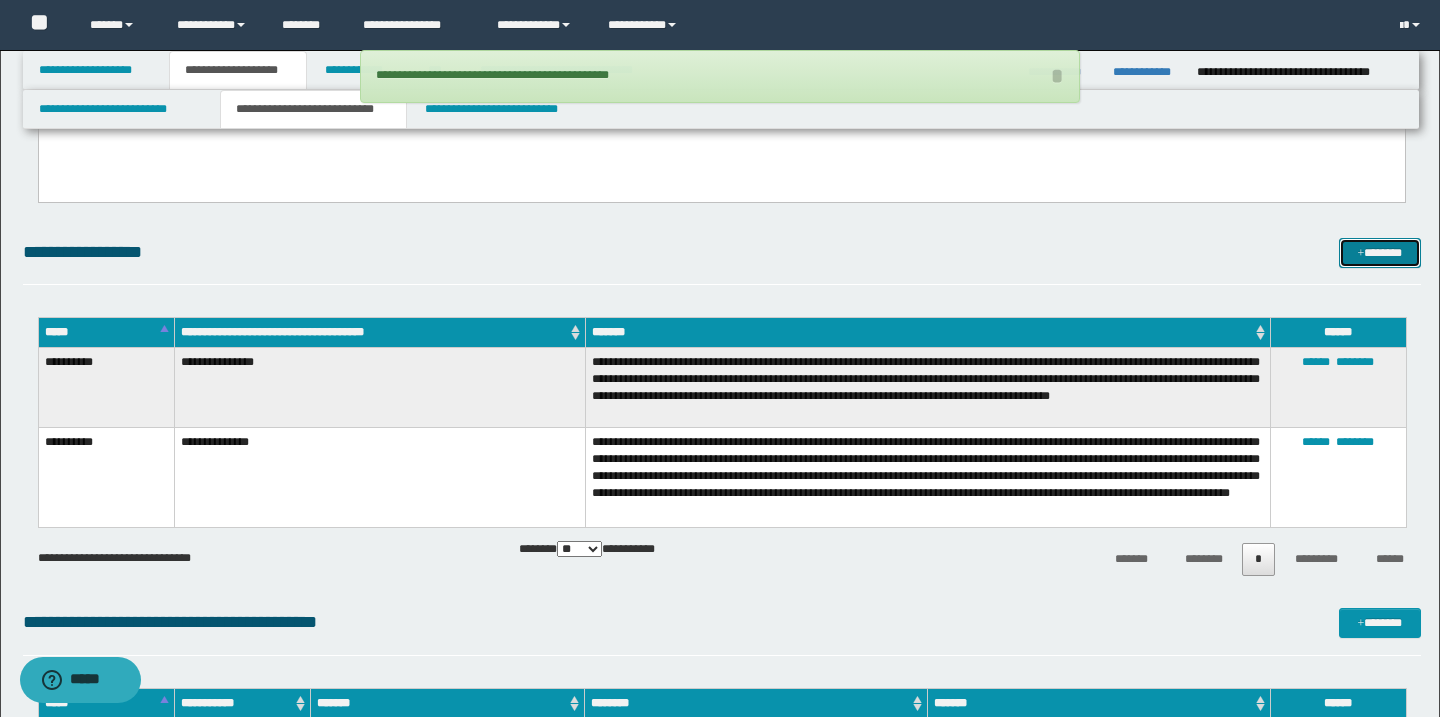 click on "*******" at bounding box center (1380, 253) 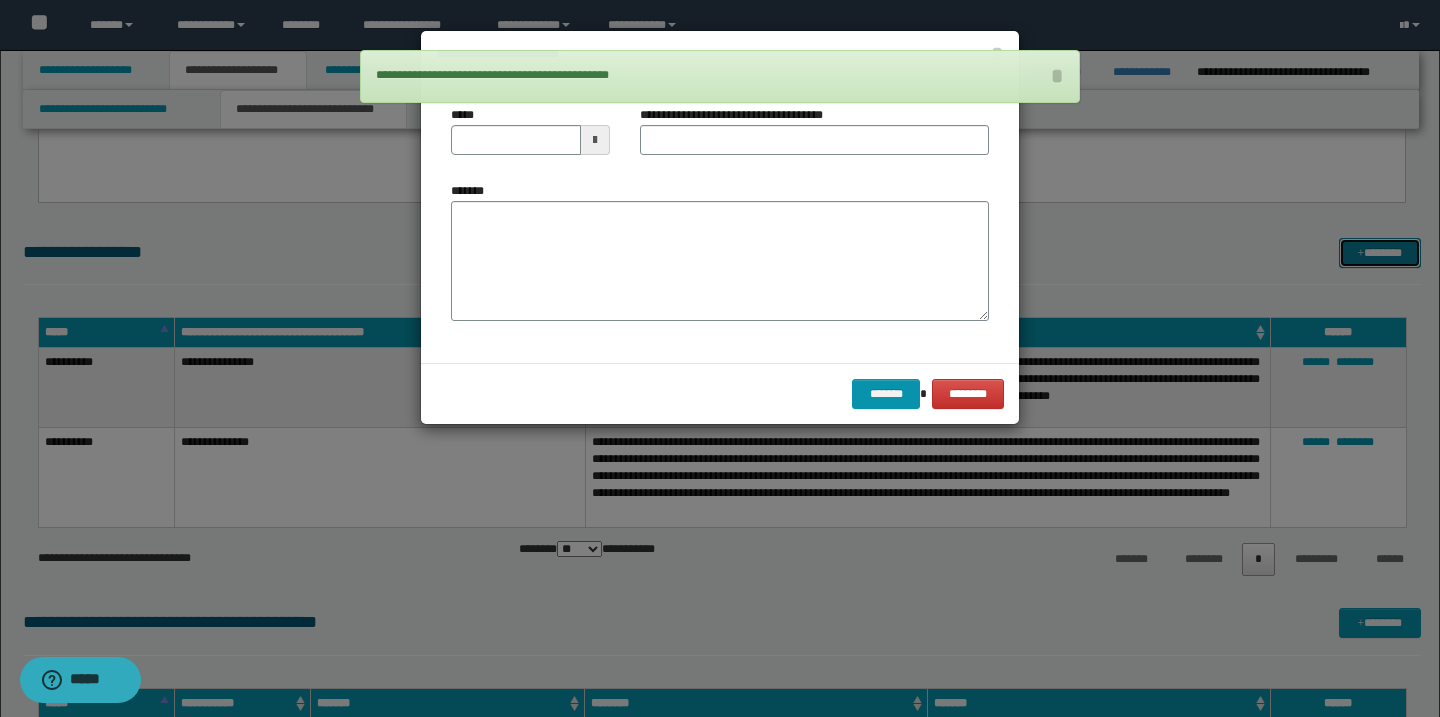 scroll, scrollTop: 0, scrollLeft: 0, axis: both 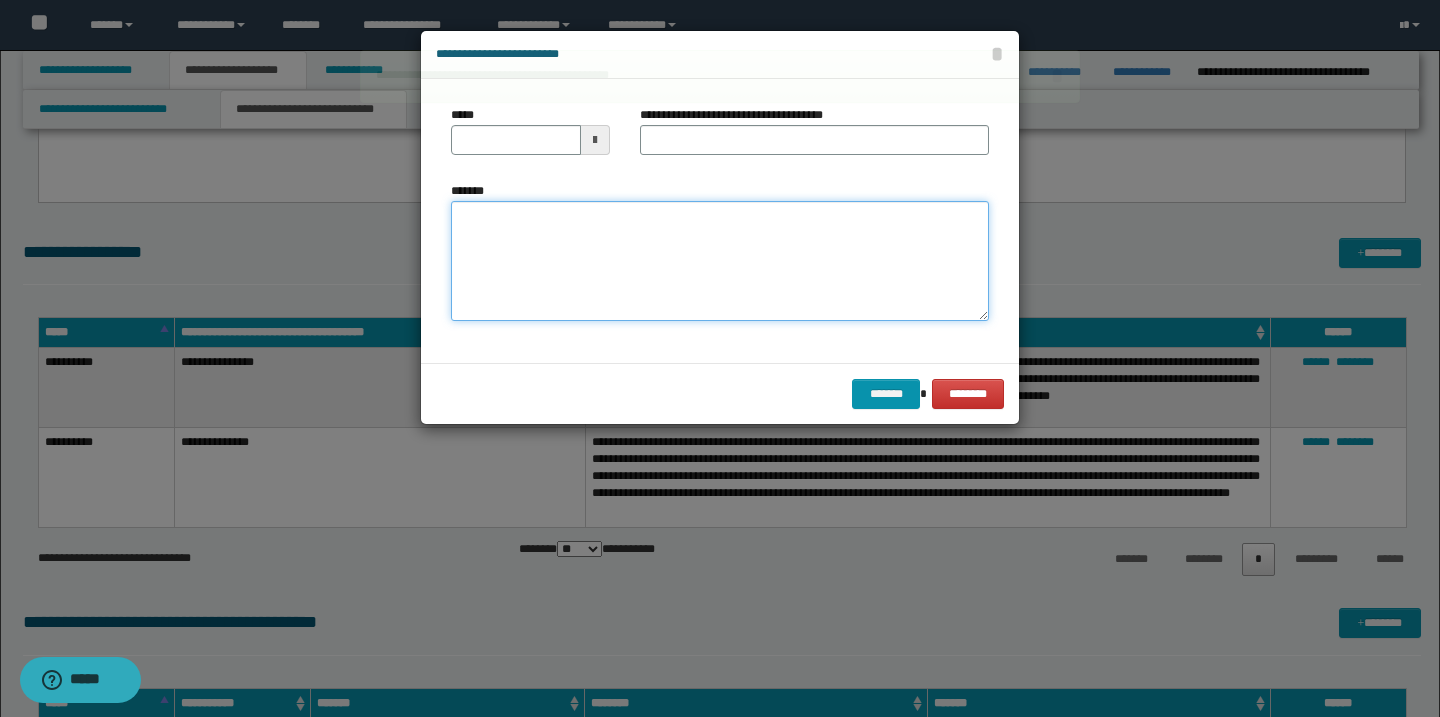 click on "*******" at bounding box center [720, 261] 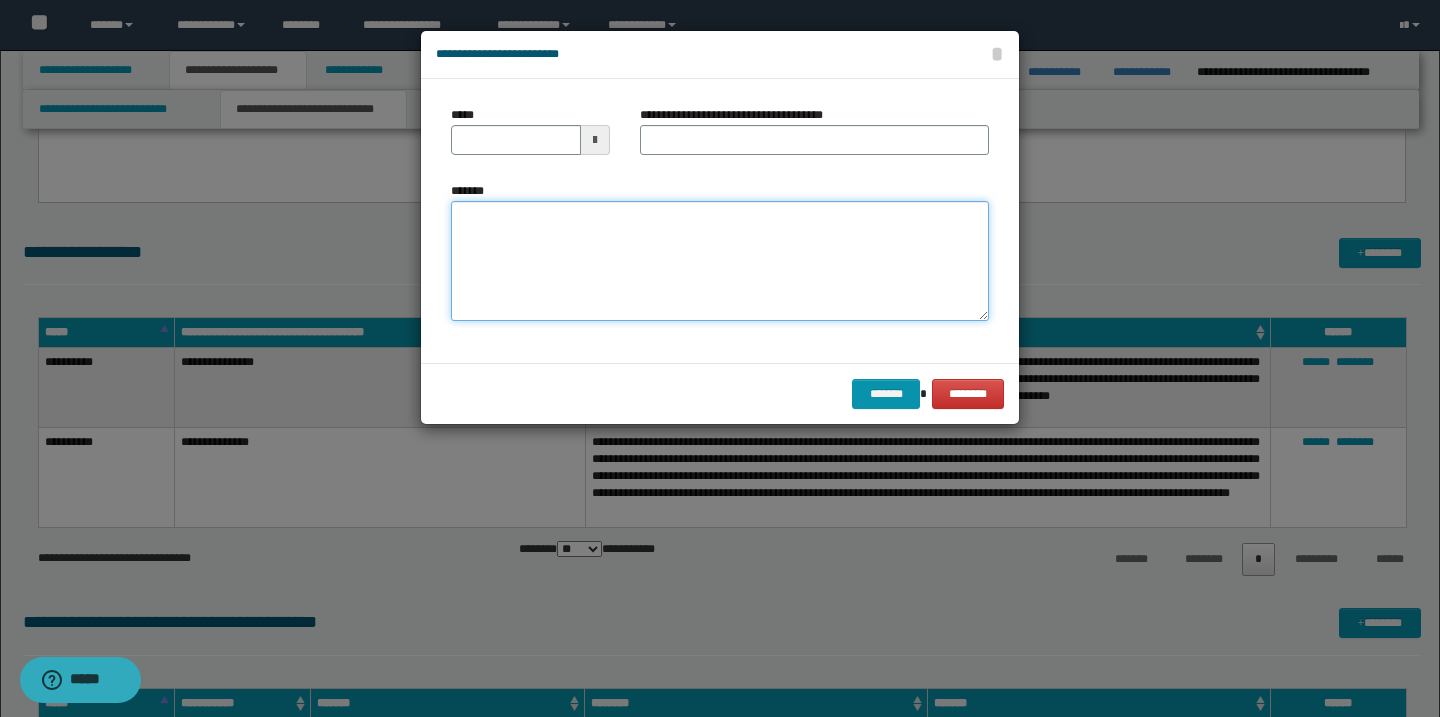 paste on "**********" 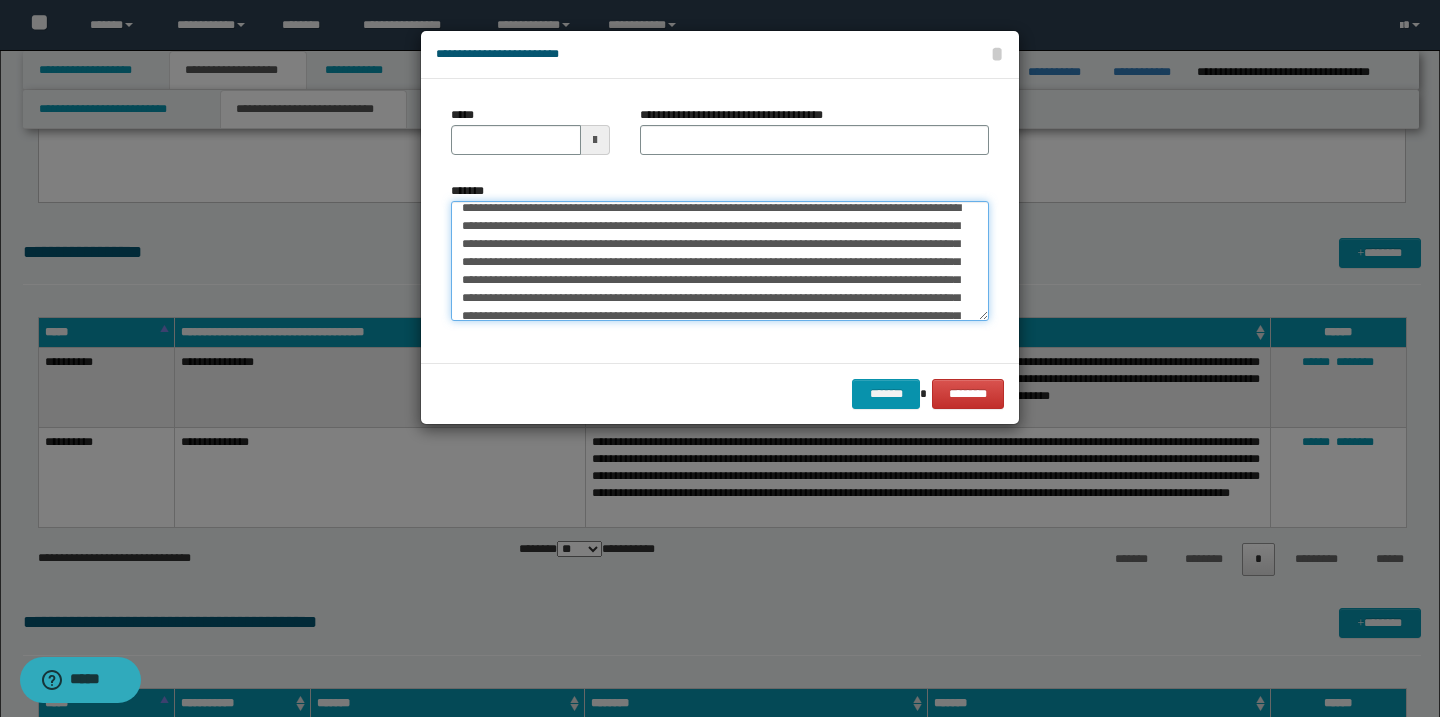 scroll, scrollTop: 0, scrollLeft: 0, axis: both 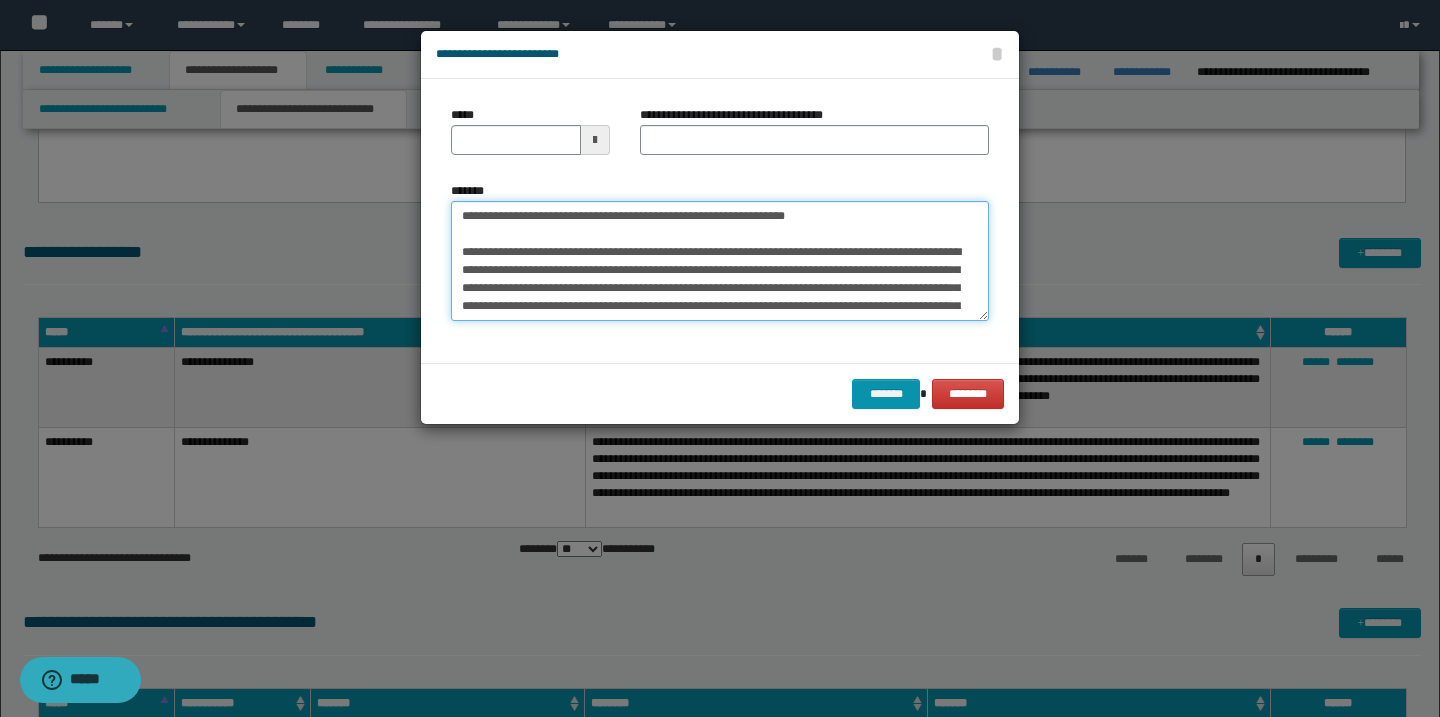 type on "**********" 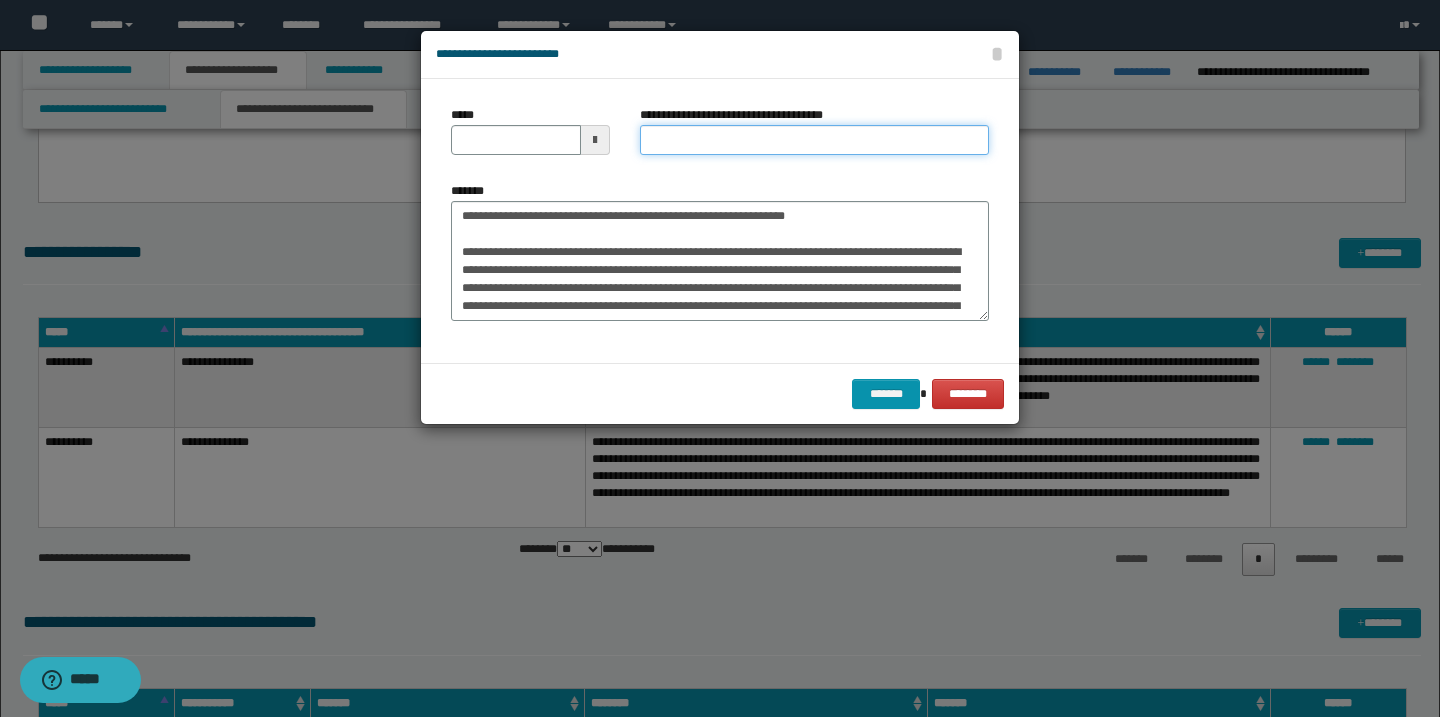 click on "**********" at bounding box center [814, 140] 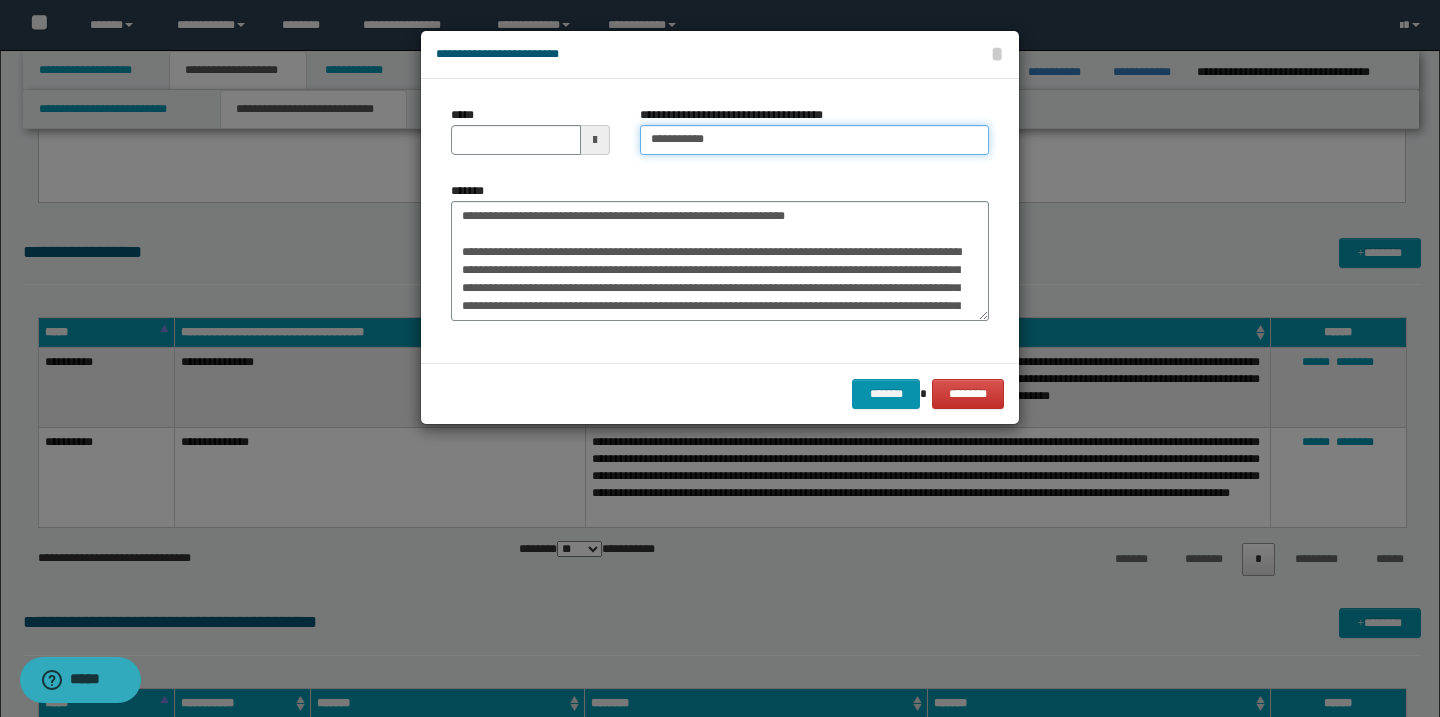 type on "**********" 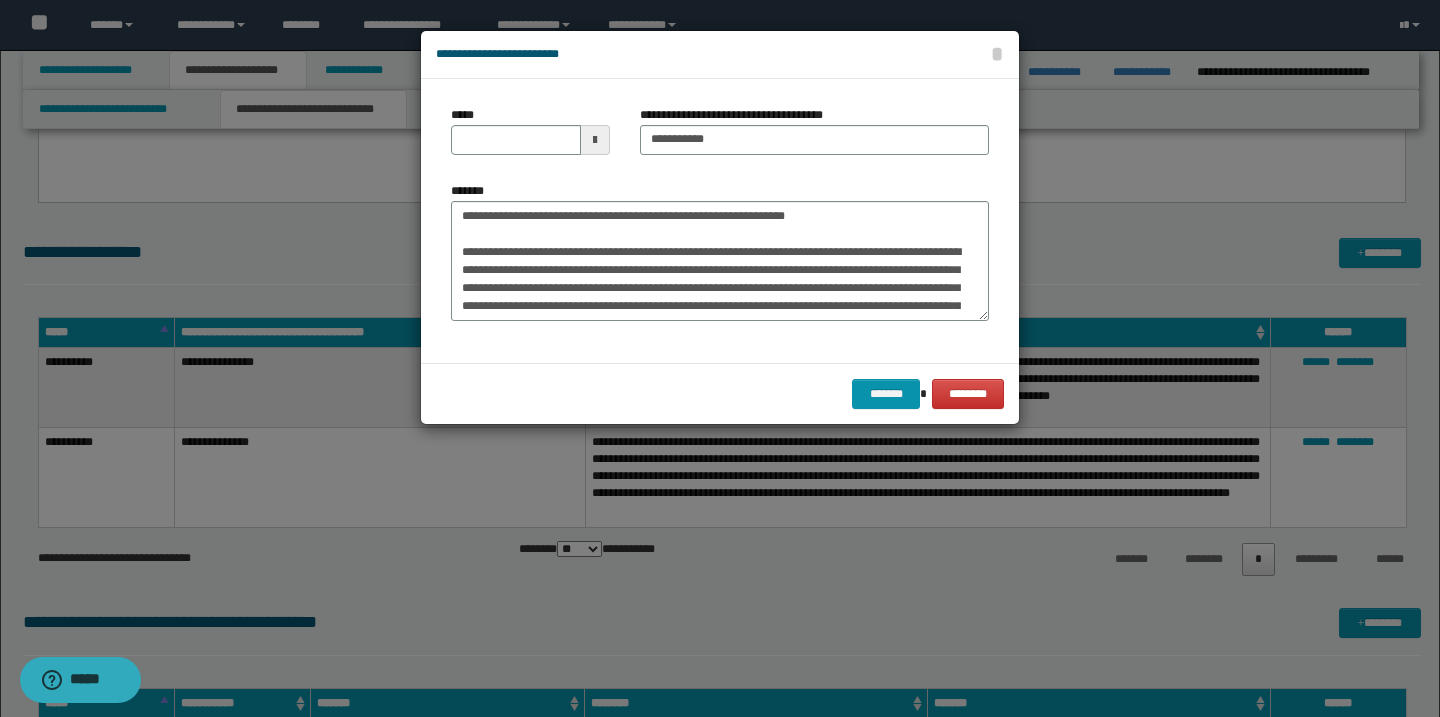 click at bounding box center [595, 140] 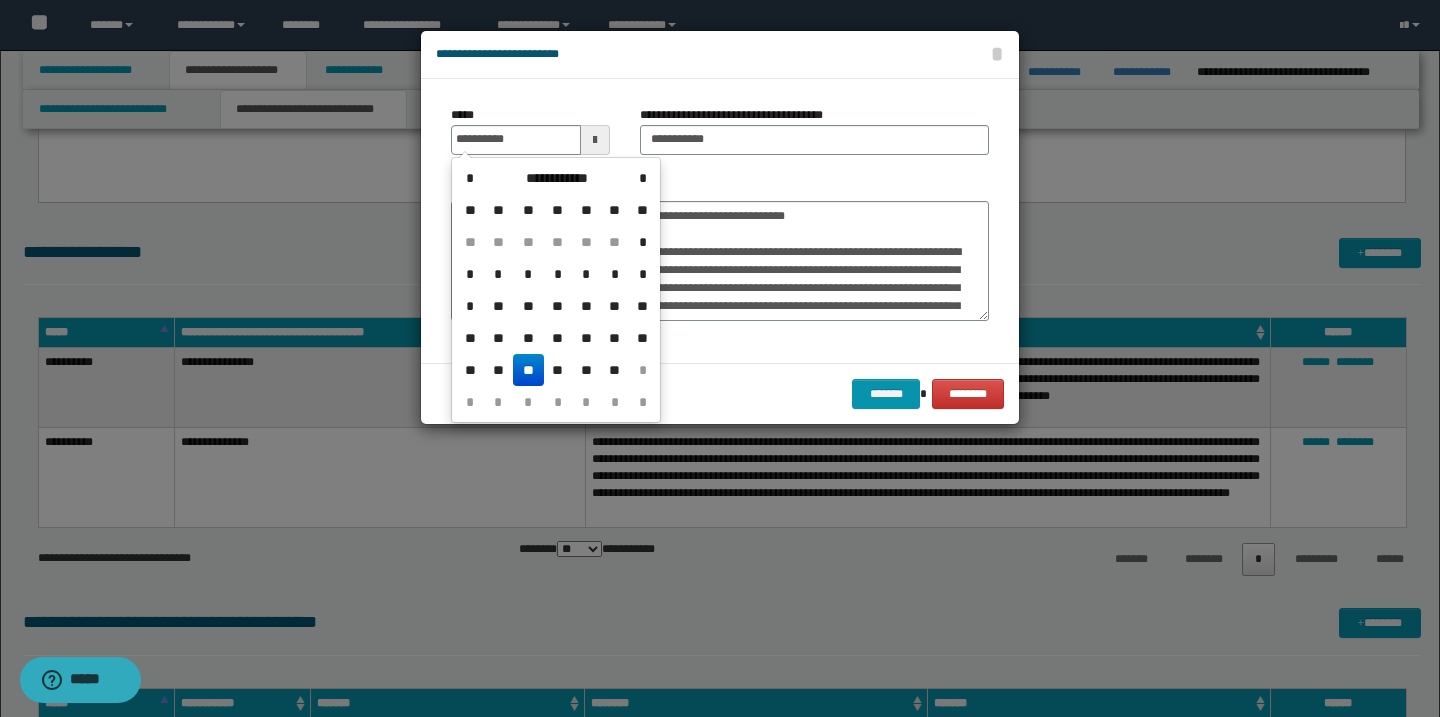 click on "**" at bounding box center (528, 370) 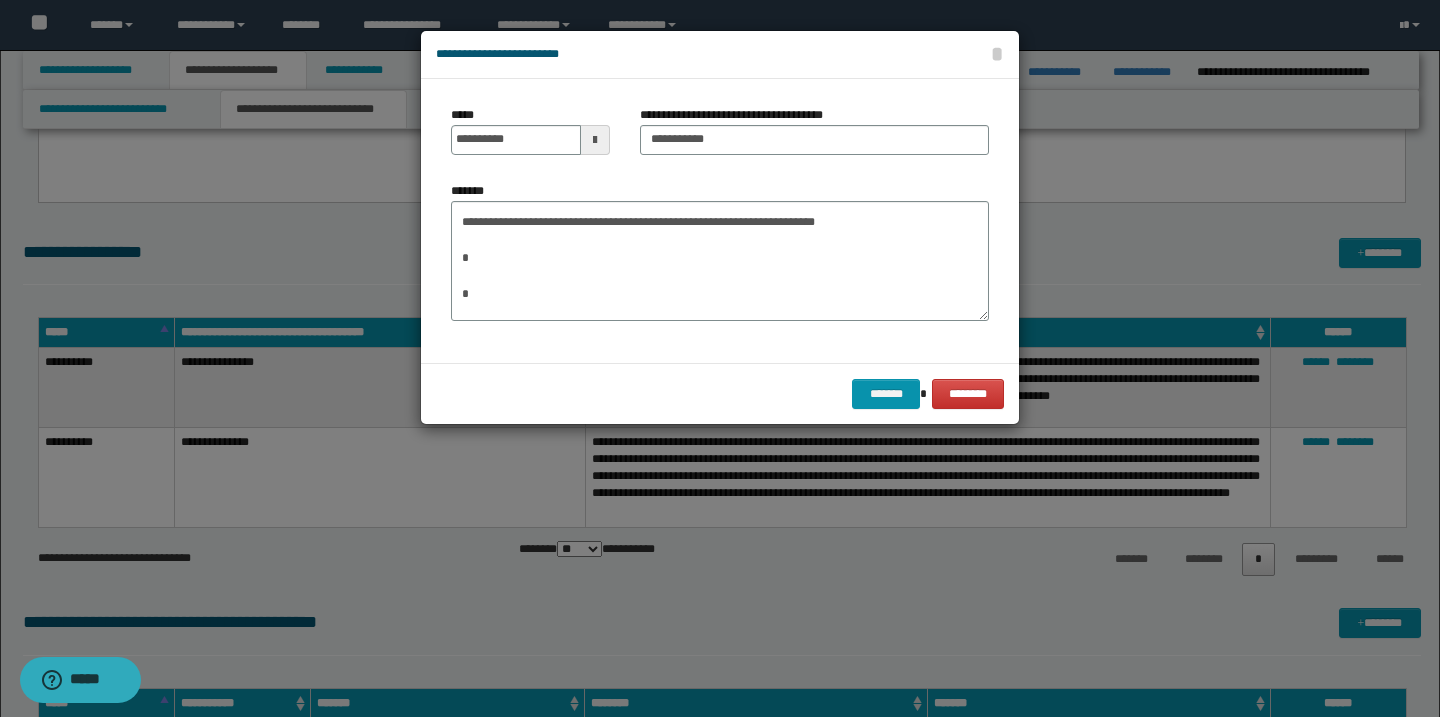 scroll, scrollTop: 376, scrollLeft: 0, axis: vertical 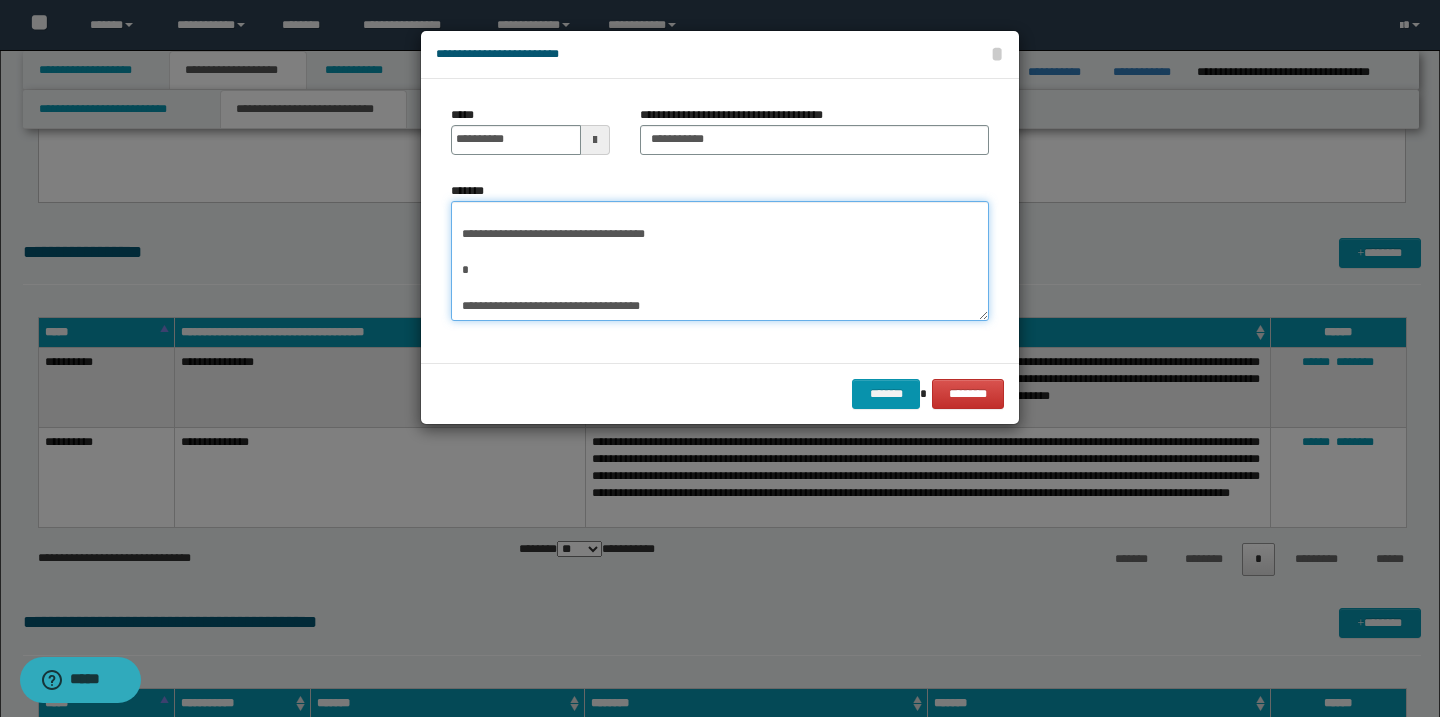drag, startPoint x: 460, startPoint y: 253, endPoint x: 577, endPoint y: 430, distance: 212.17445 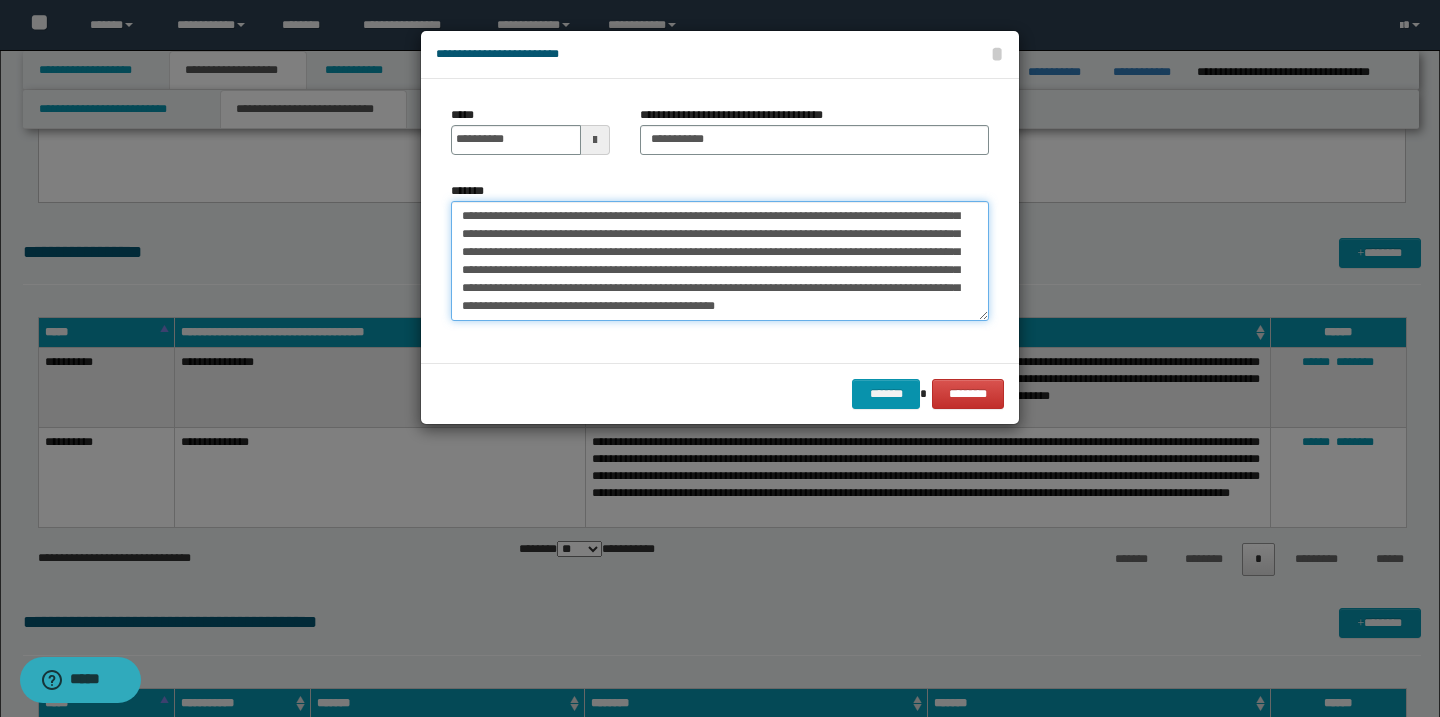 scroll, scrollTop: 324, scrollLeft: 0, axis: vertical 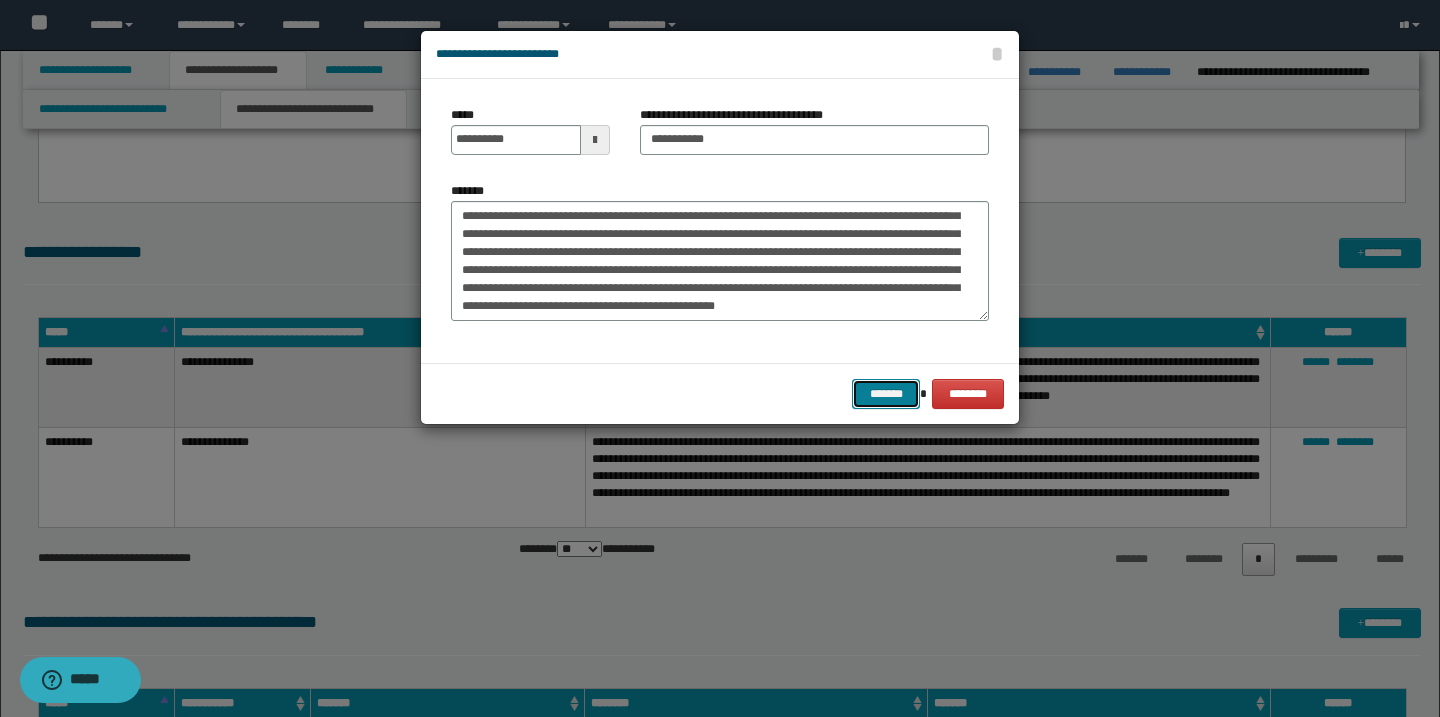 click on "*******" at bounding box center [886, 394] 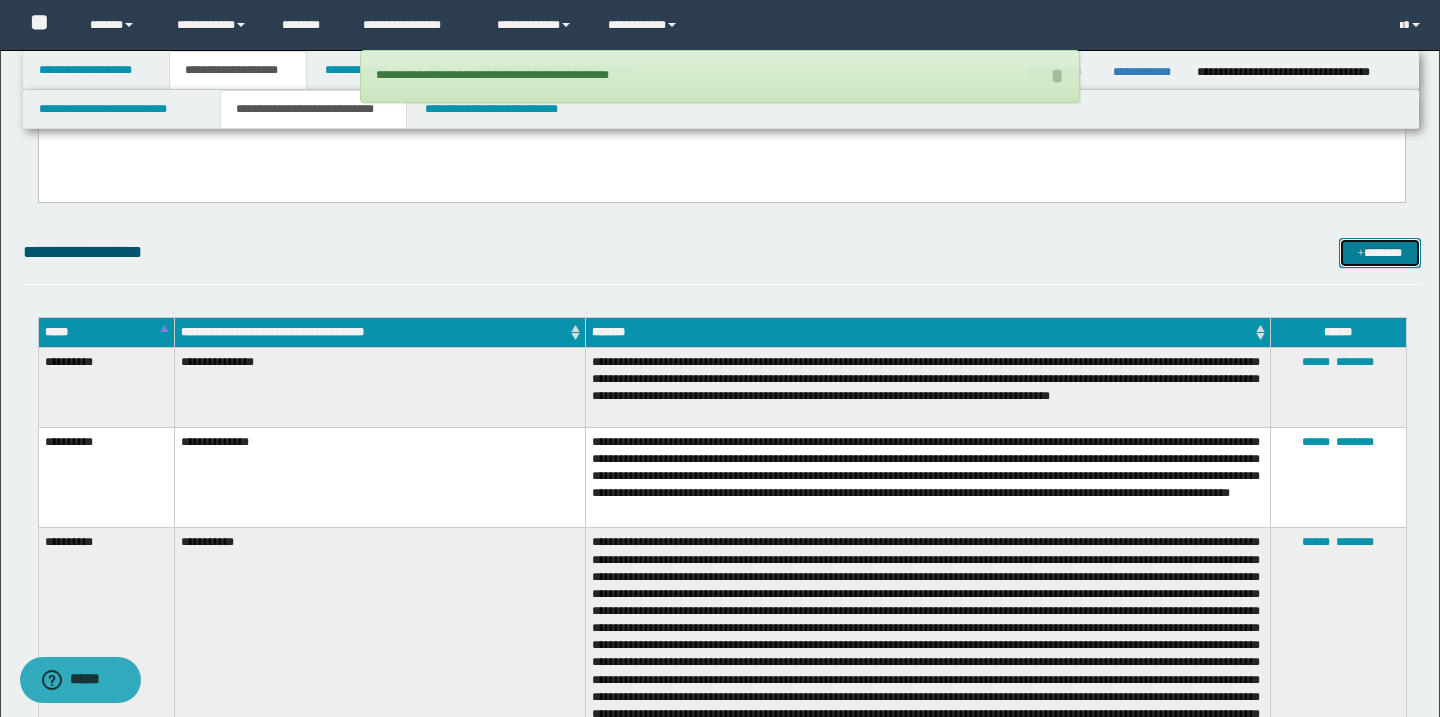 click on "*******" at bounding box center (1380, 253) 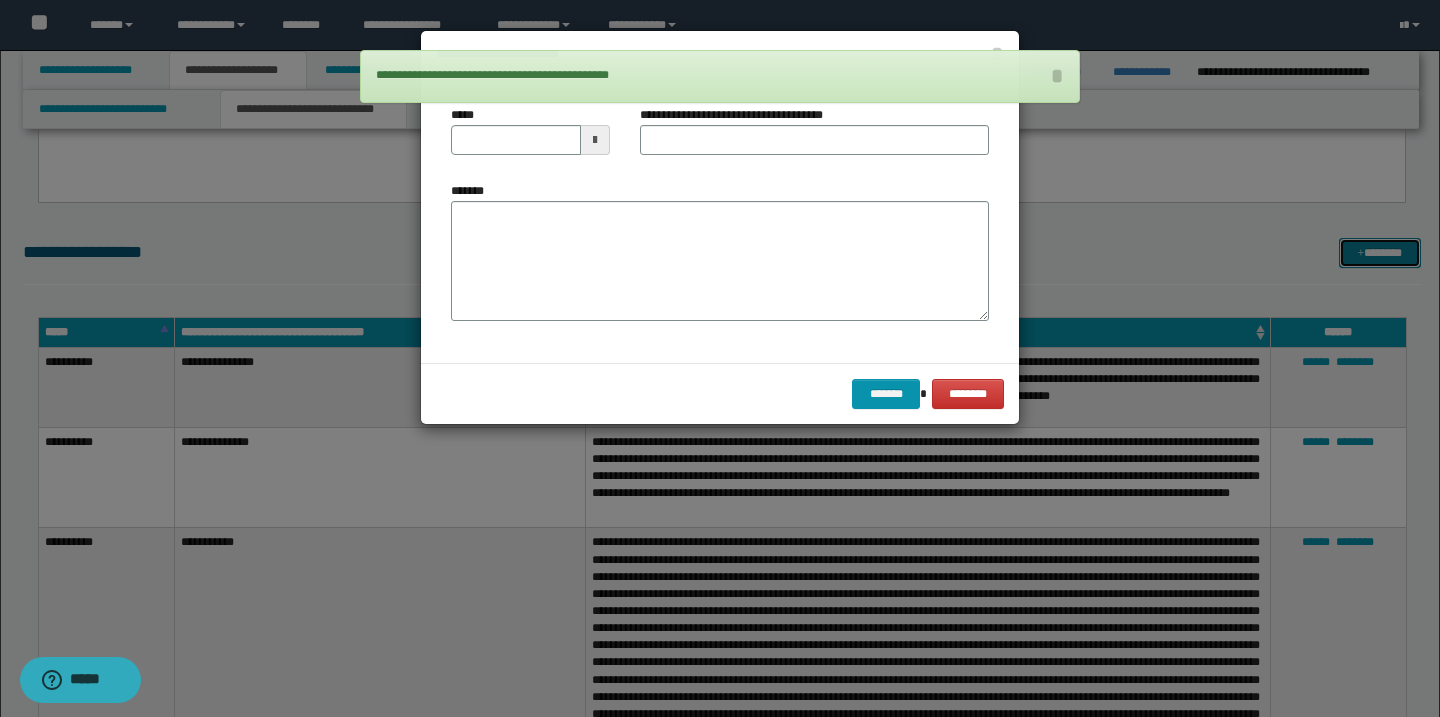 scroll, scrollTop: 0, scrollLeft: 0, axis: both 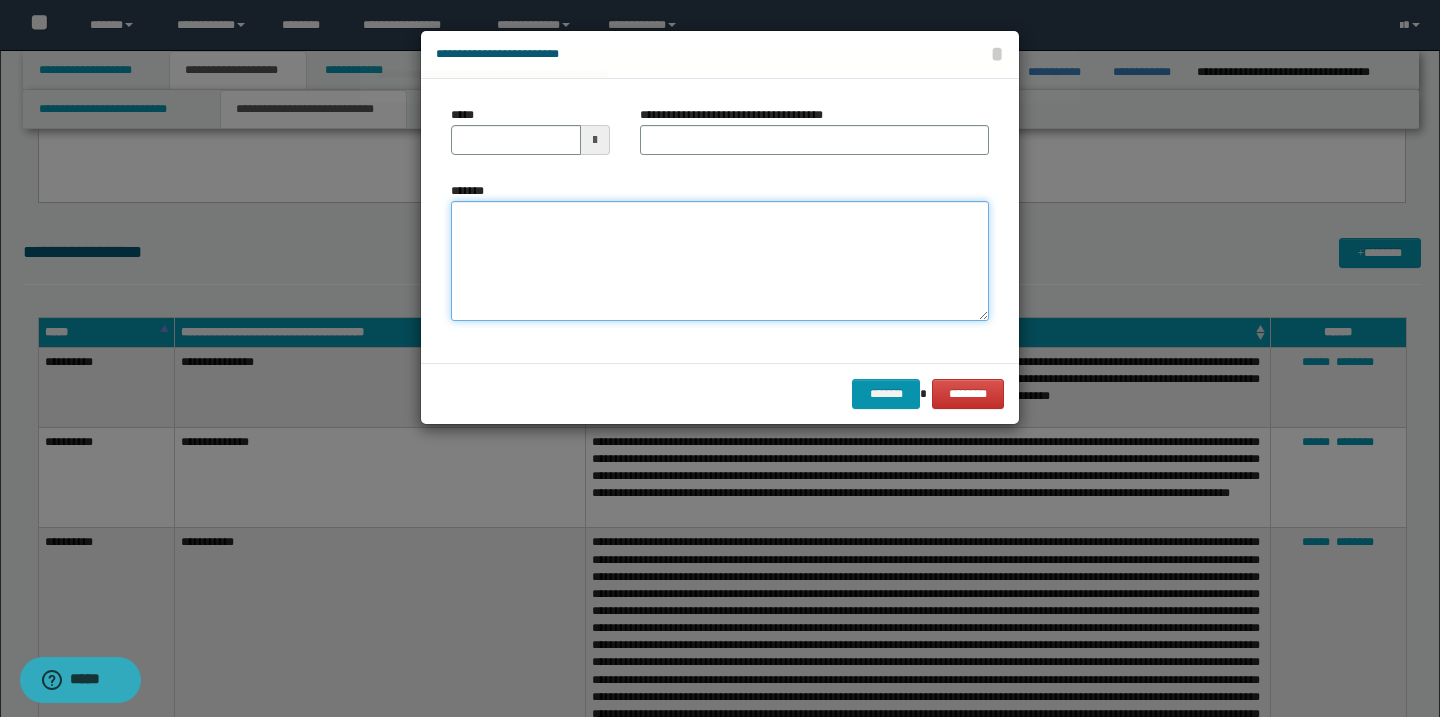 click on "*******" at bounding box center (720, 261) 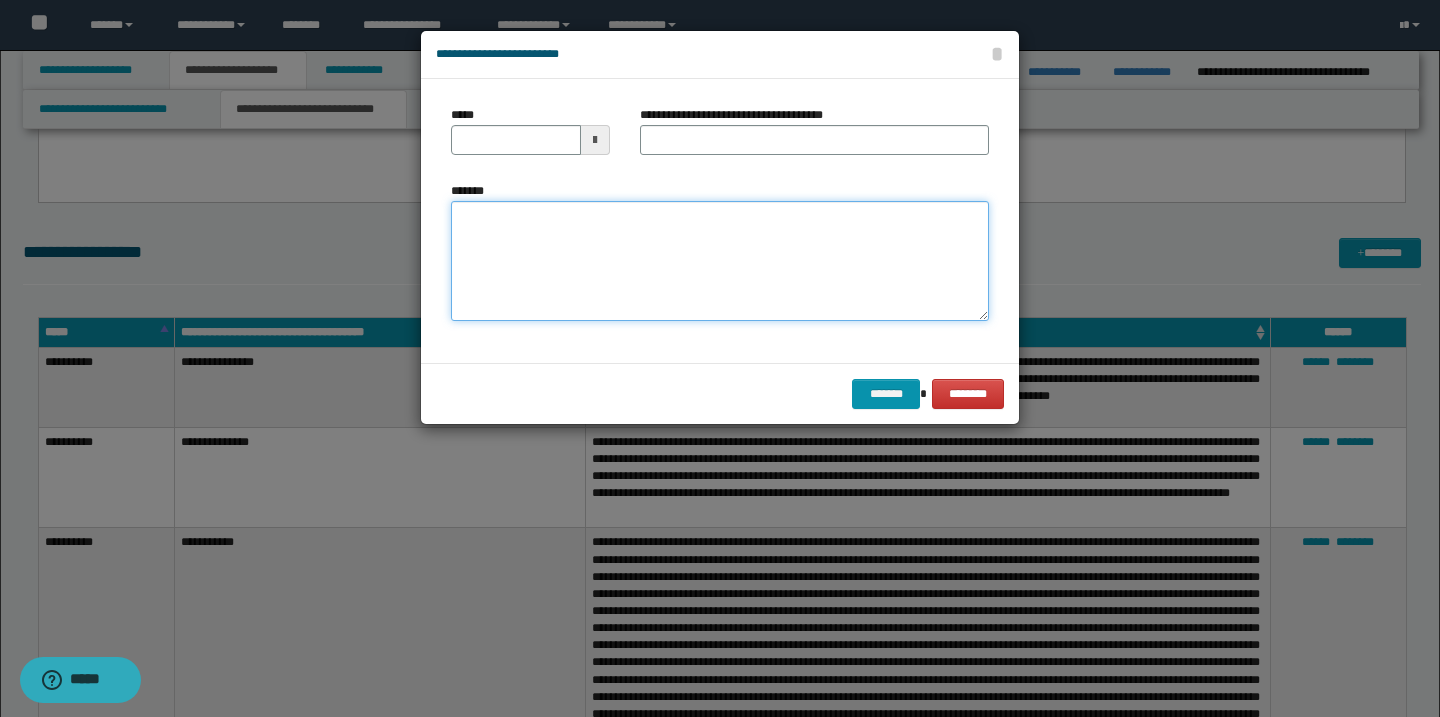 paste on "**********" 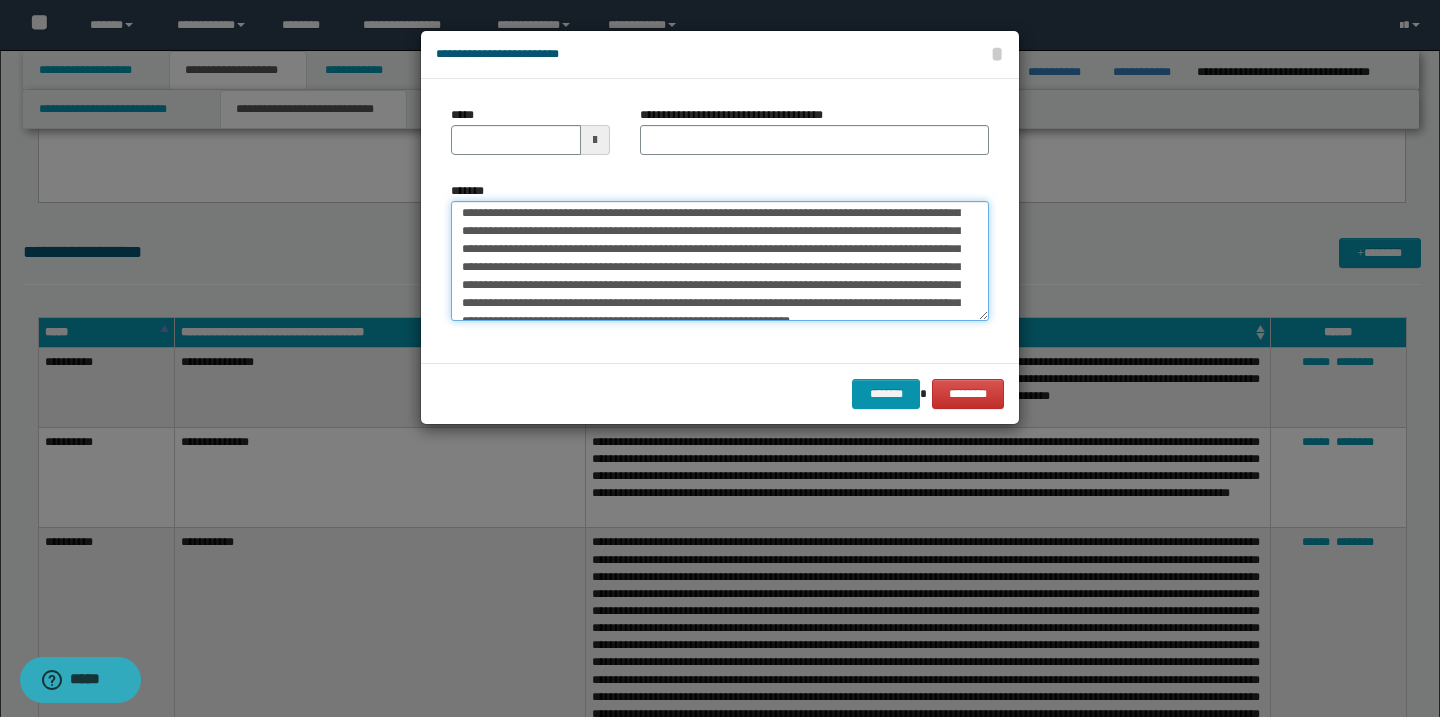 scroll, scrollTop: 0, scrollLeft: 0, axis: both 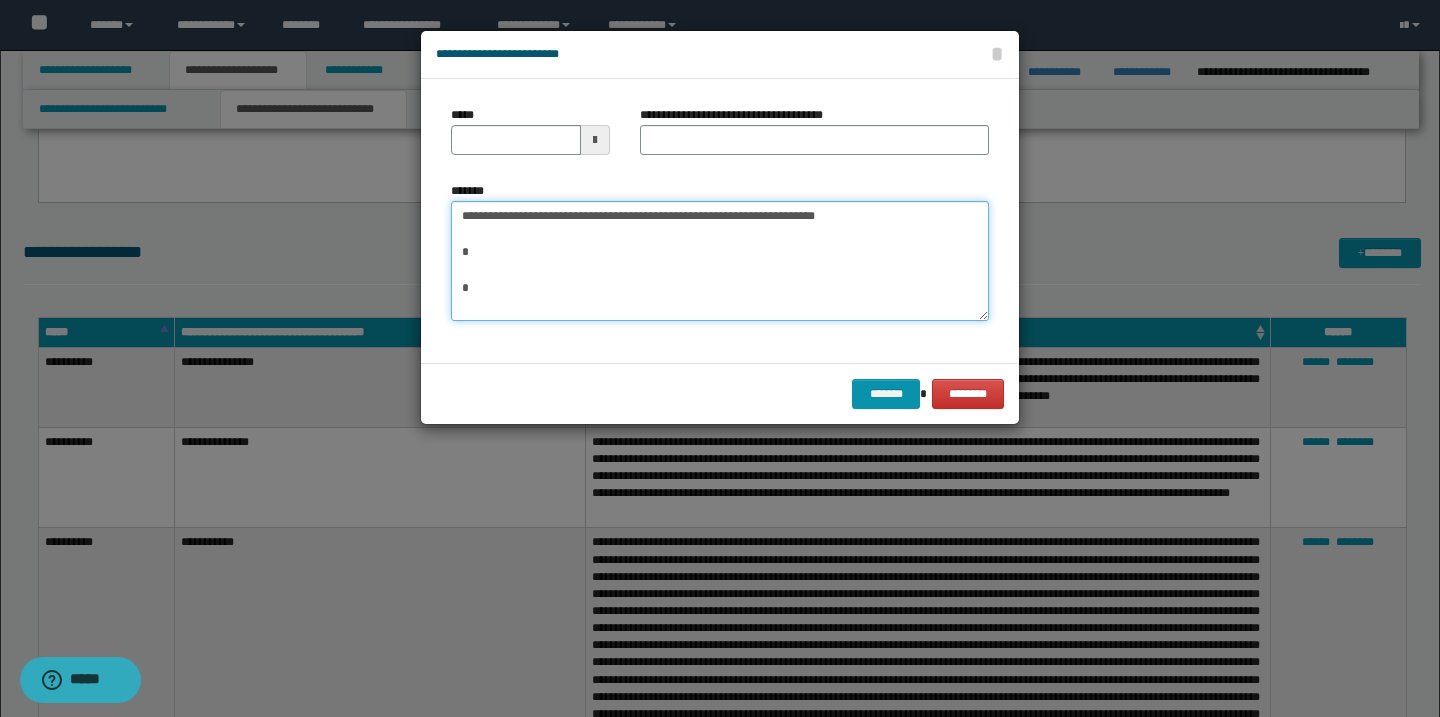 type on "**********" 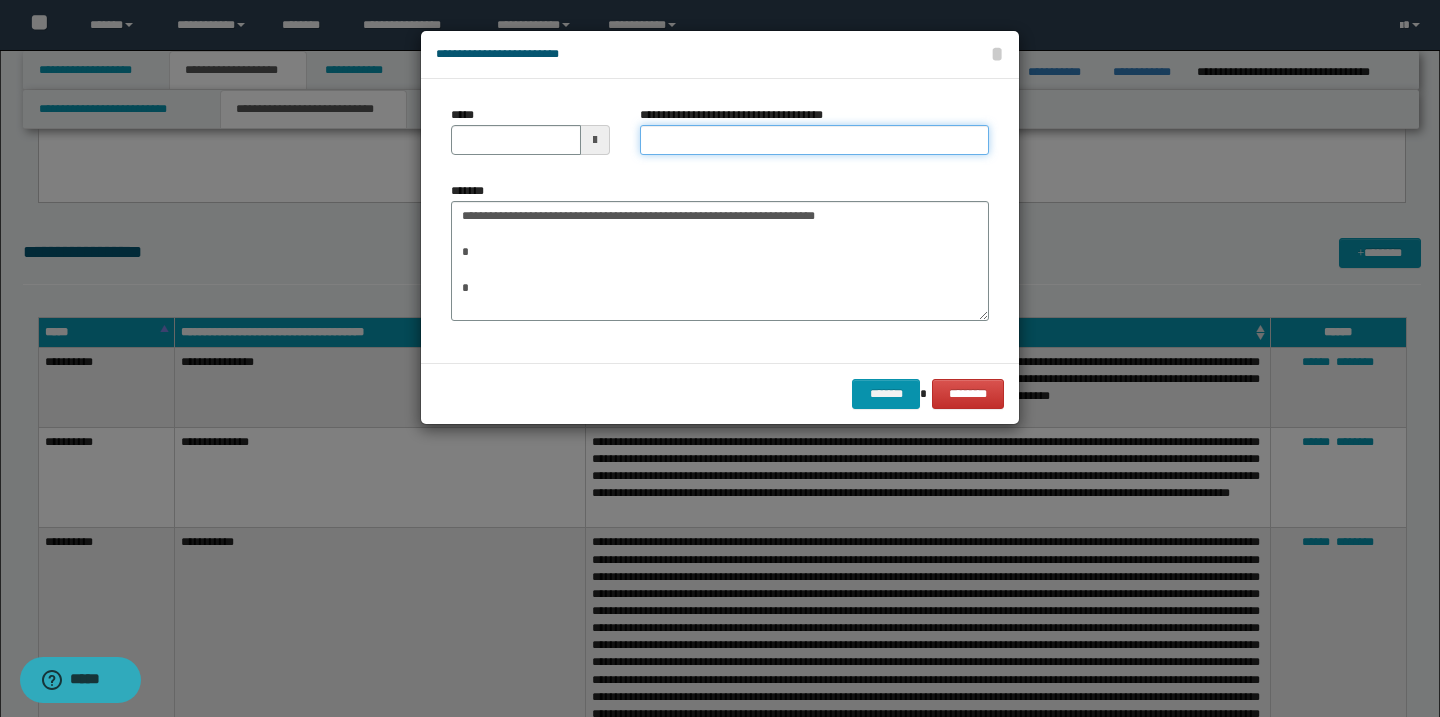click on "**********" at bounding box center (814, 140) 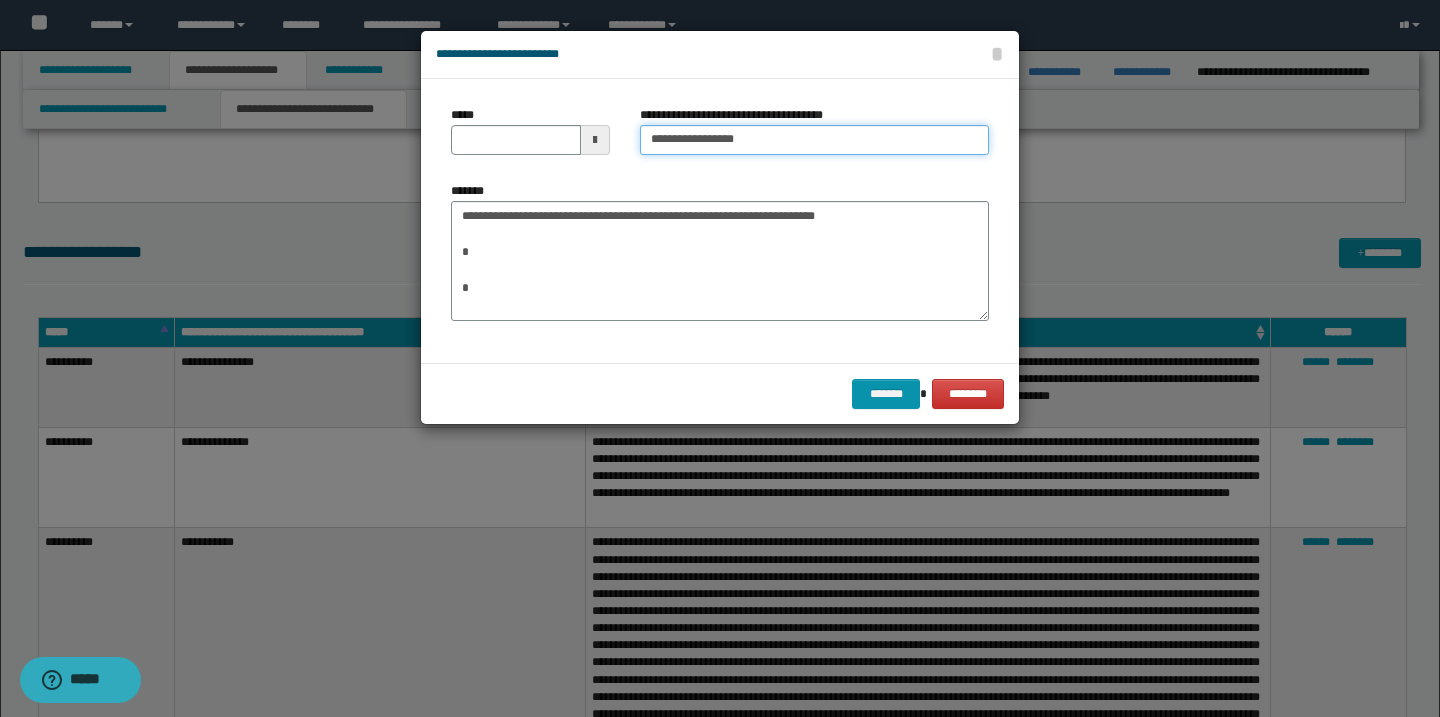 type on "**********" 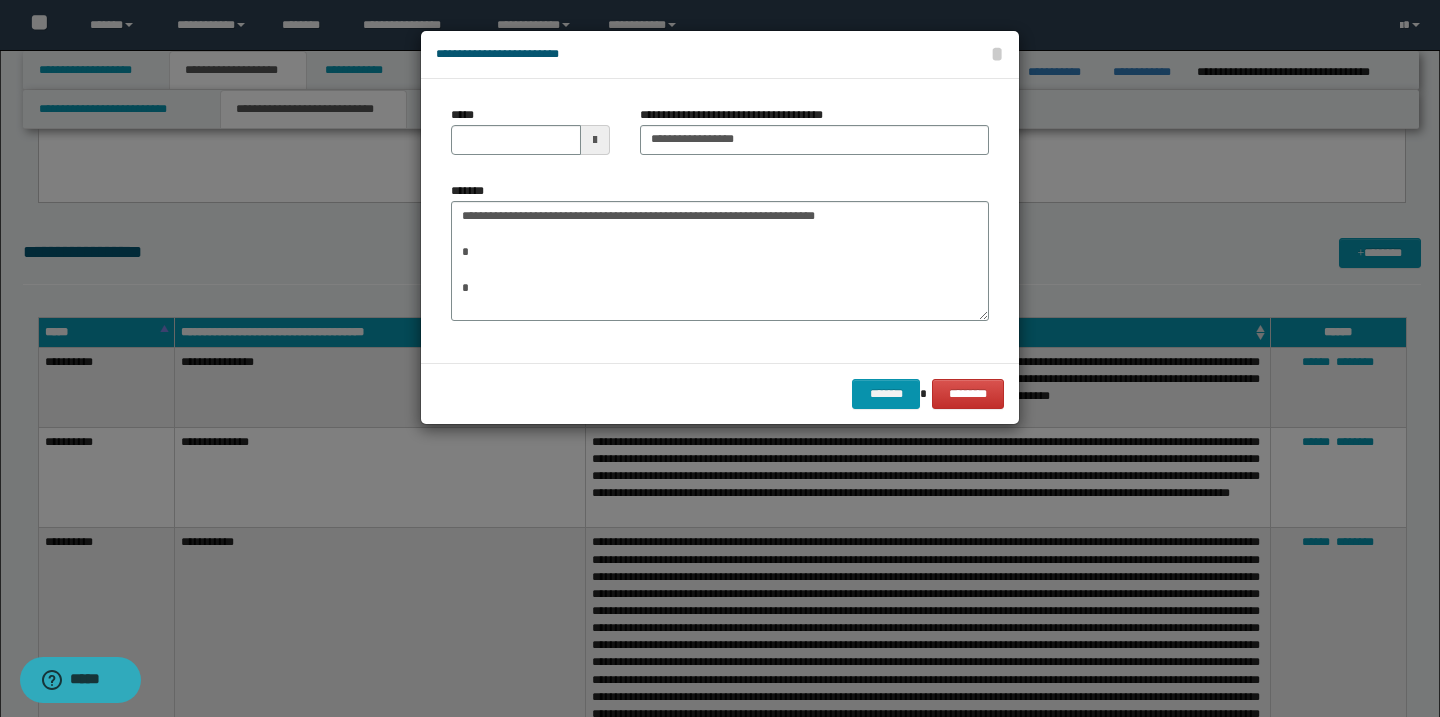 click at bounding box center (595, 140) 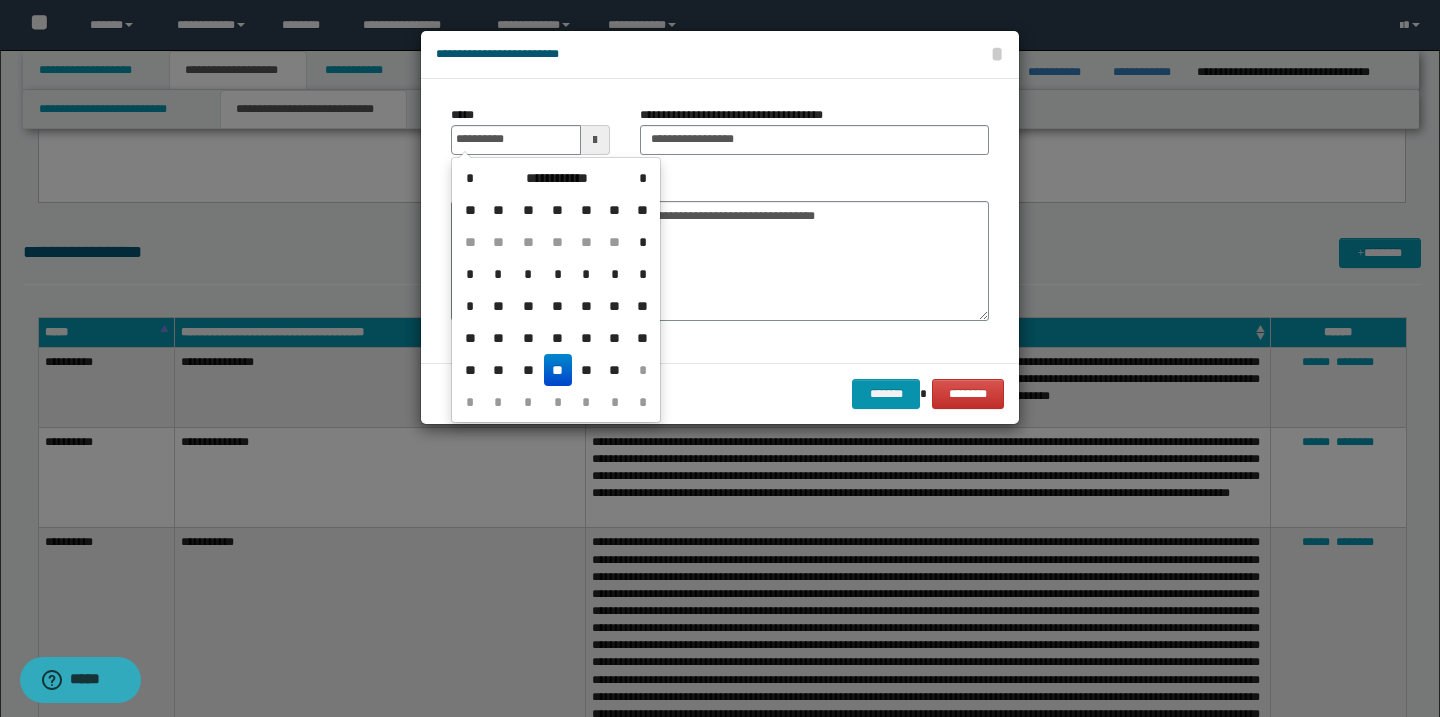click on "**" at bounding box center [558, 370] 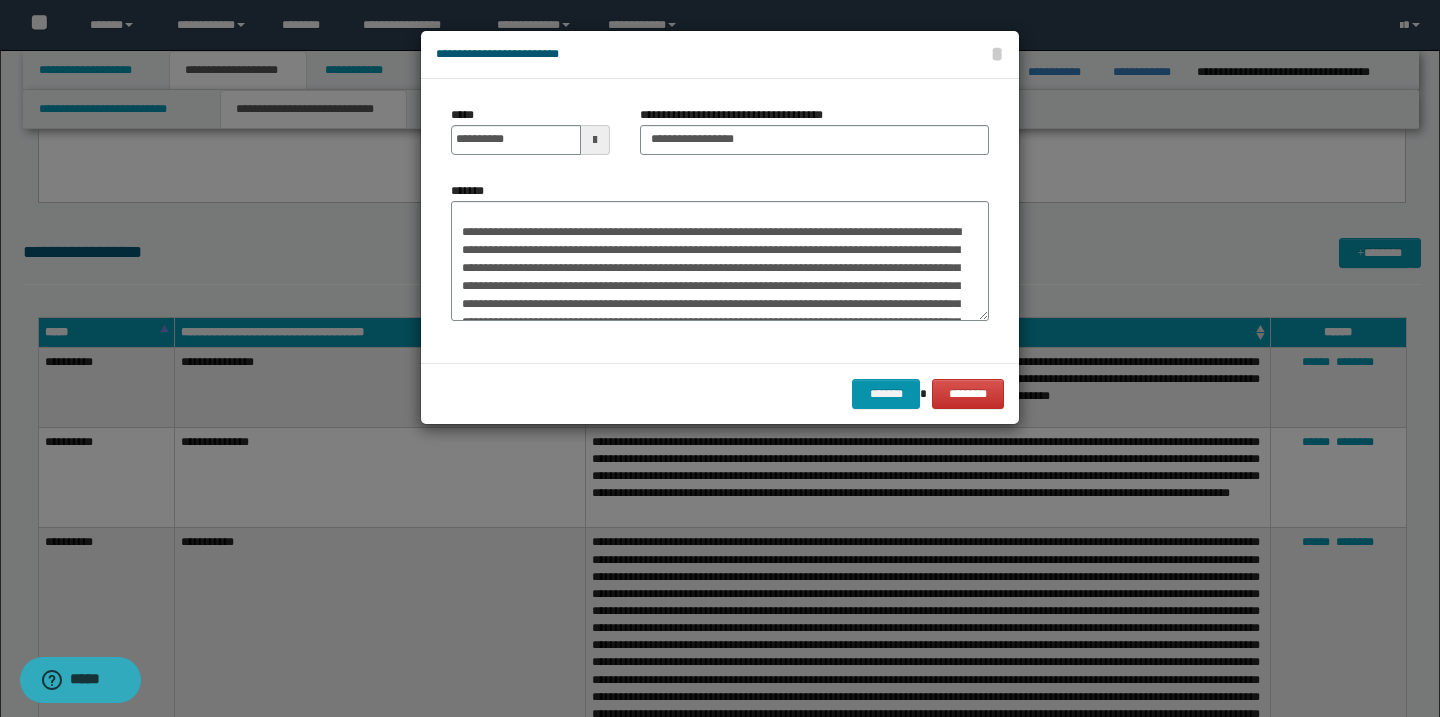 scroll, scrollTop: 533, scrollLeft: 0, axis: vertical 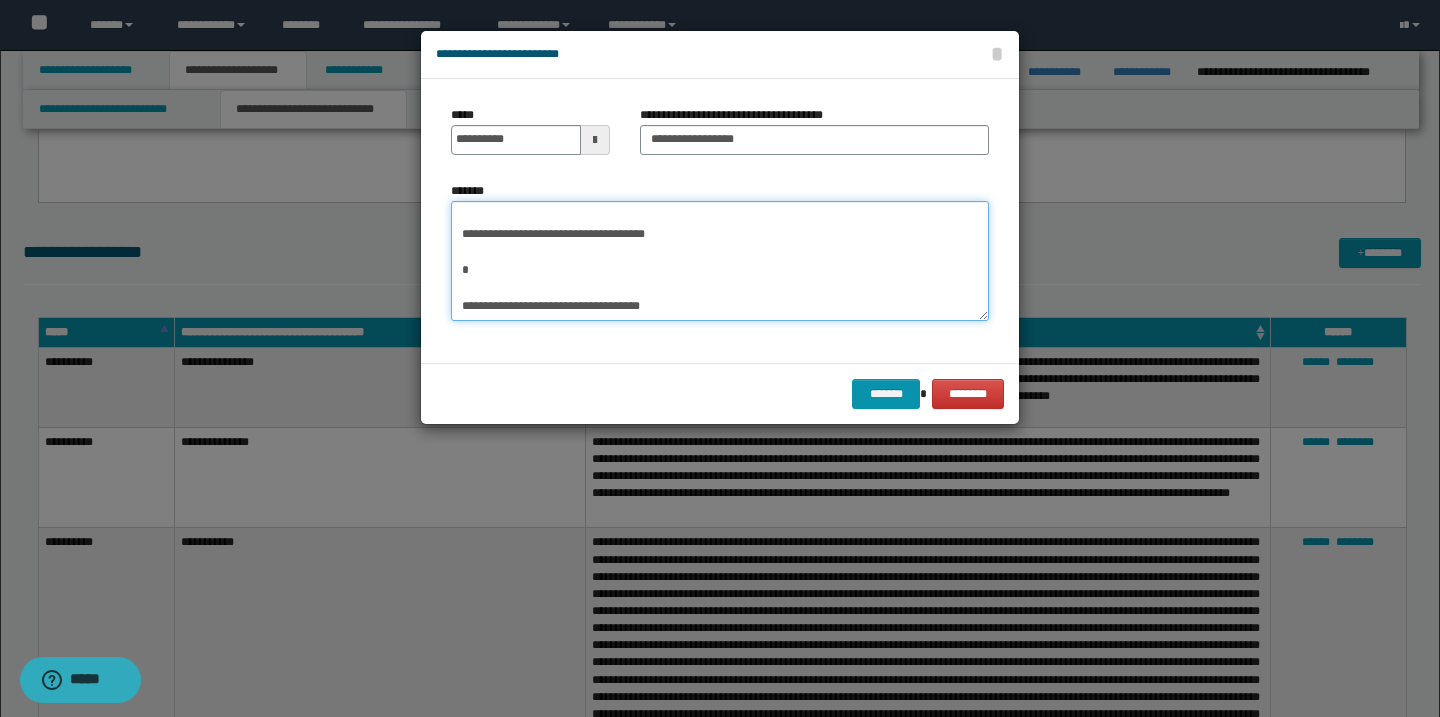drag, startPoint x: 459, startPoint y: 234, endPoint x: 694, endPoint y: 383, distance: 278.25528 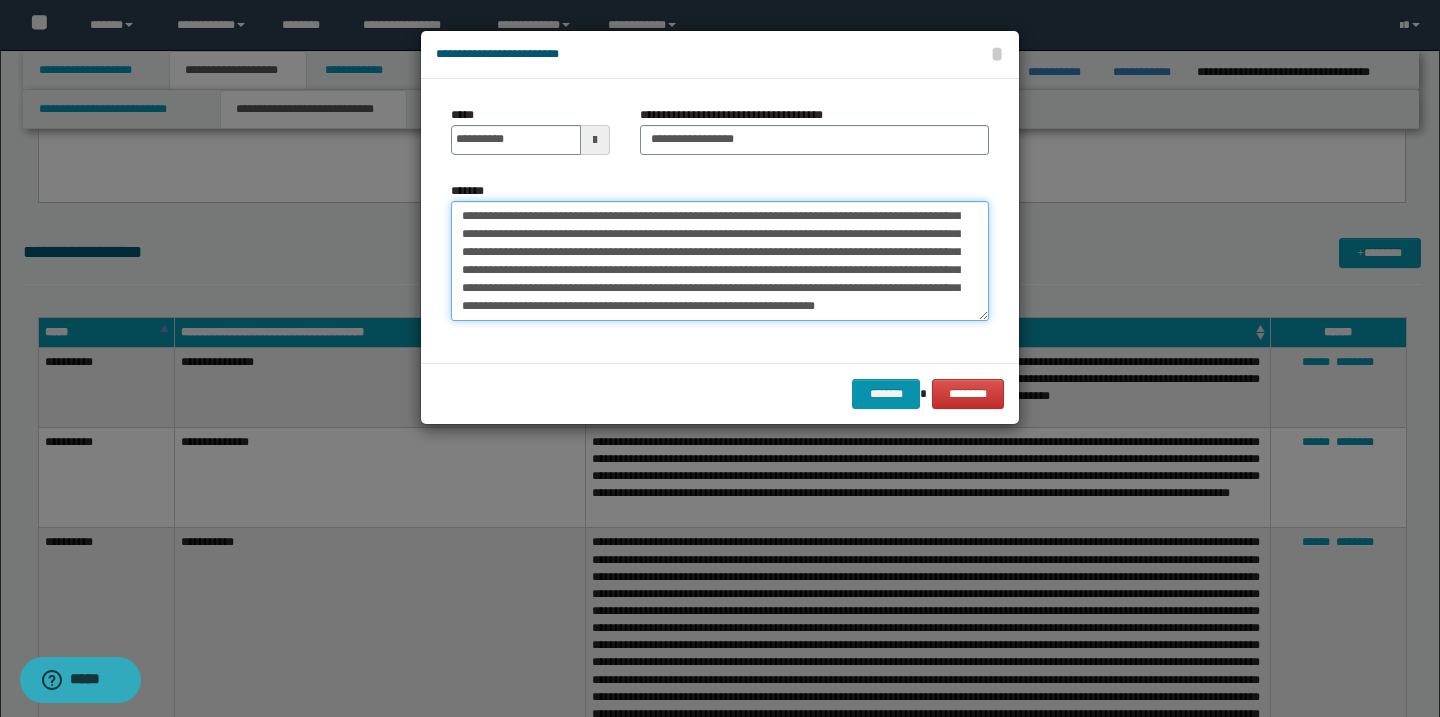 scroll, scrollTop: 468, scrollLeft: 0, axis: vertical 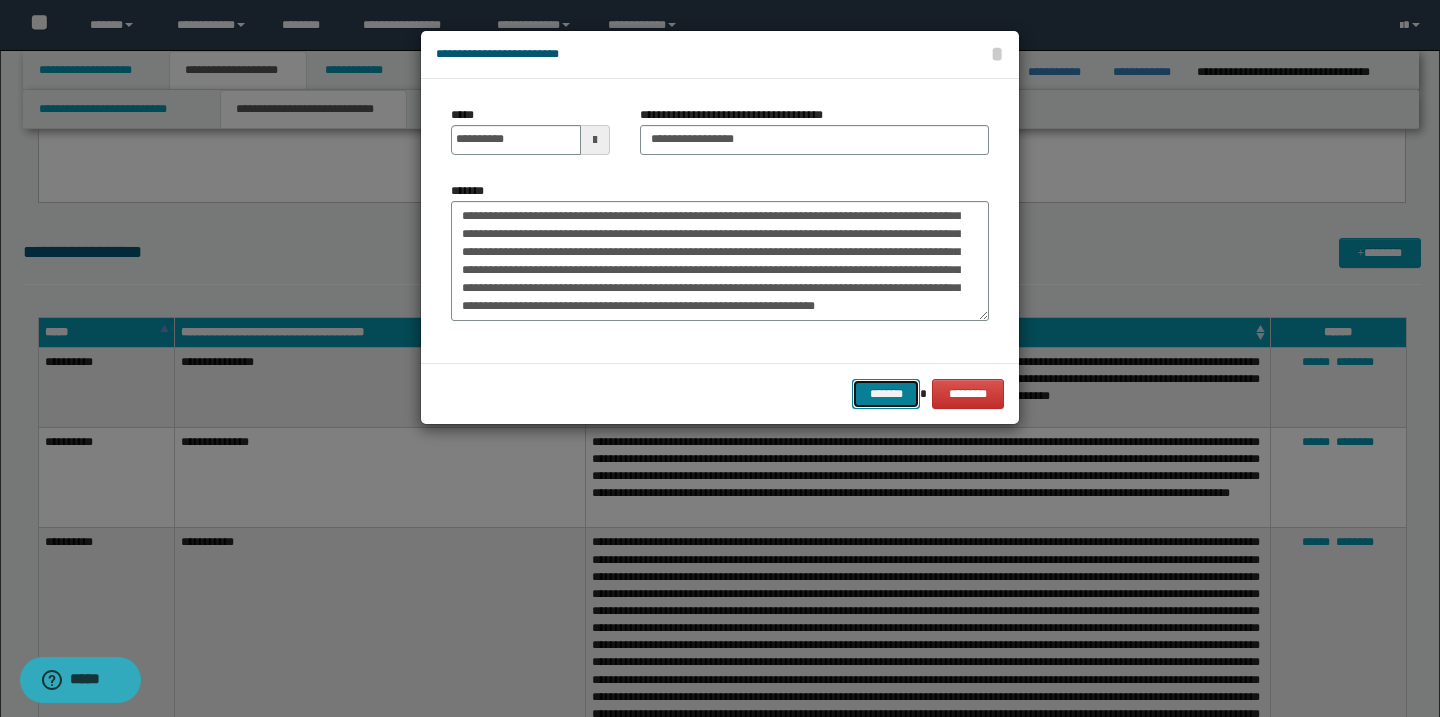 click on "*******" at bounding box center (886, 394) 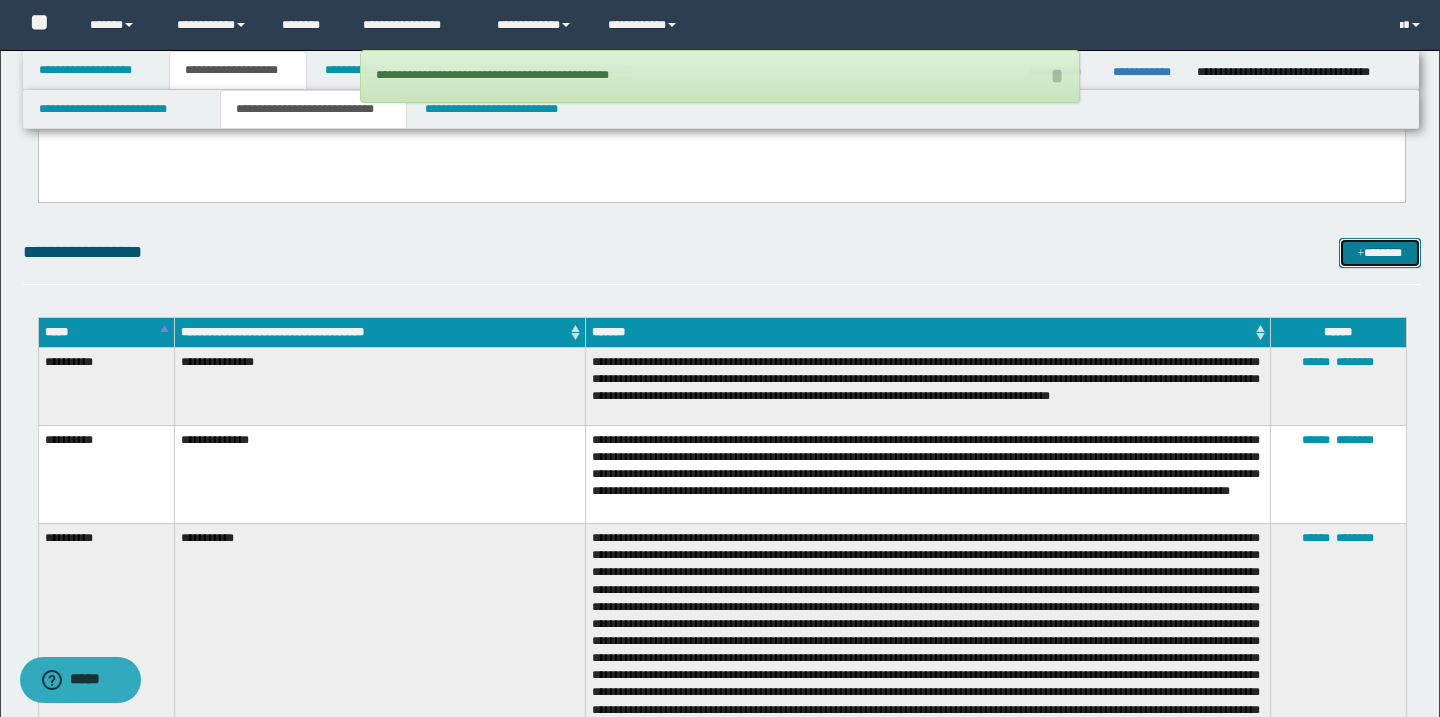 click on "*******" at bounding box center (1380, 253) 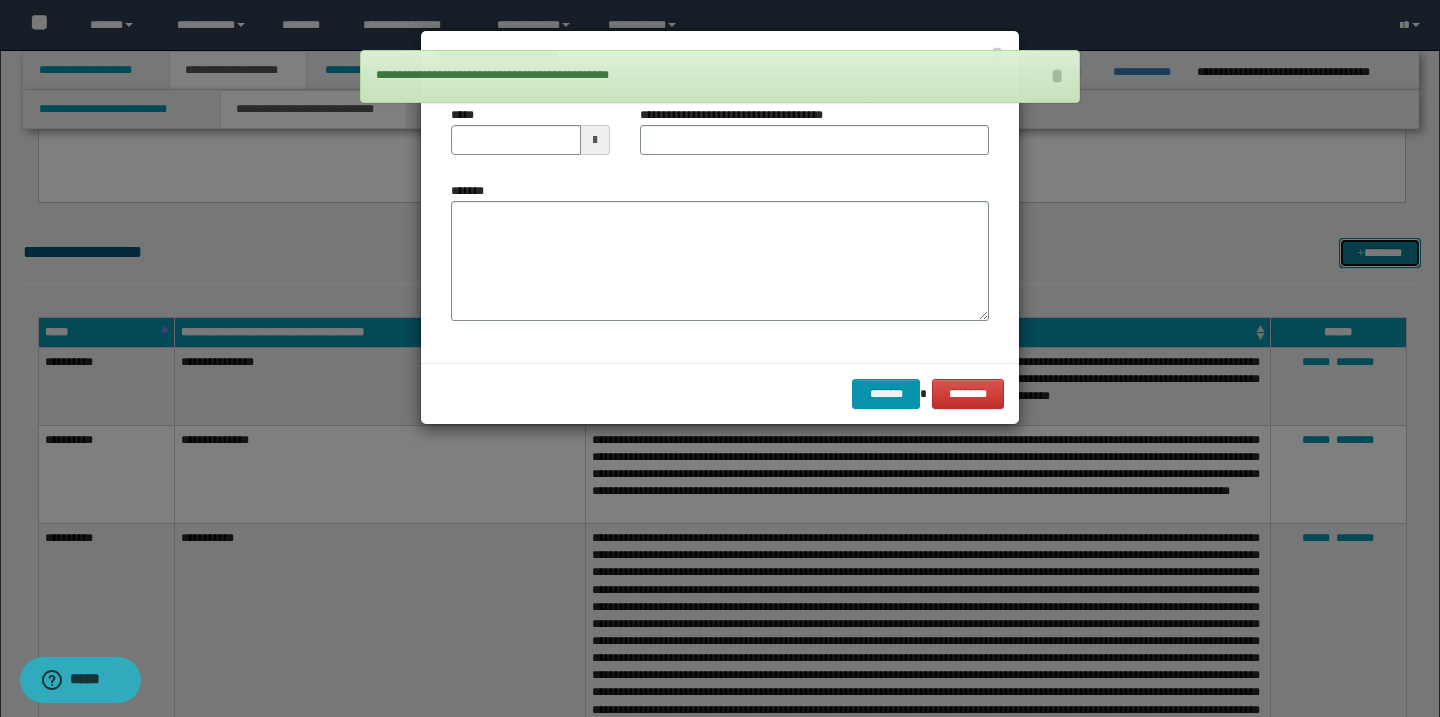 scroll, scrollTop: 0, scrollLeft: 0, axis: both 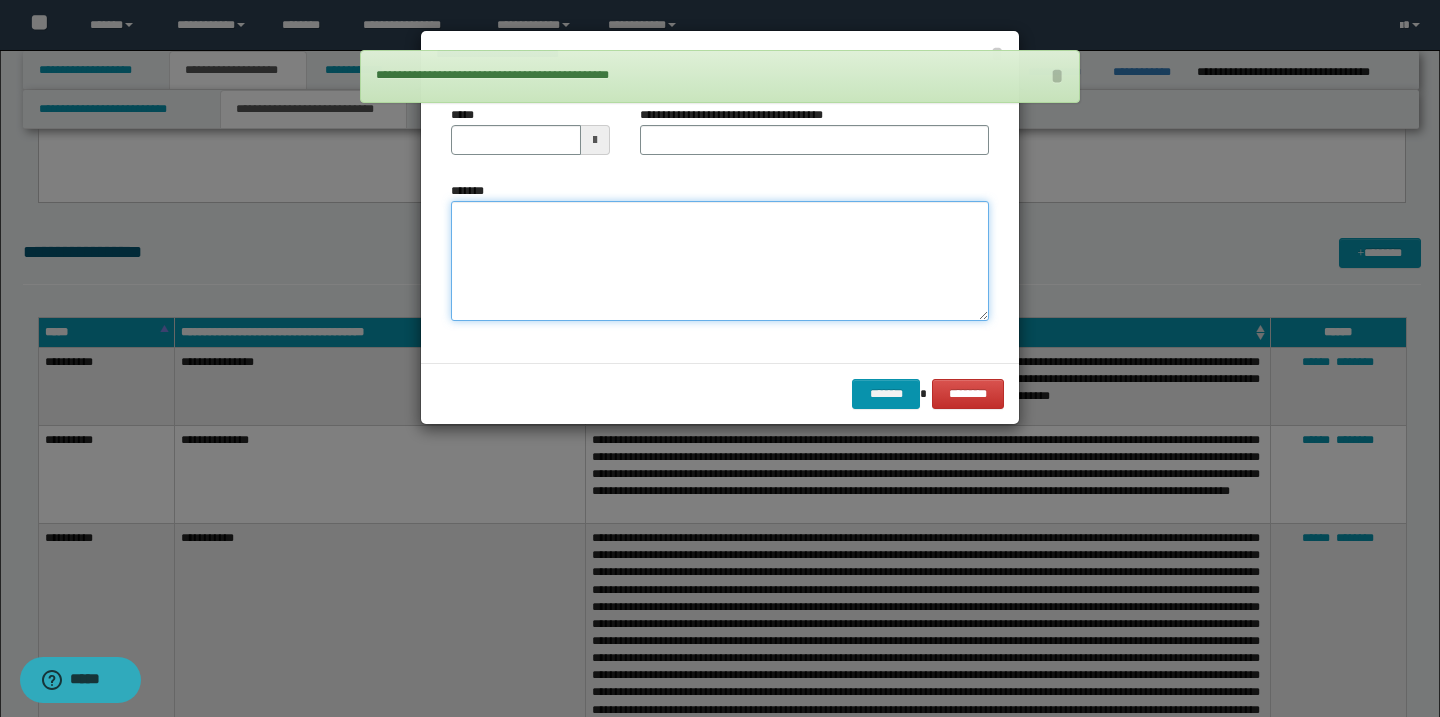 click on "*******" at bounding box center [720, 261] 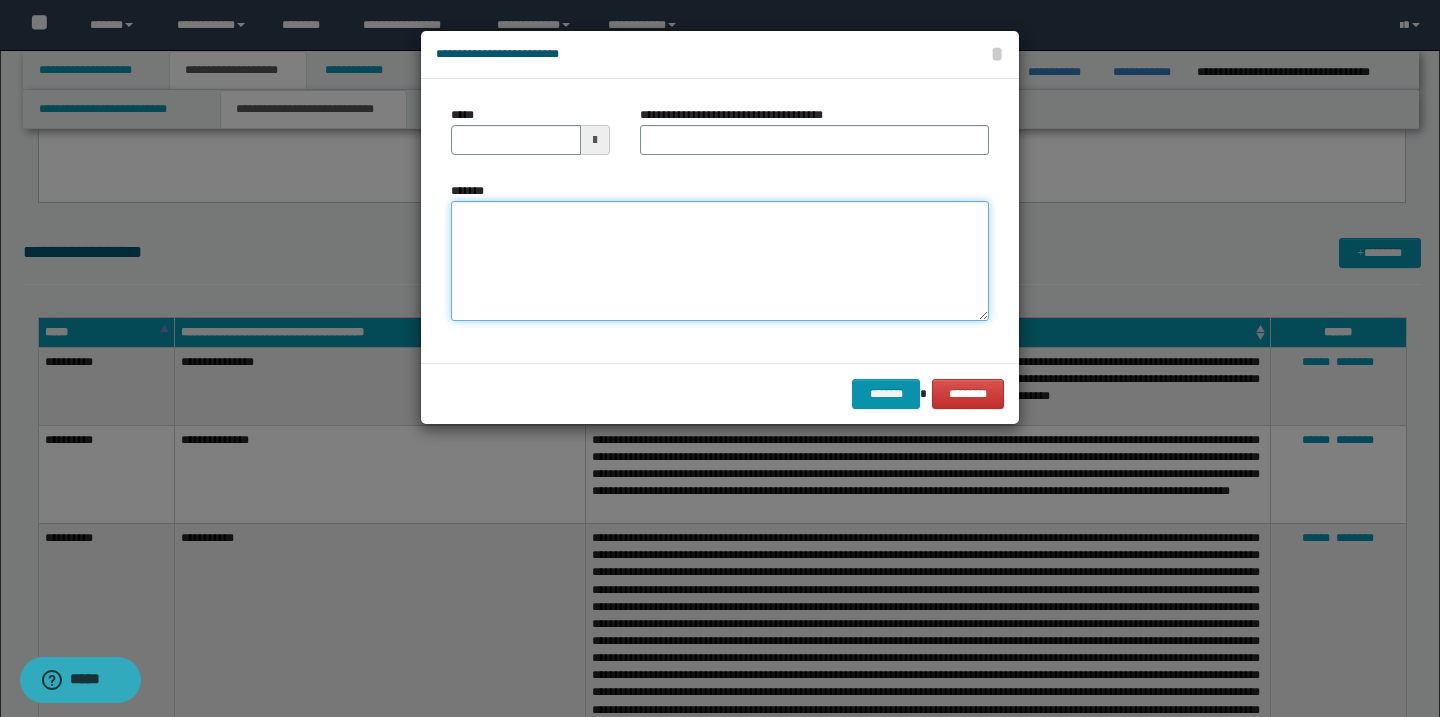 paste on "**********" 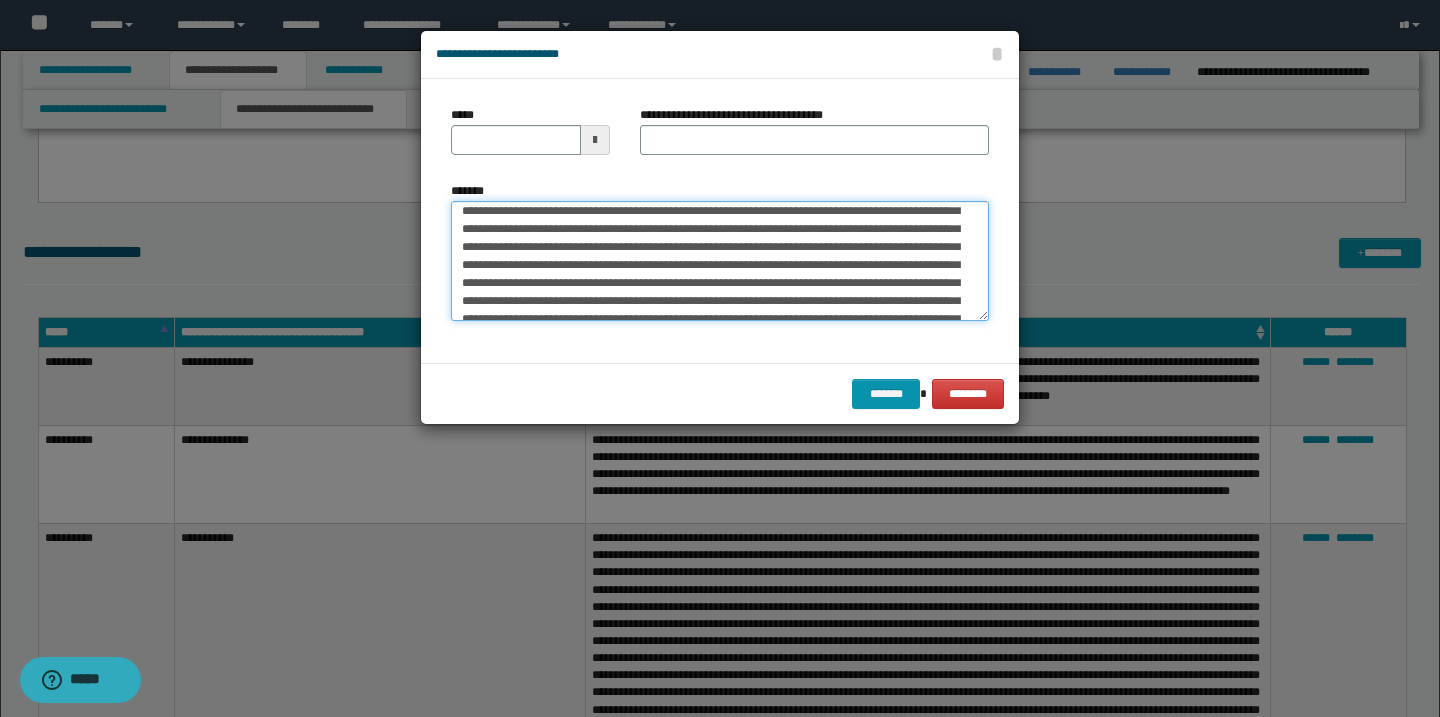 scroll, scrollTop: 0, scrollLeft: 0, axis: both 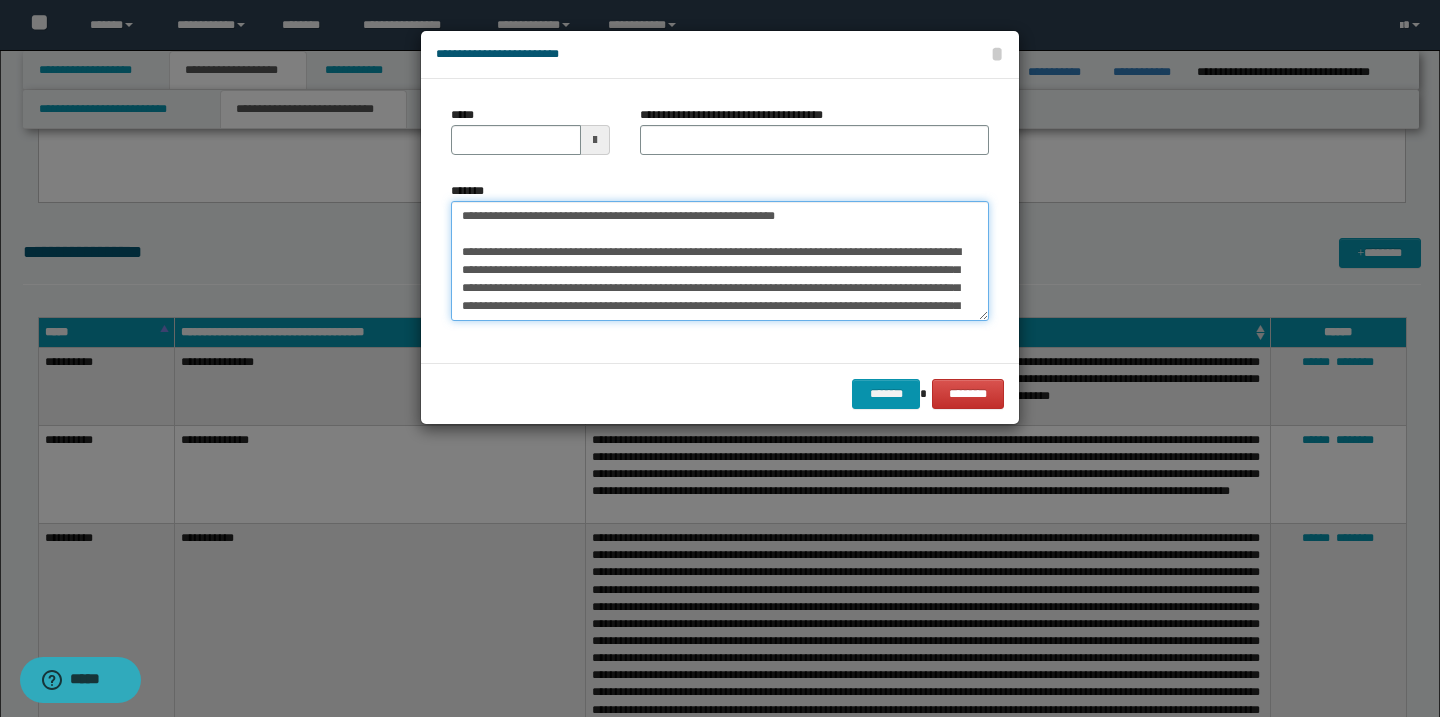 type on "**********" 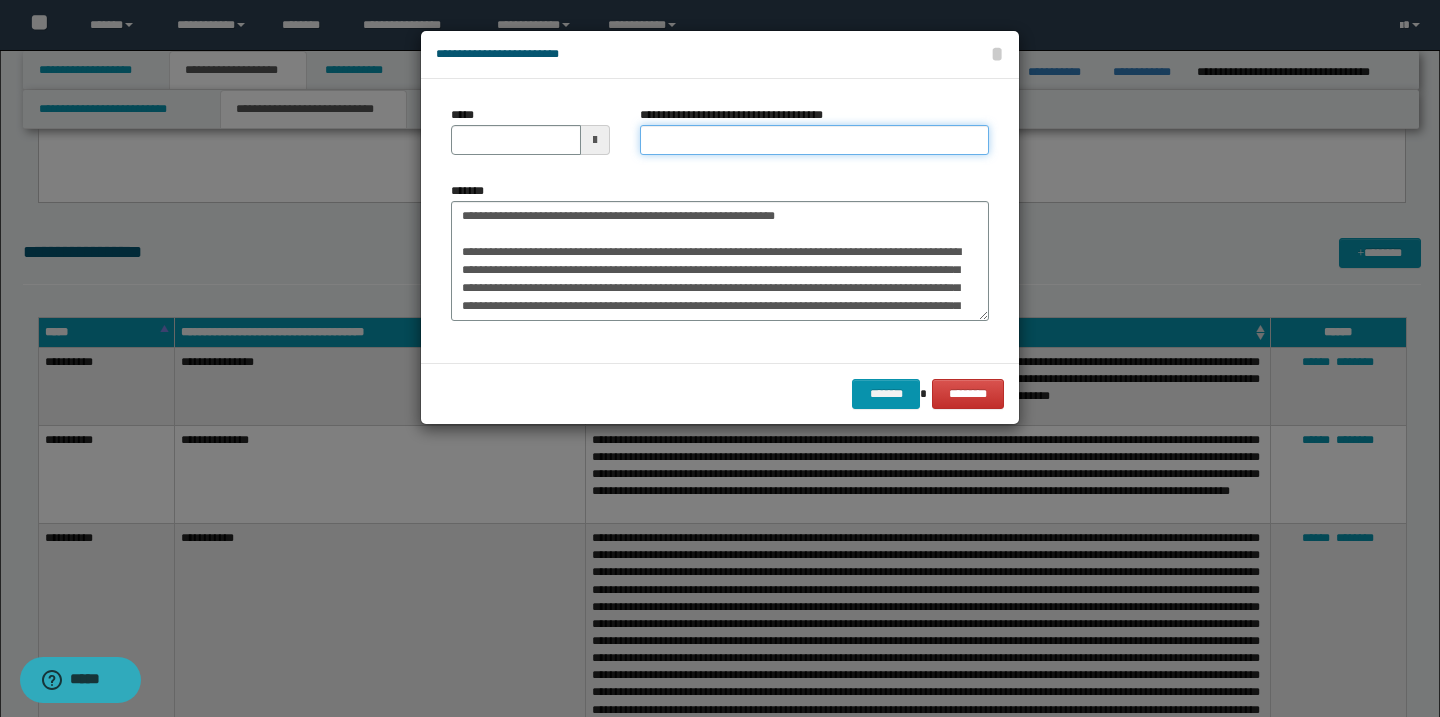 click on "**********" at bounding box center (814, 140) 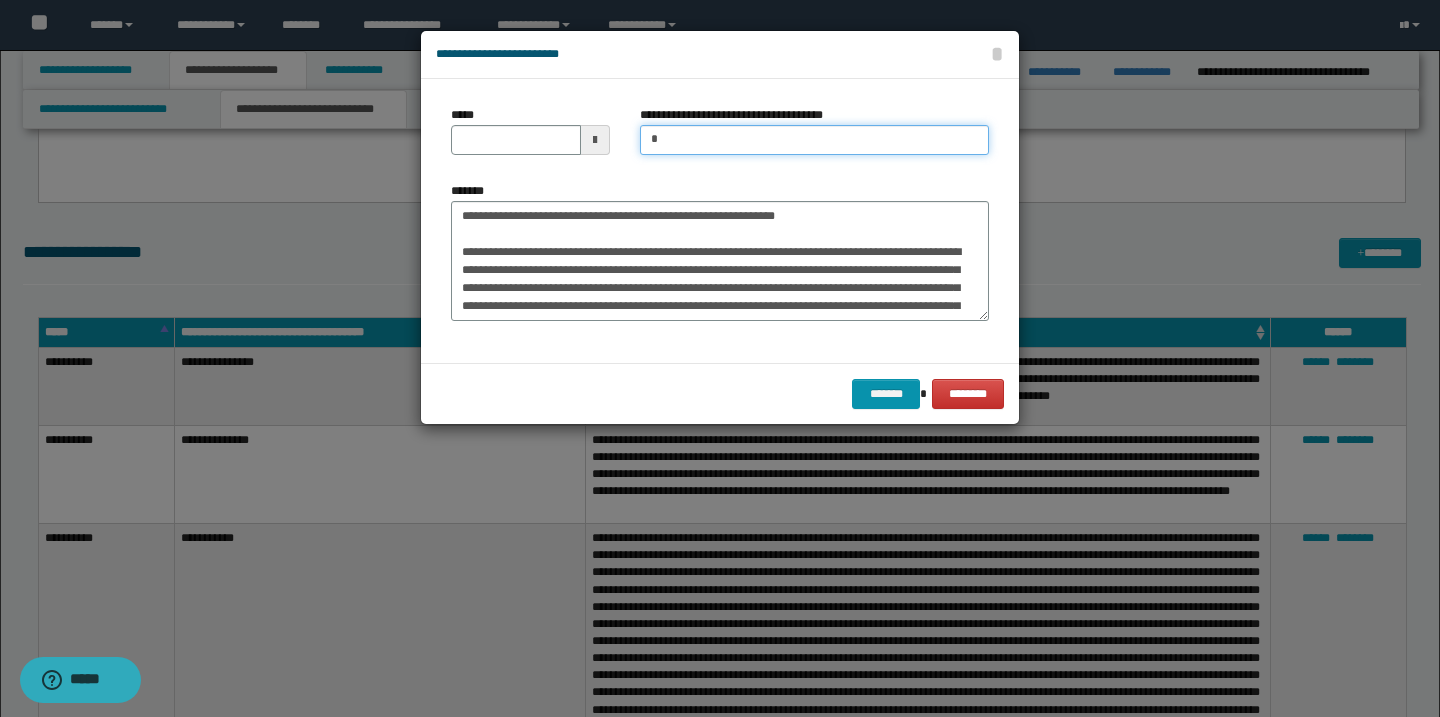type on "*********" 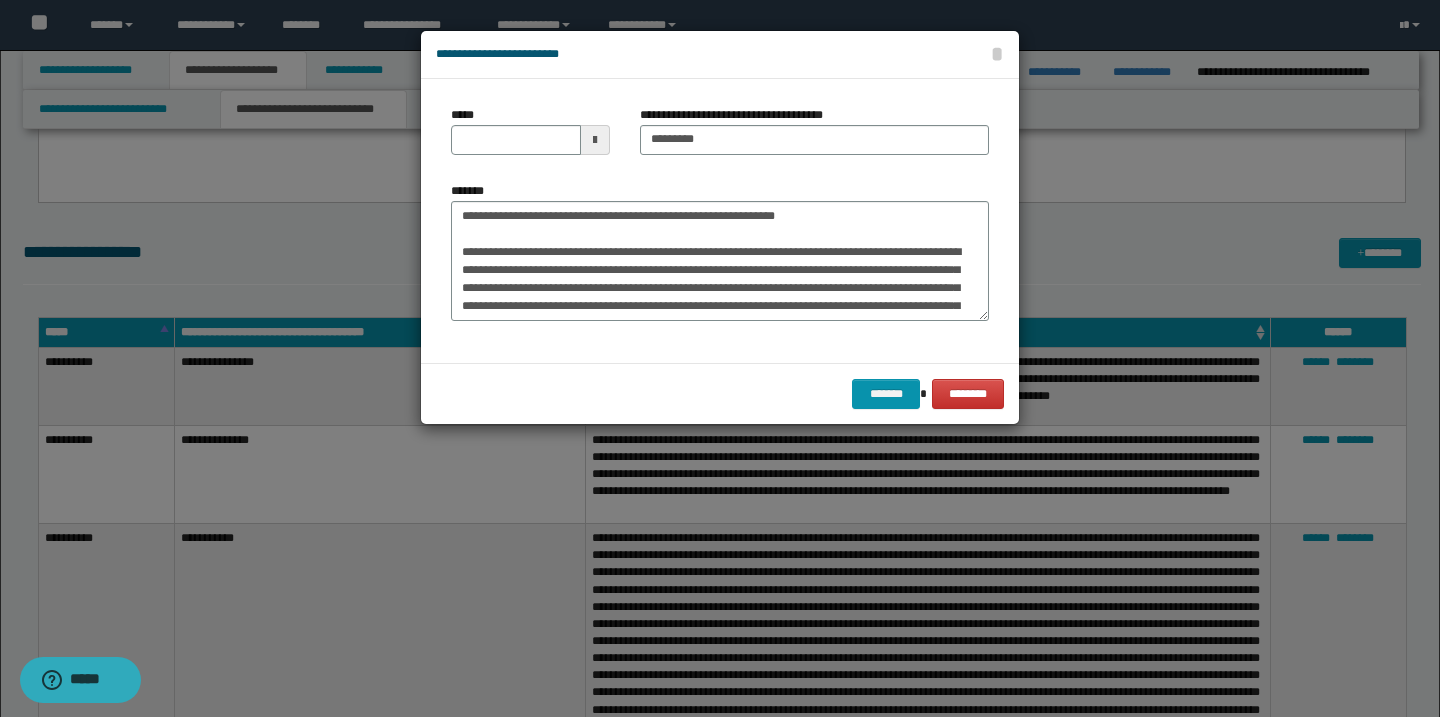 click at bounding box center (595, 140) 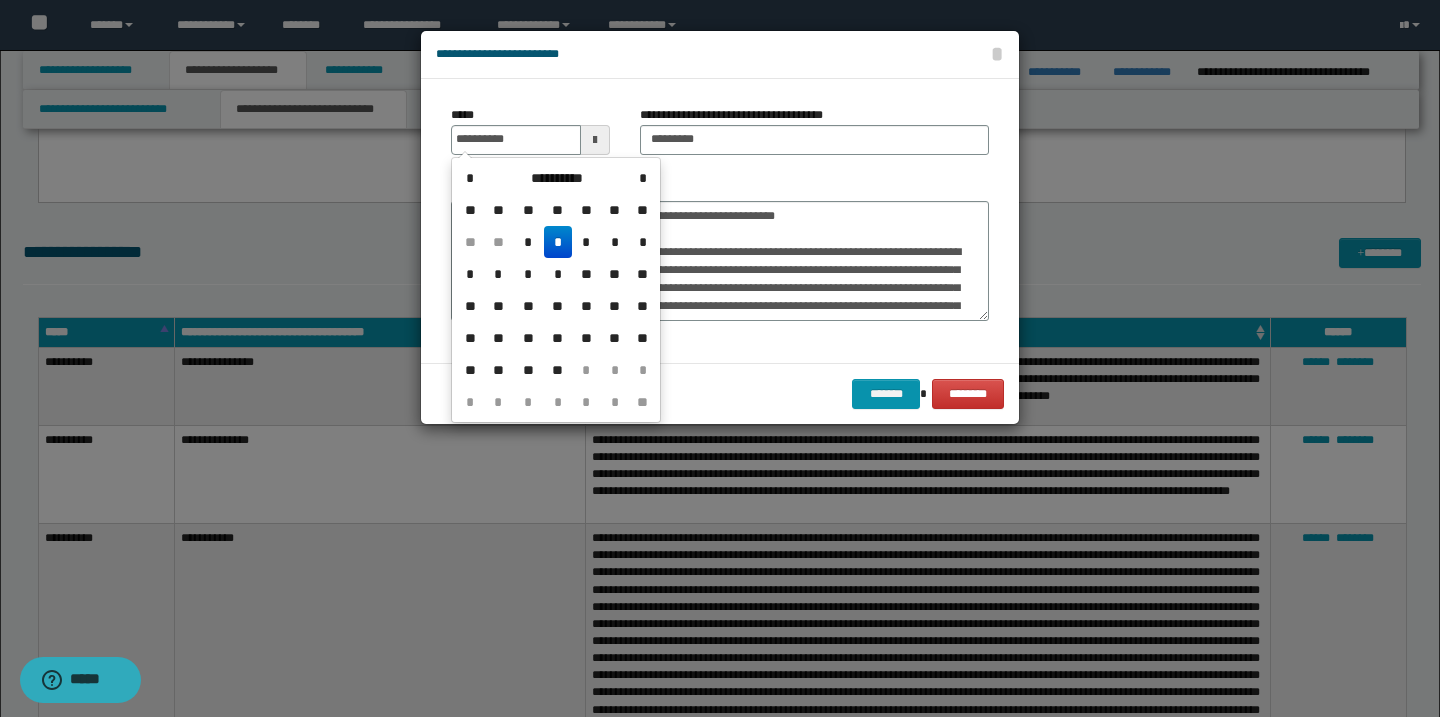 click on "*" at bounding box center [558, 242] 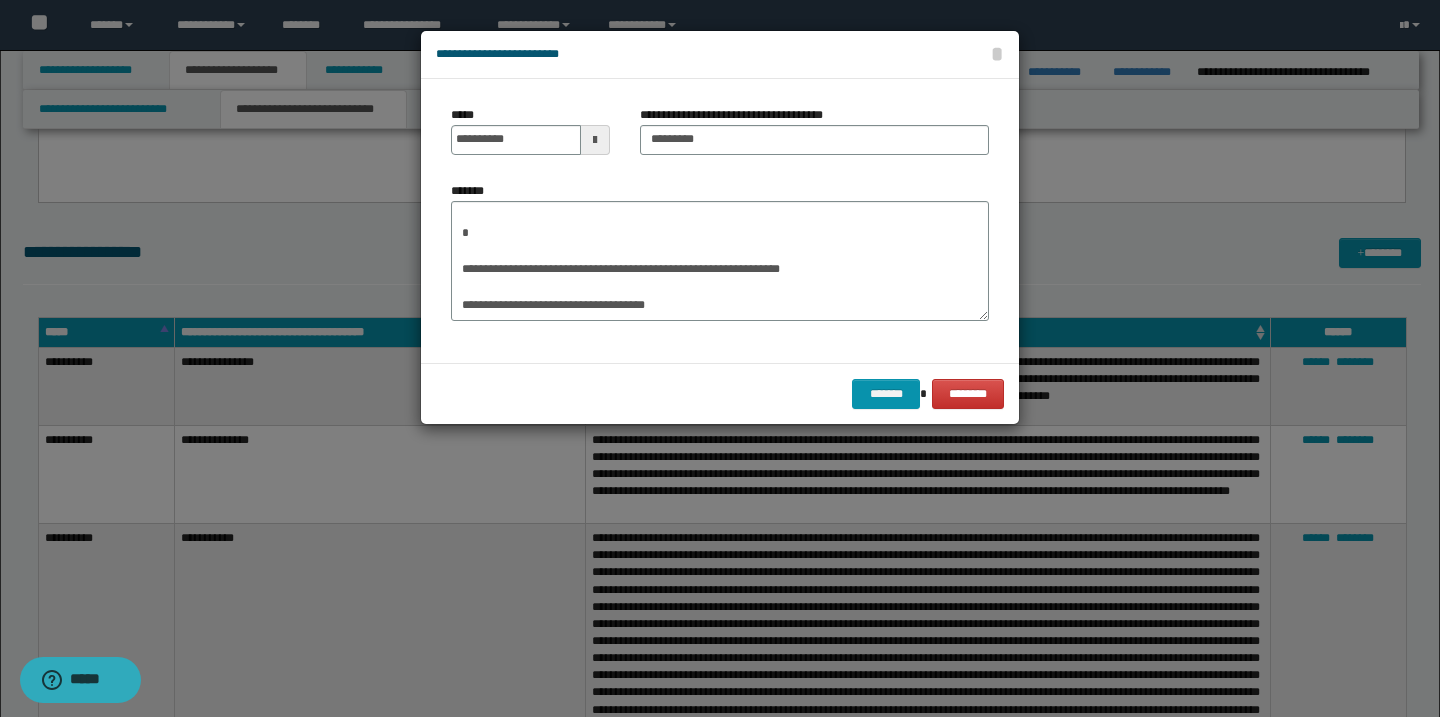 scroll, scrollTop: 400, scrollLeft: 0, axis: vertical 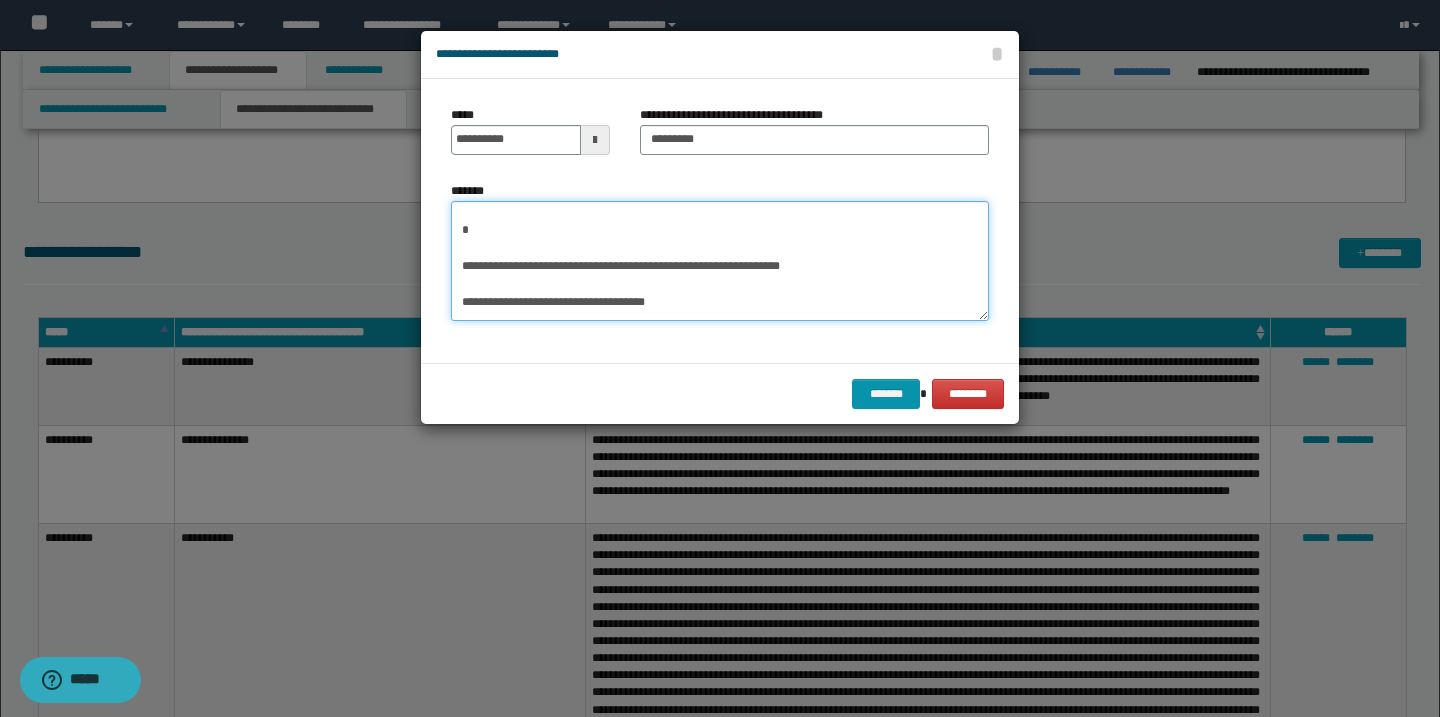 drag, startPoint x: 565, startPoint y: 234, endPoint x: 406, endPoint y: 238, distance: 159.05031 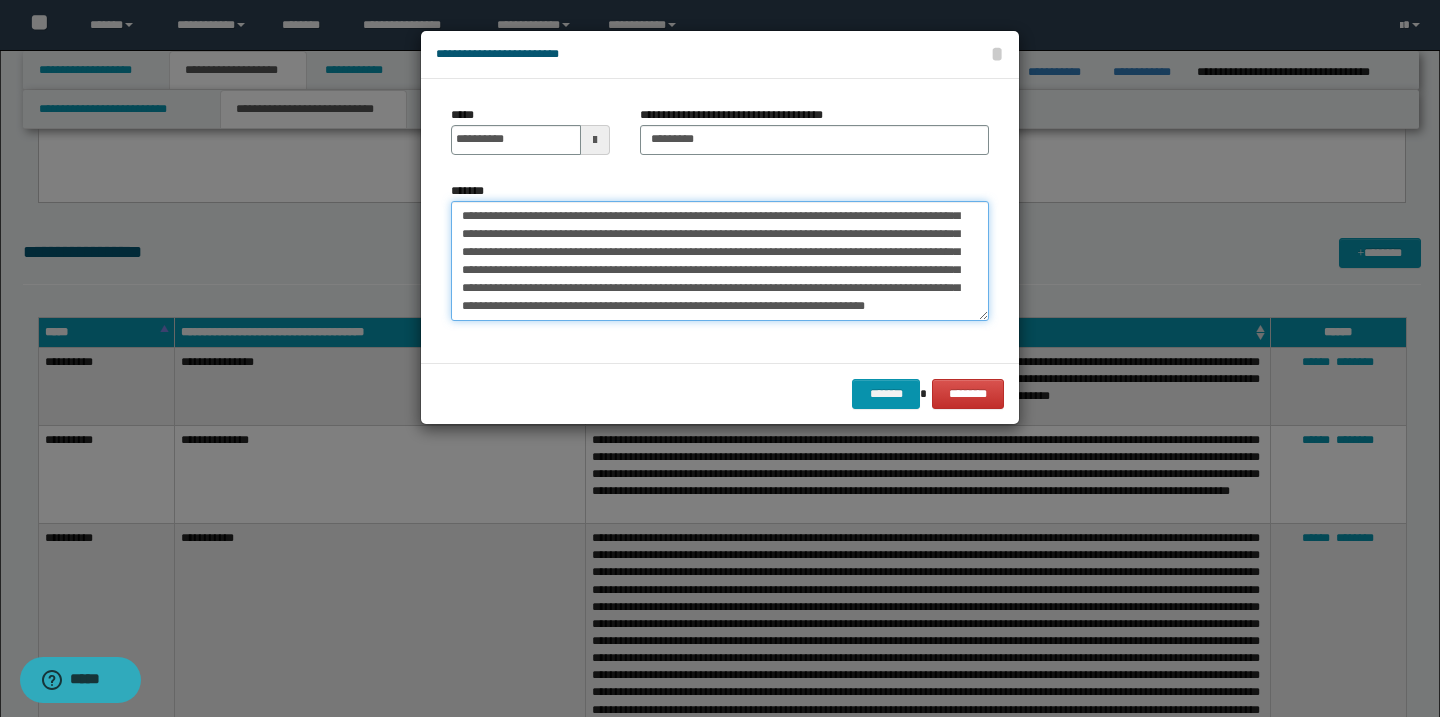 scroll, scrollTop: 396, scrollLeft: 0, axis: vertical 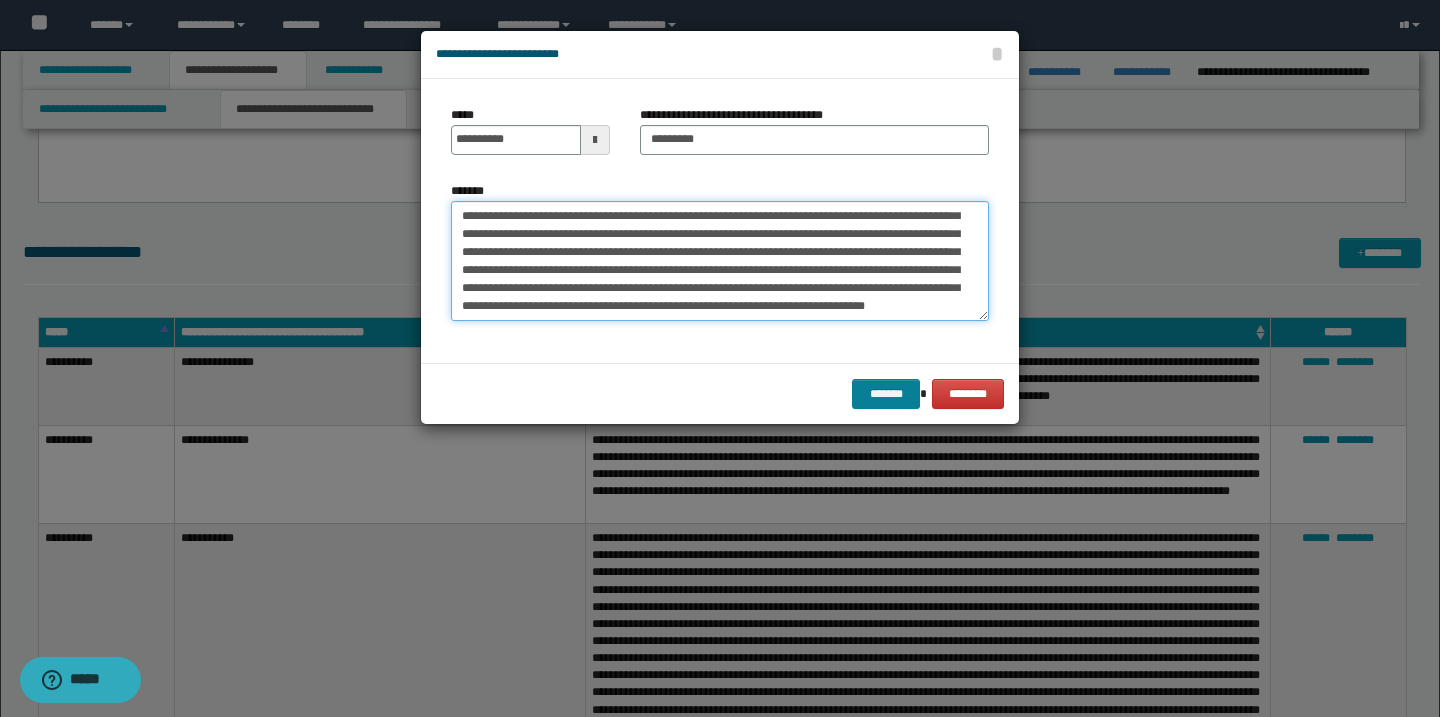 type on "**********" 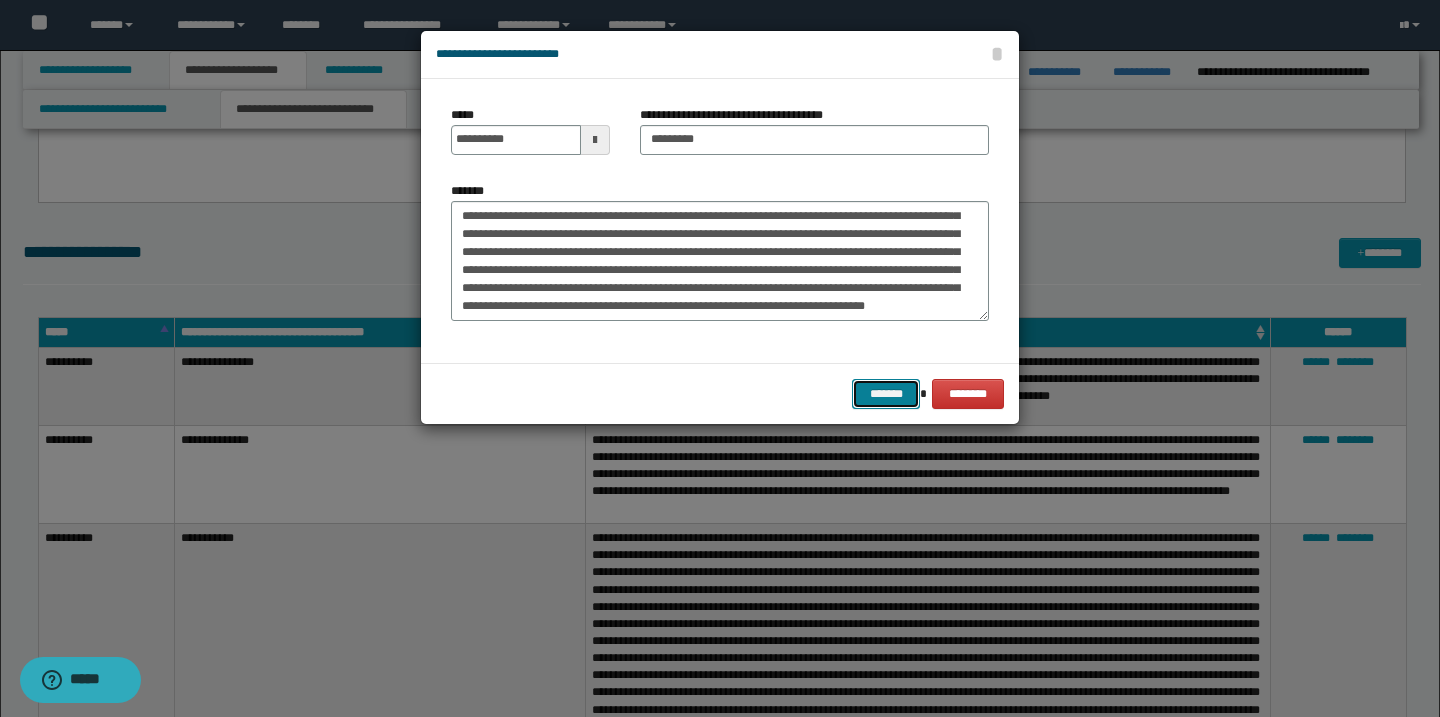 click on "*******" at bounding box center (886, 394) 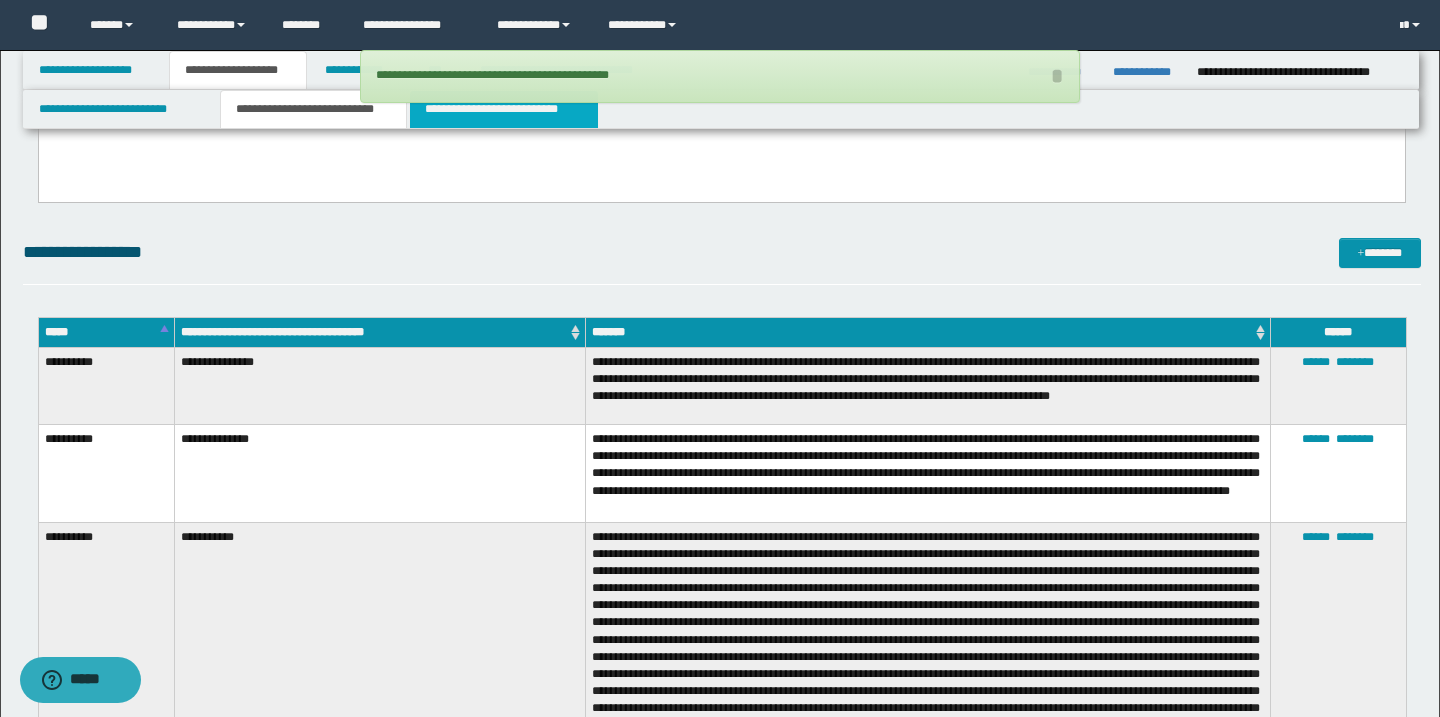 click on "**********" at bounding box center (504, 109) 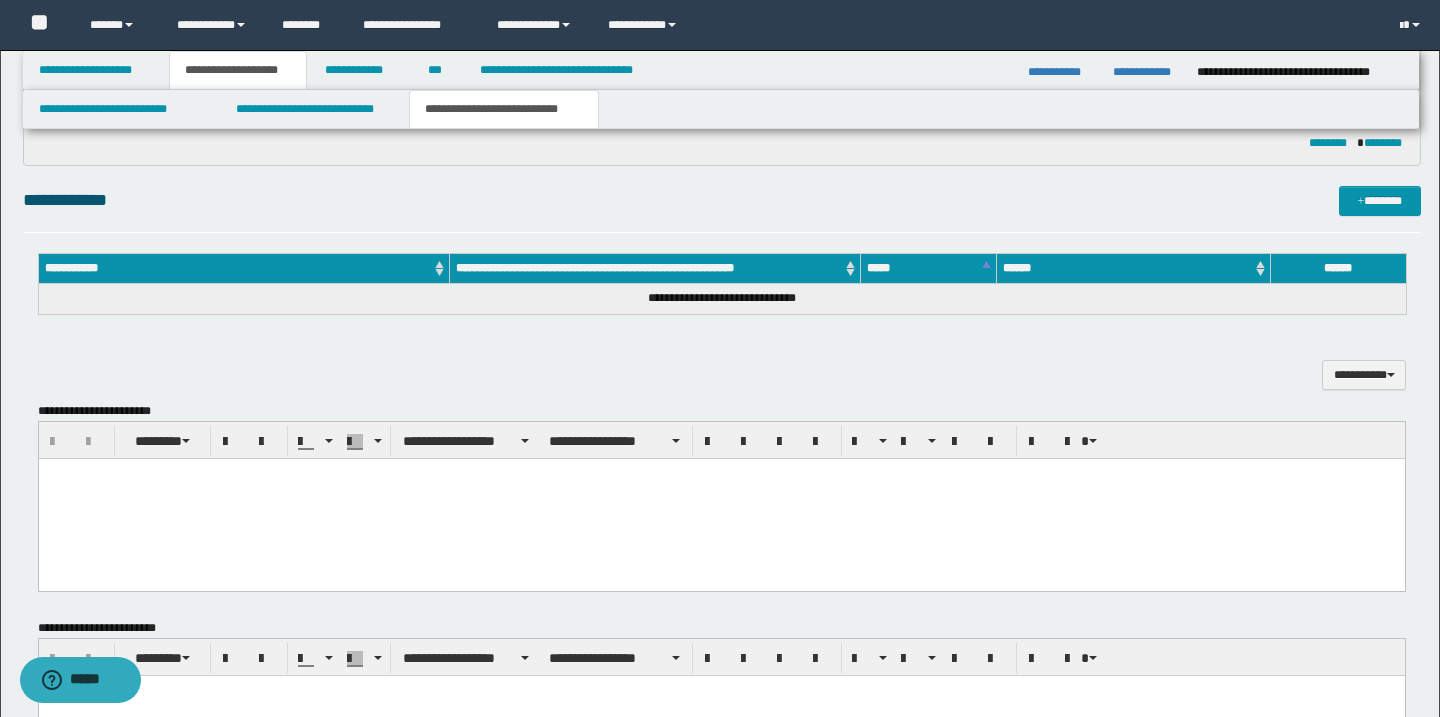 scroll, scrollTop: 449, scrollLeft: 0, axis: vertical 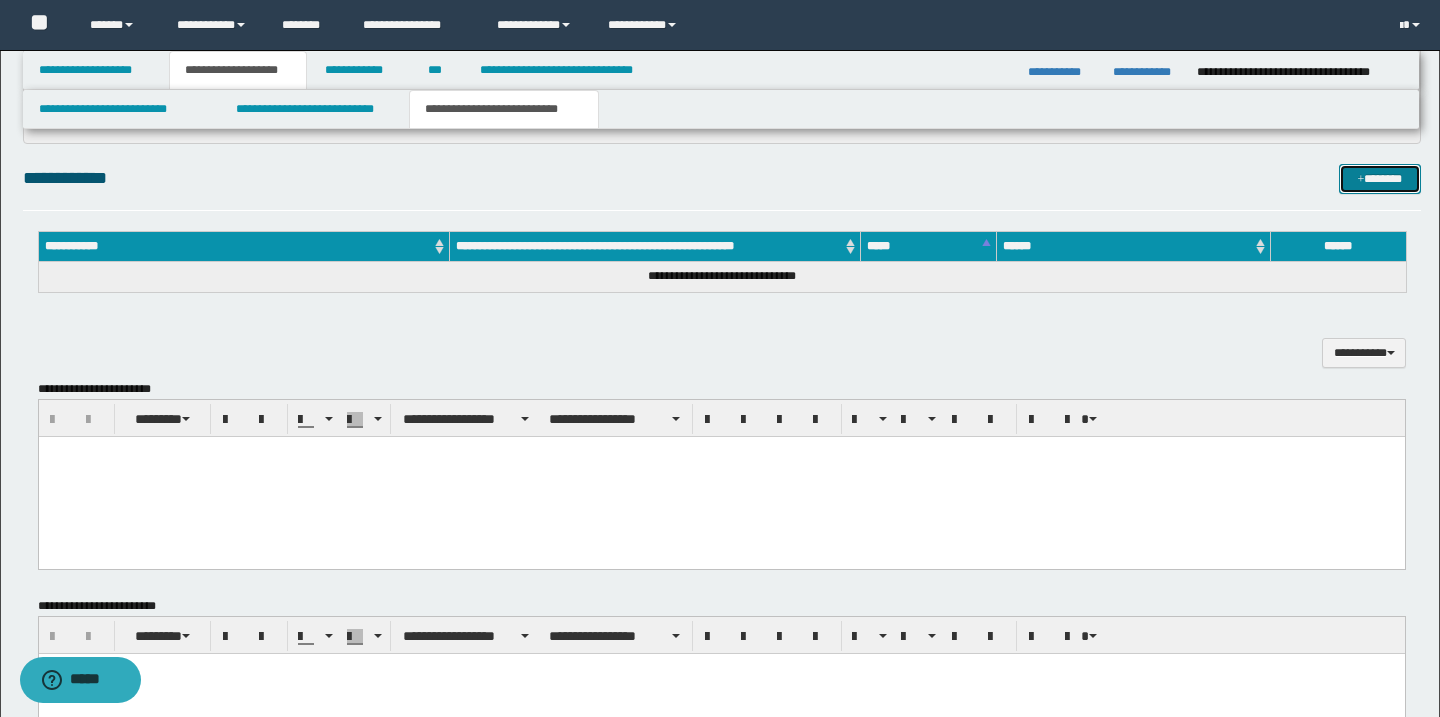 click on "*******" at bounding box center [1380, 179] 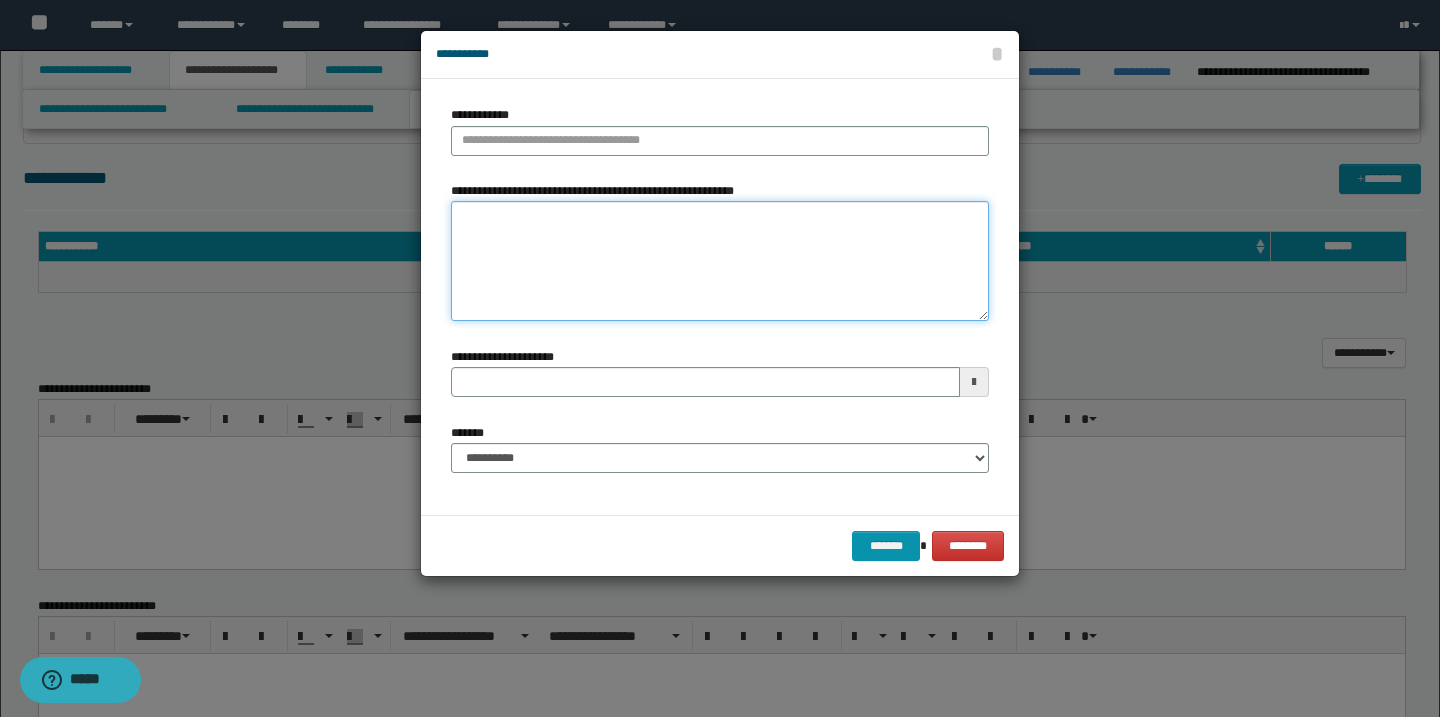 click on "**********" at bounding box center [720, 261] 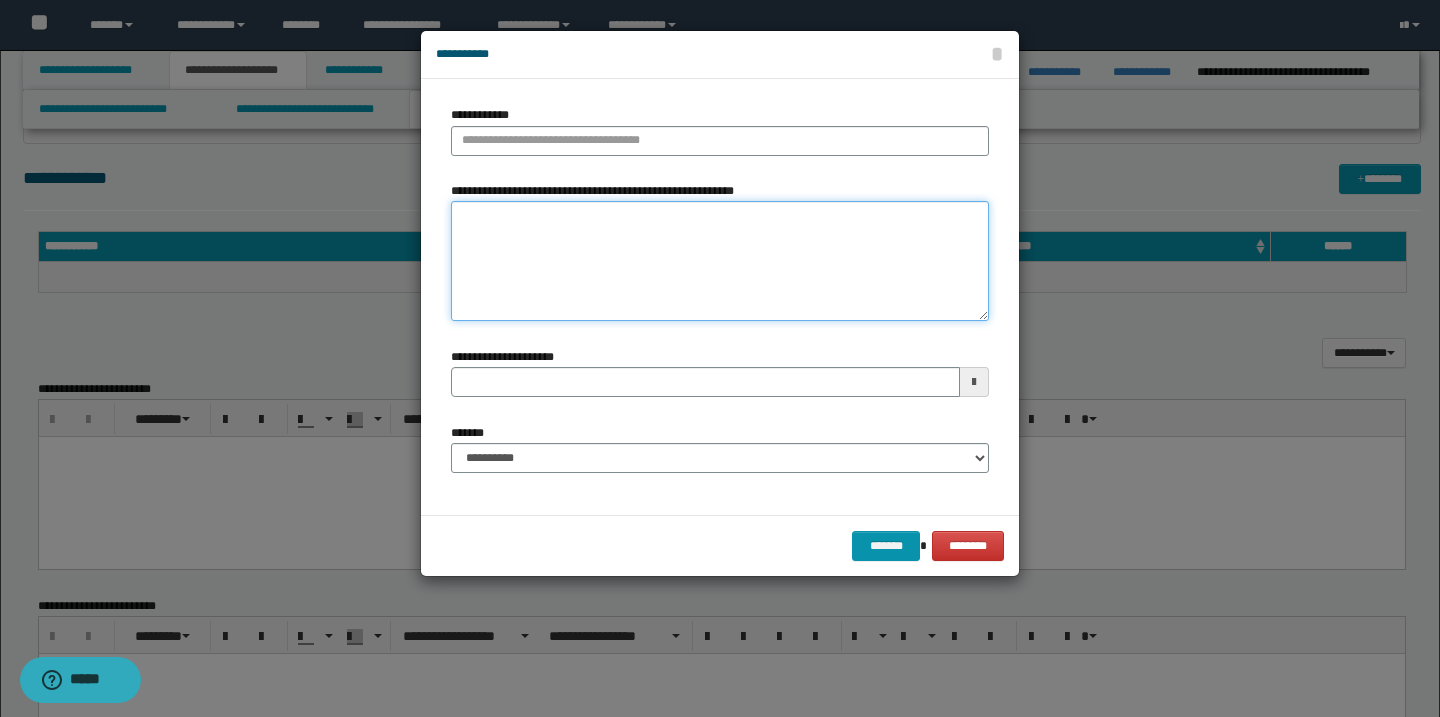 paste on "**********" 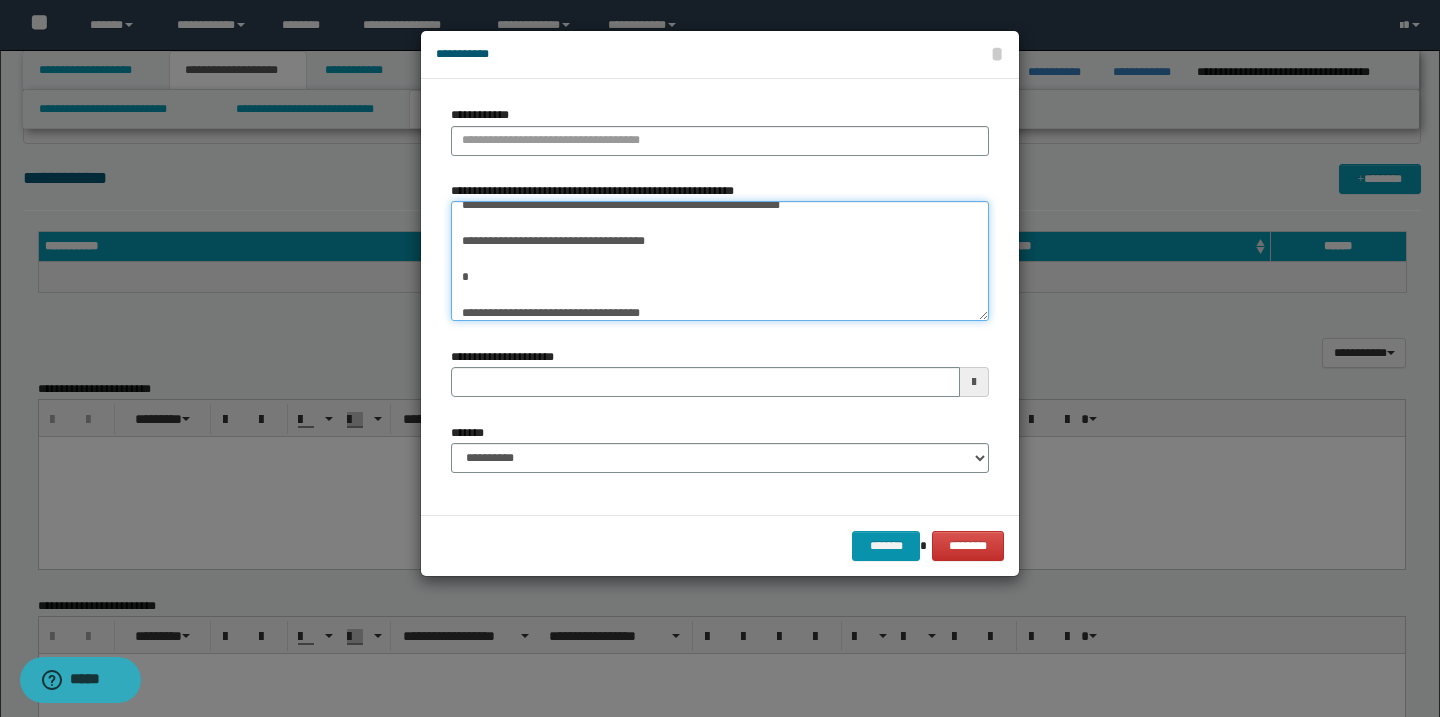 scroll, scrollTop: 0, scrollLeft: 0, axis: both 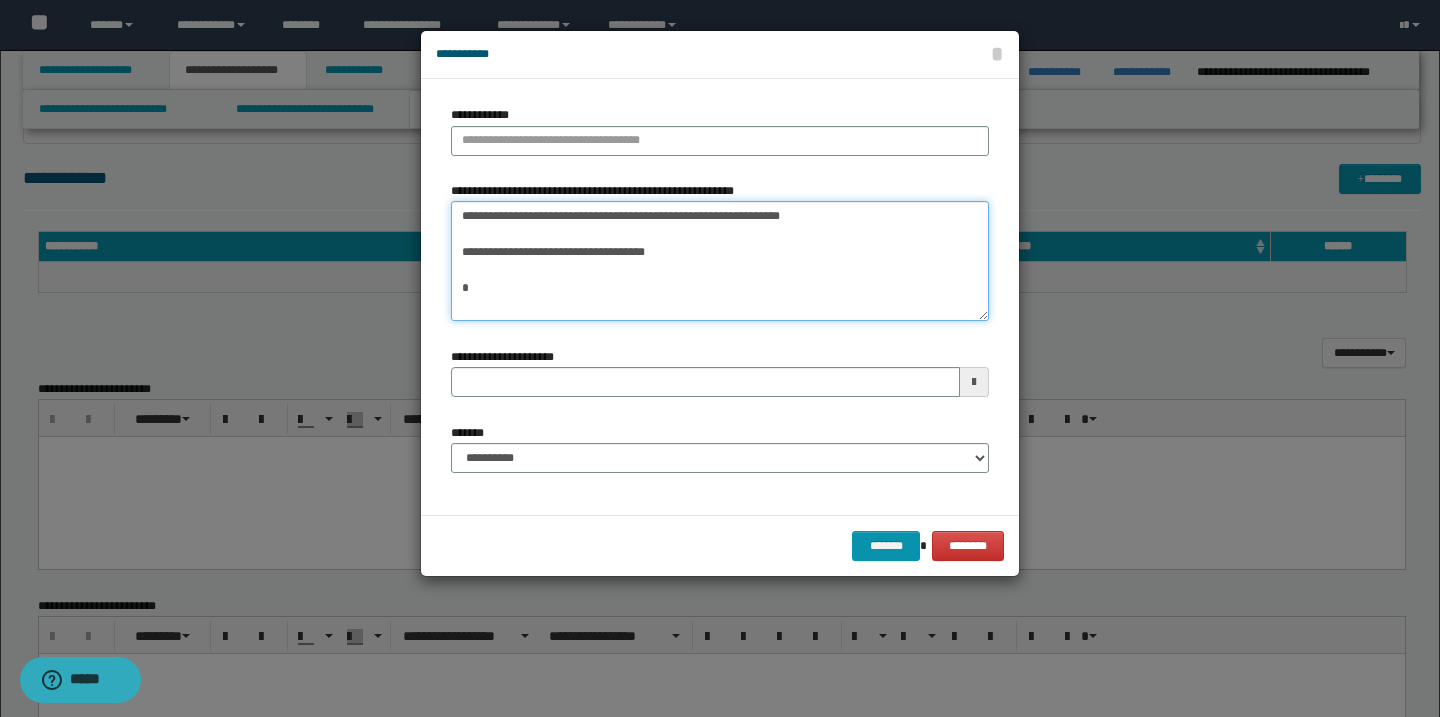 type on "**********" 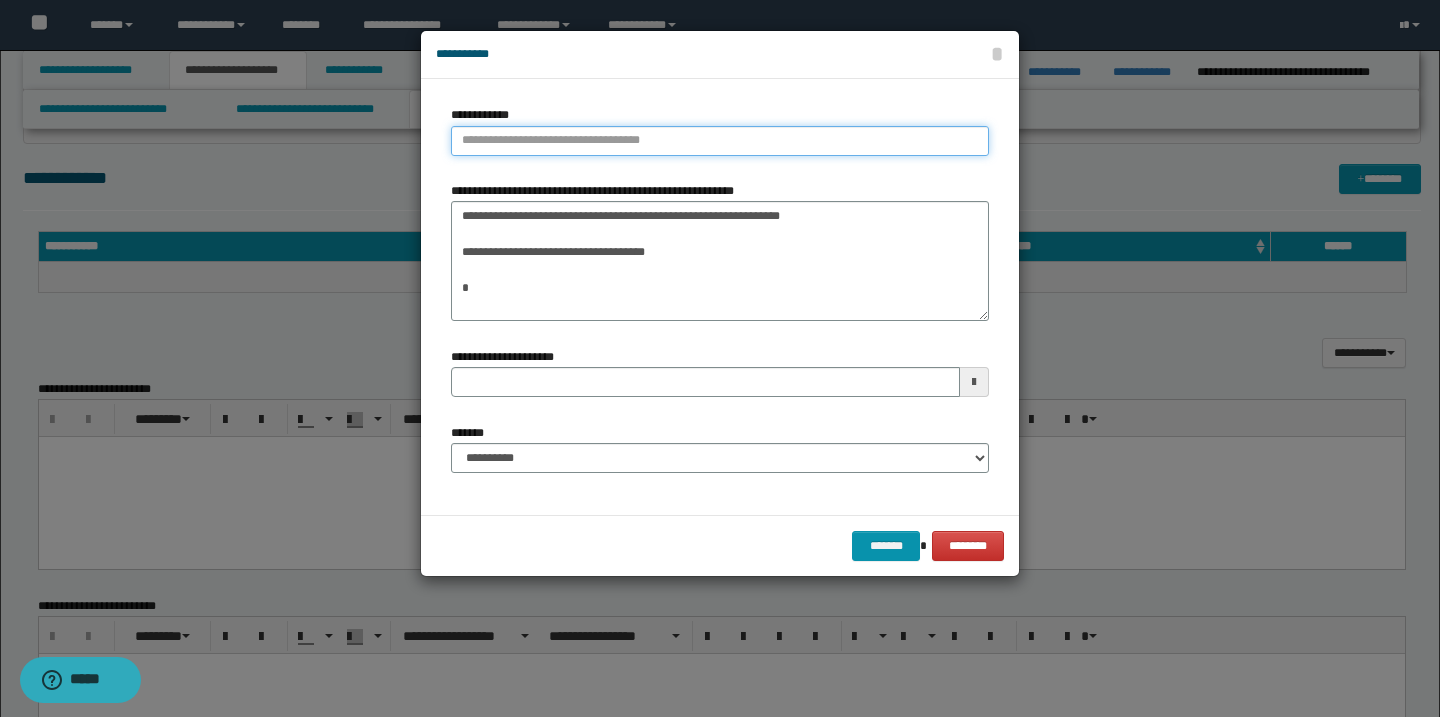click on "**********" at bounding box center (720, 141) 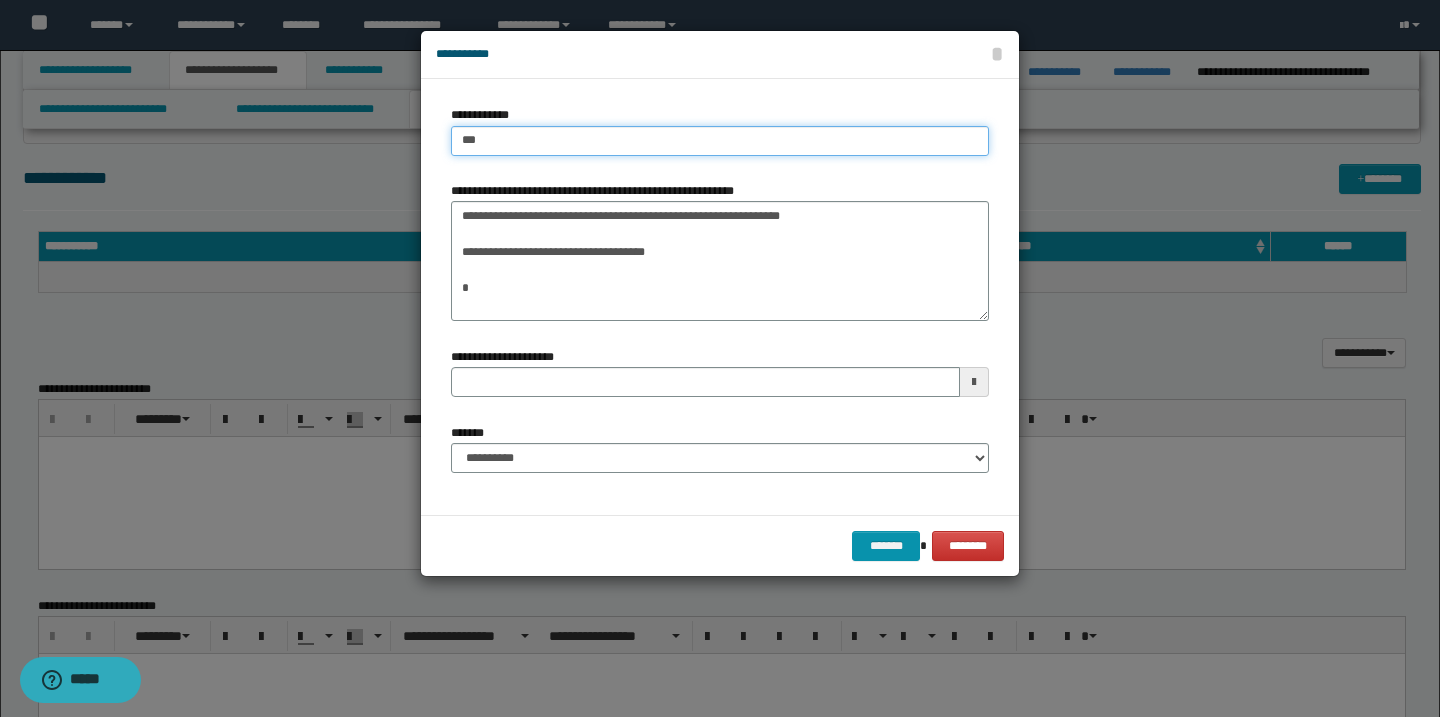 type on "****" 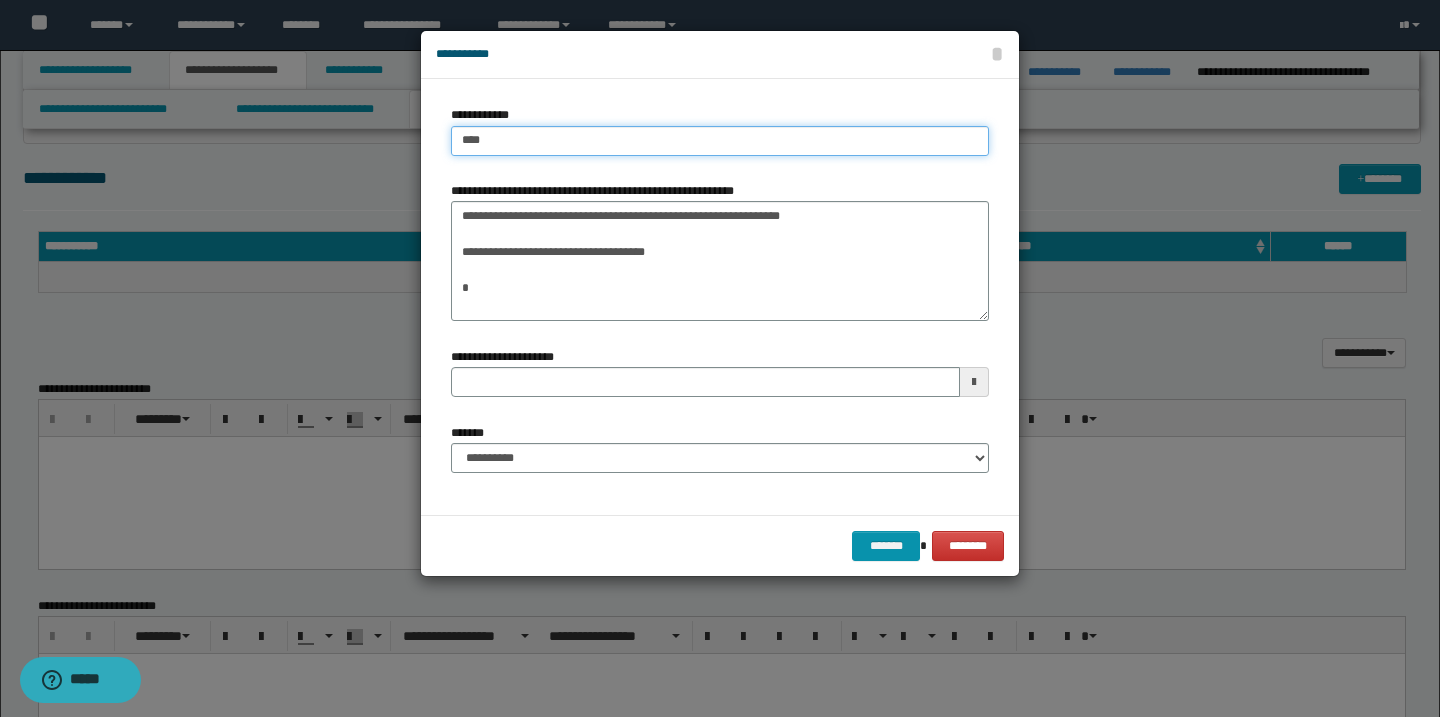 type on "****" 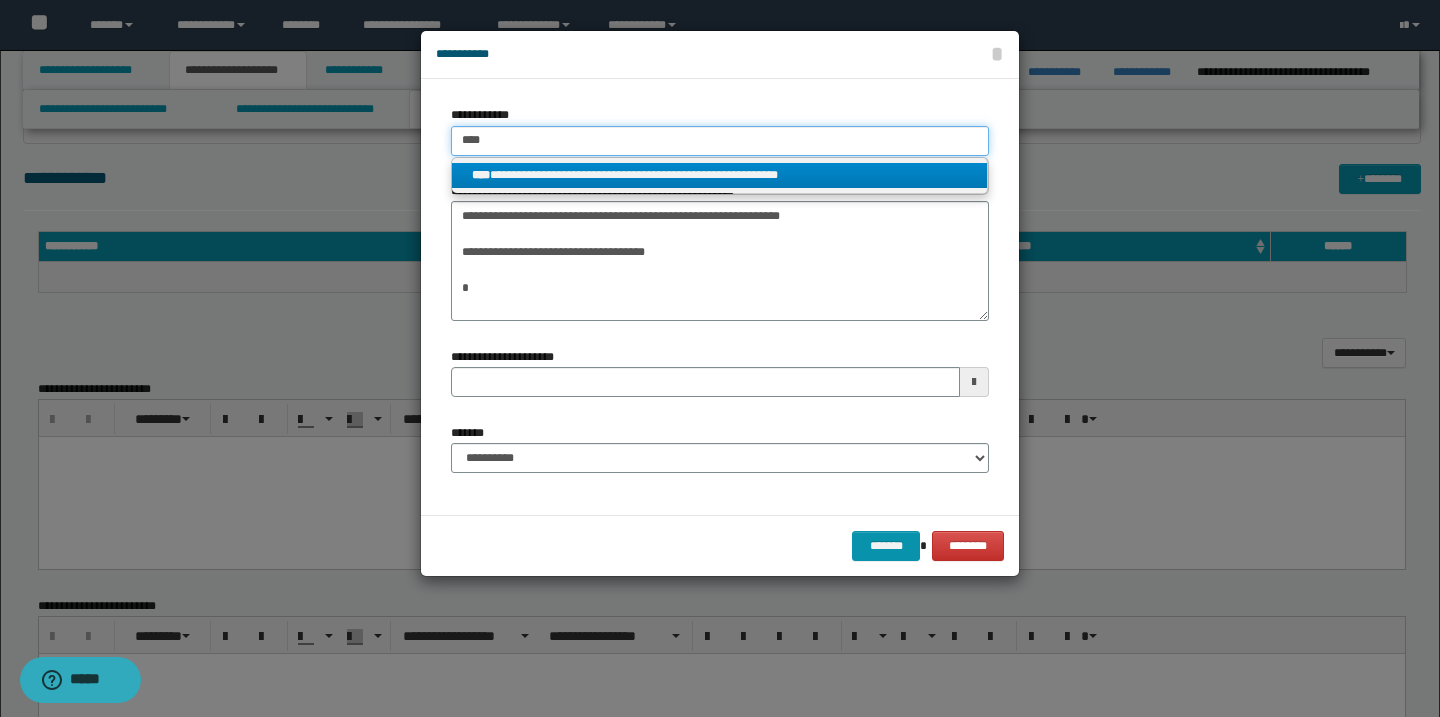 type on "****" 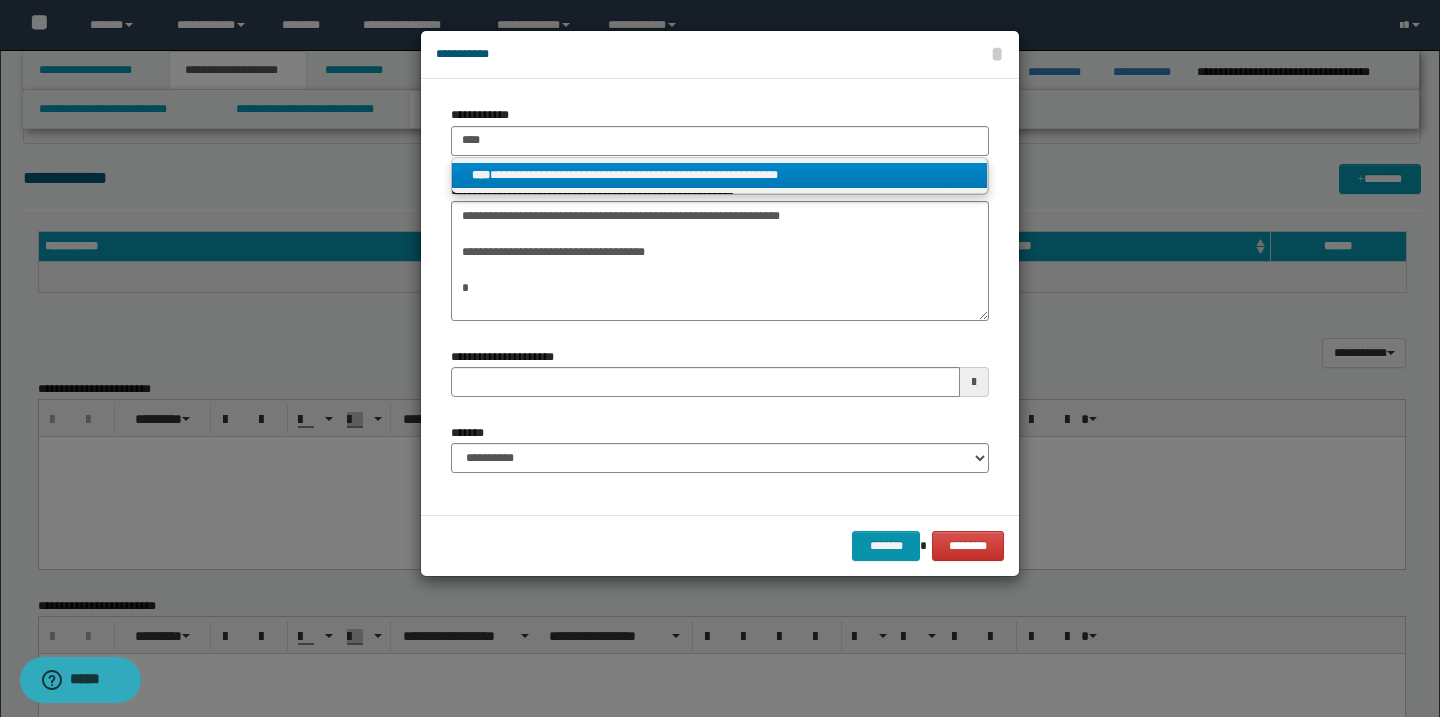 click on "**********" at bounding box center [719, 175] 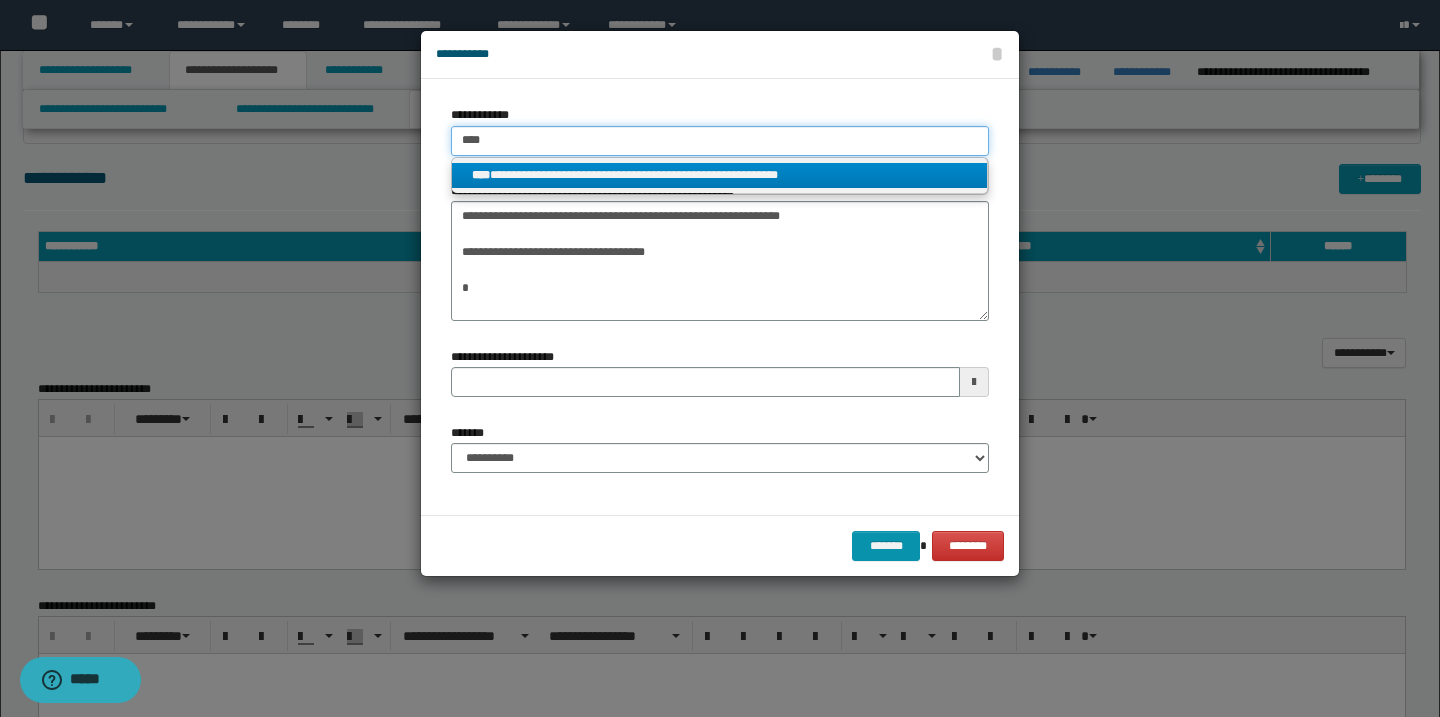 type 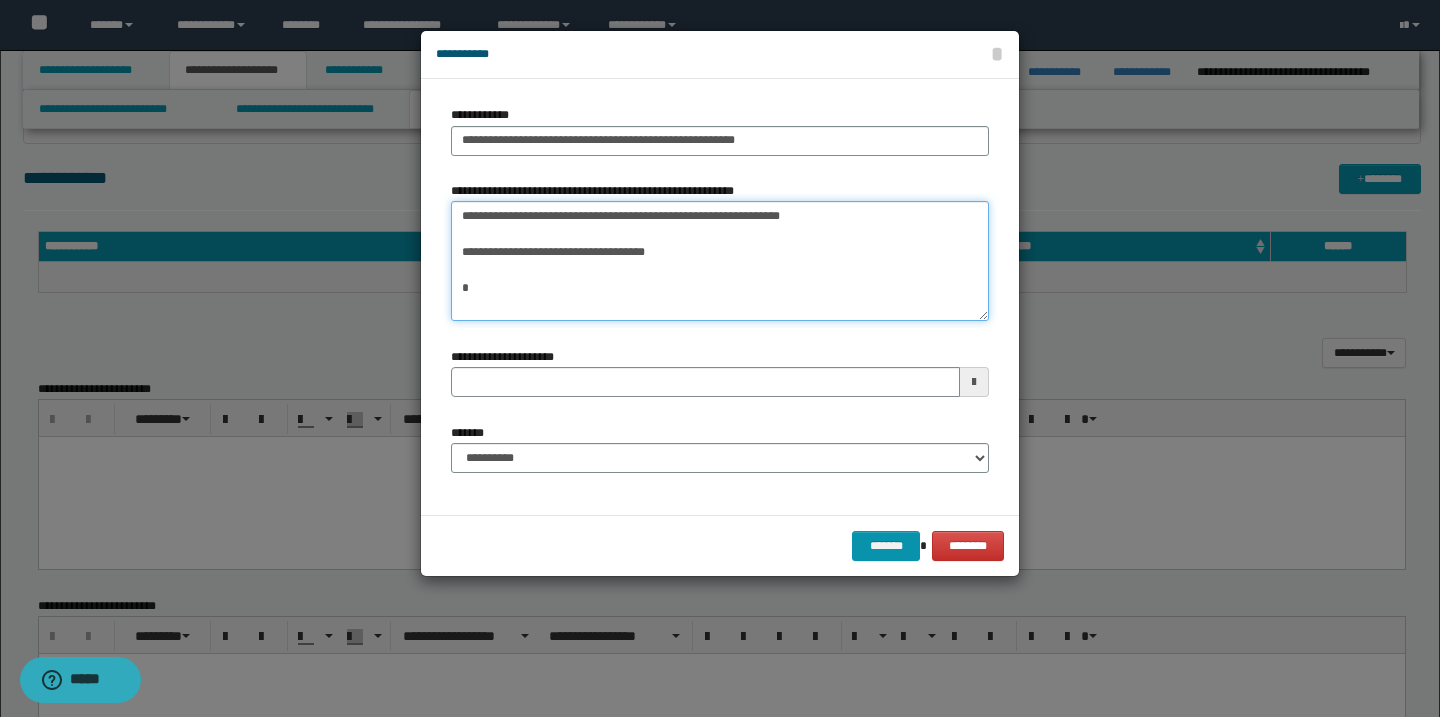 drag, startPoint x: 714, startPoint y: 256, endPoint x: 453, endPoint y: 262, distance: 261.06897 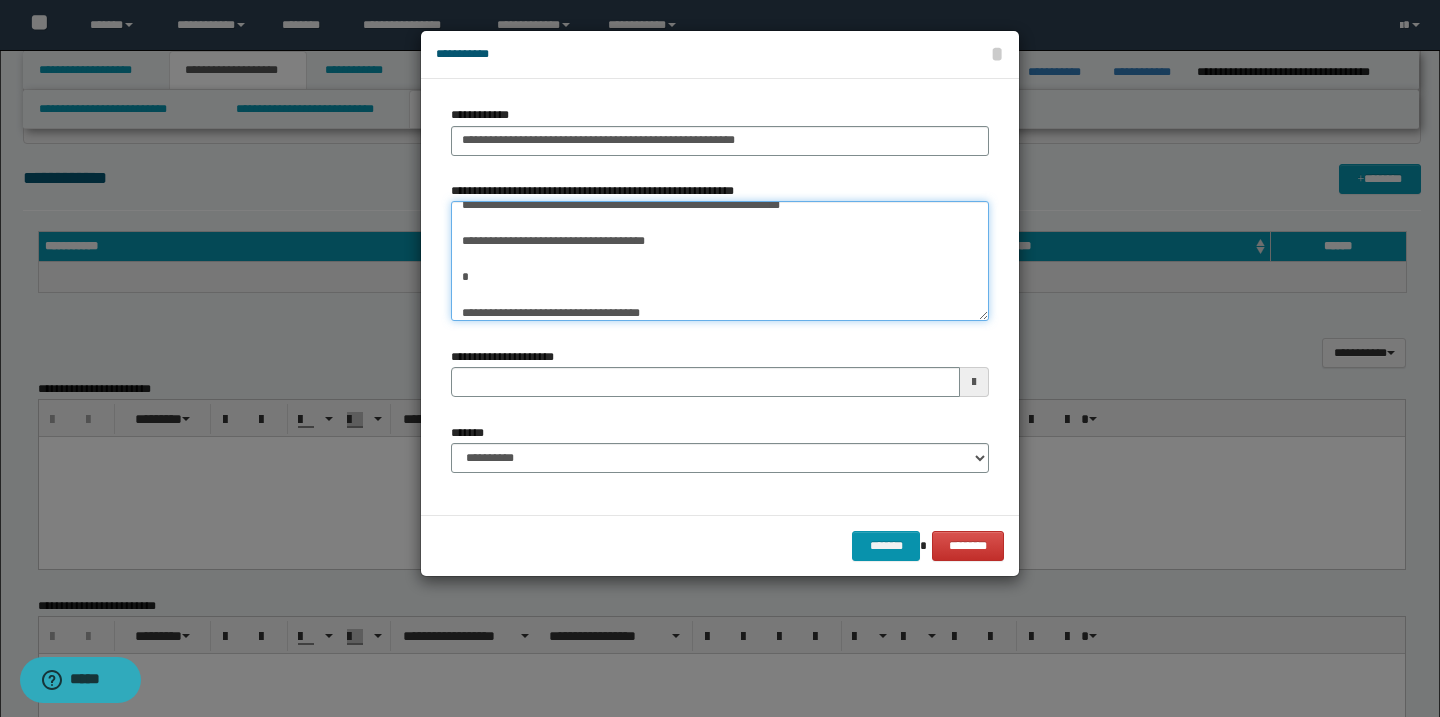 click on "**********" at bounding box center (720, 261) 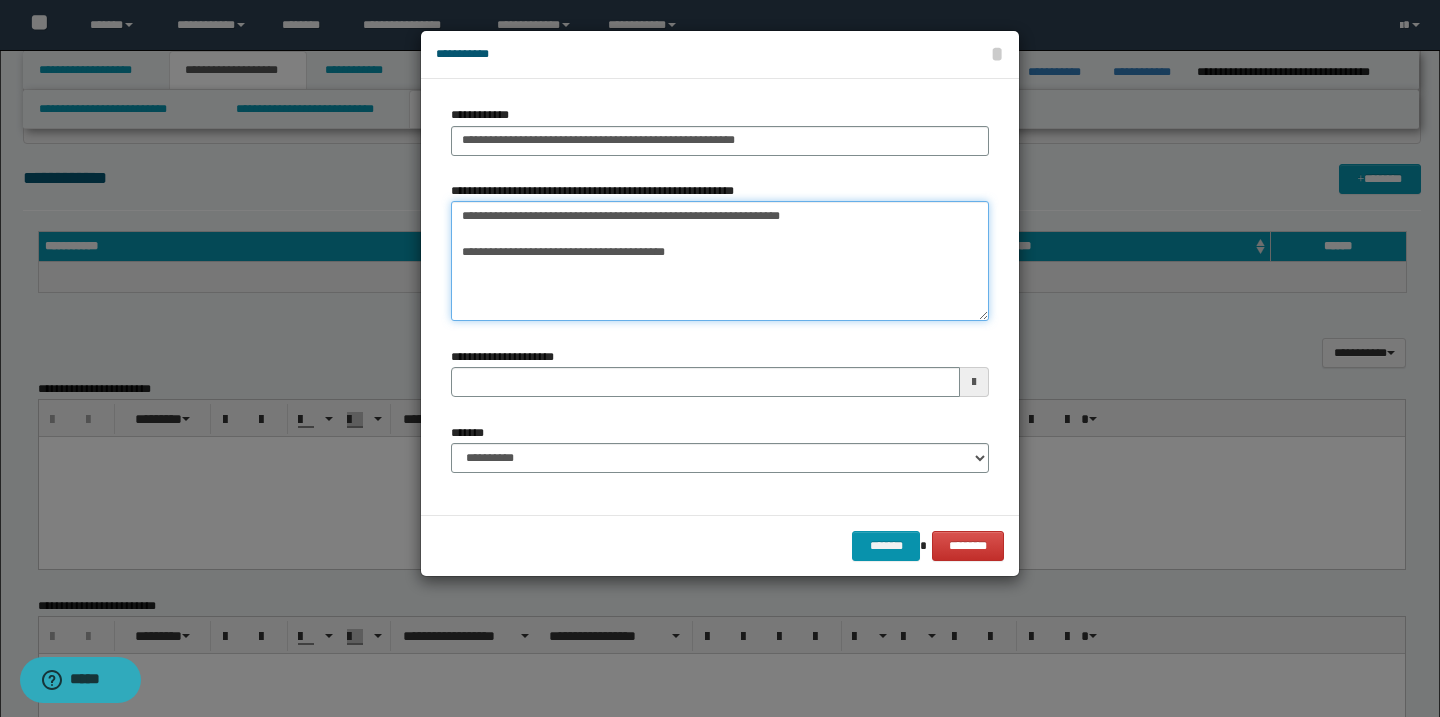 scroll, scrollTop: 0, scrollLeft: 0, axis: both 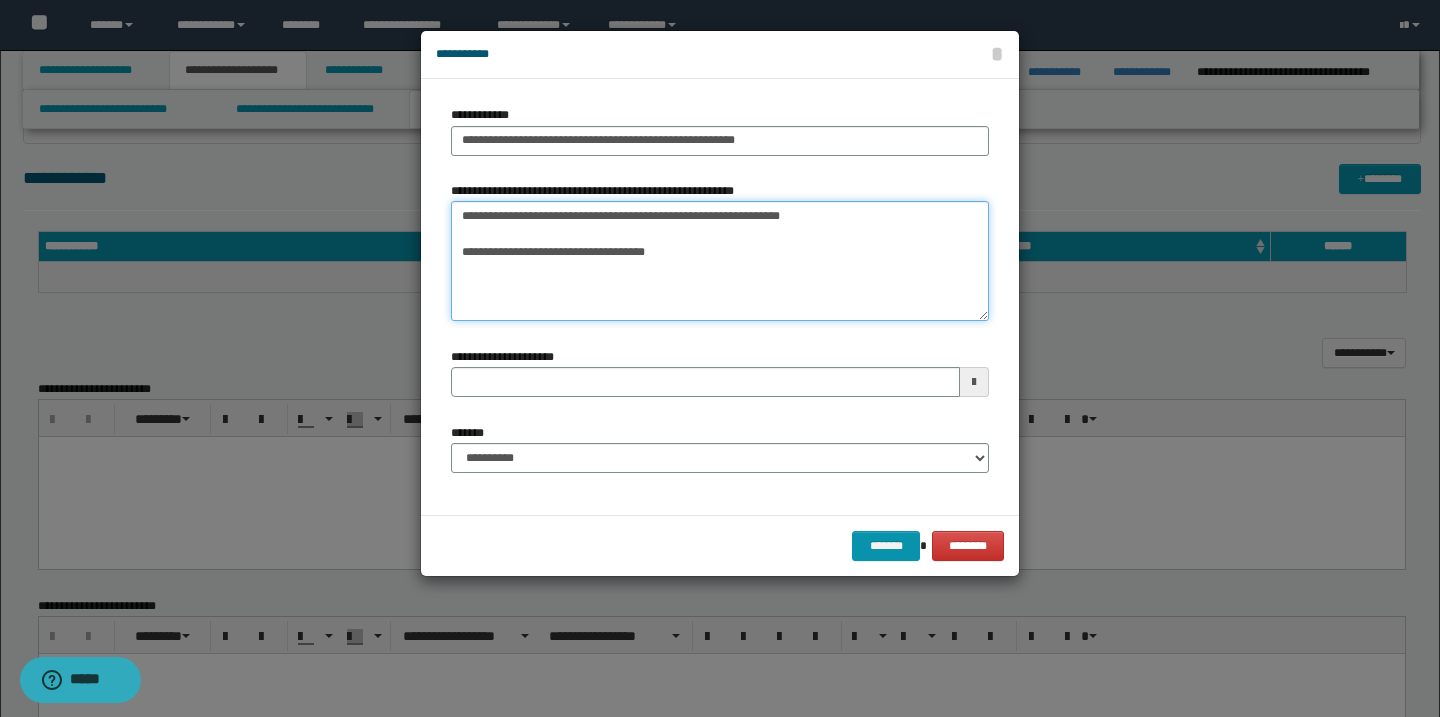 type on "**********" 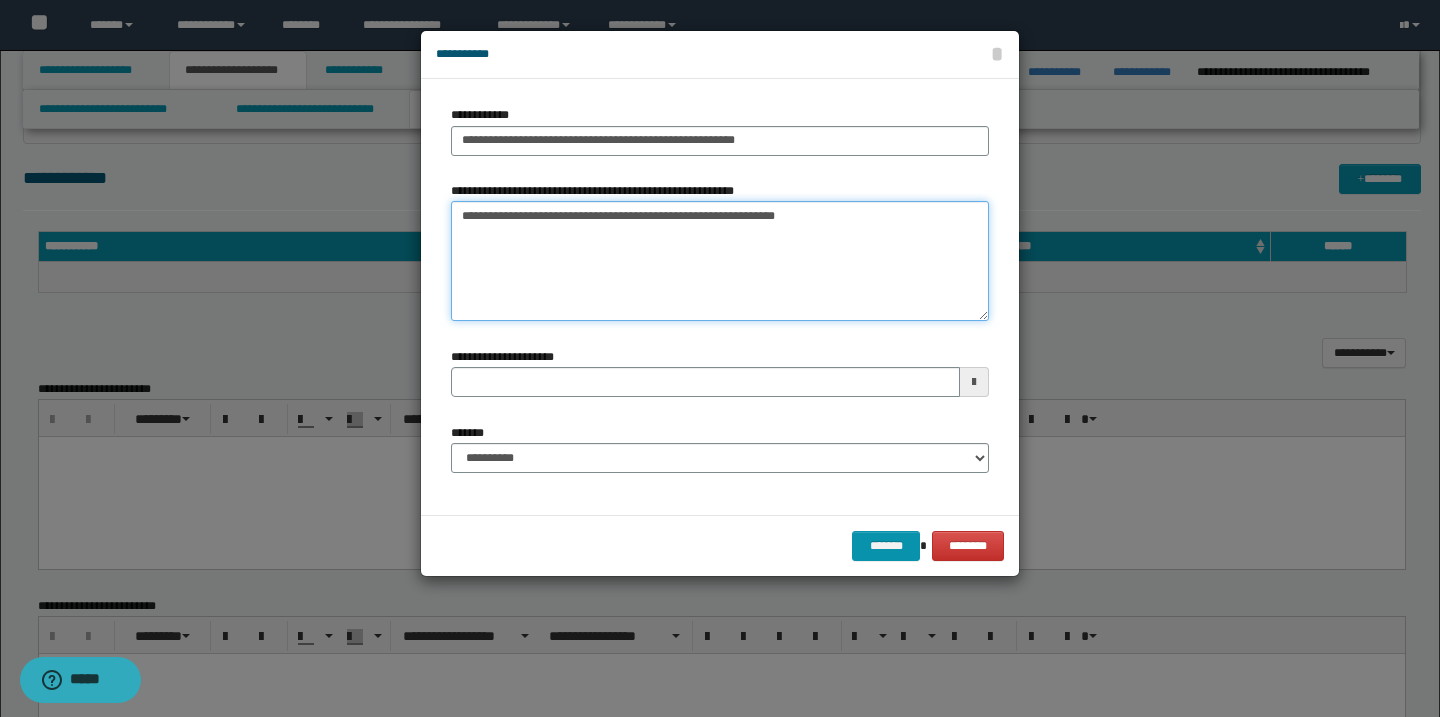 type 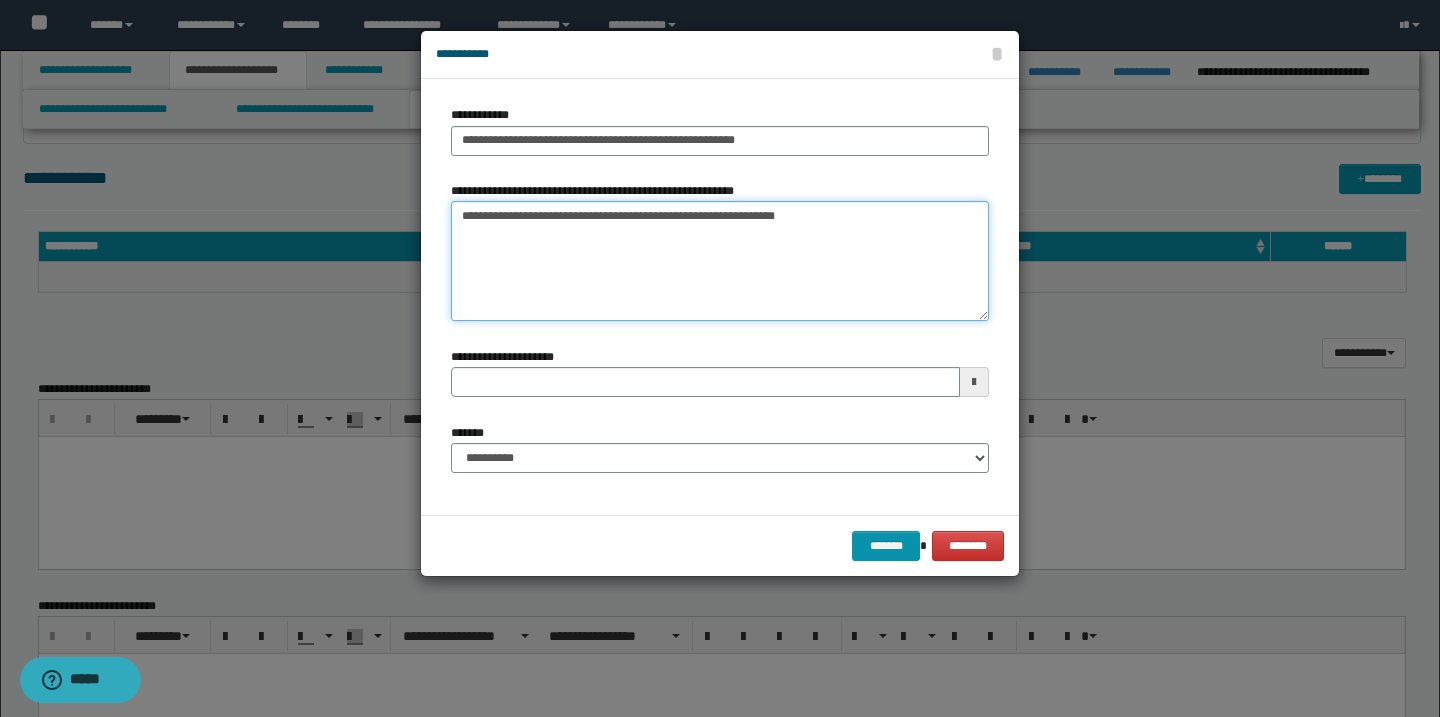 type on "**********" 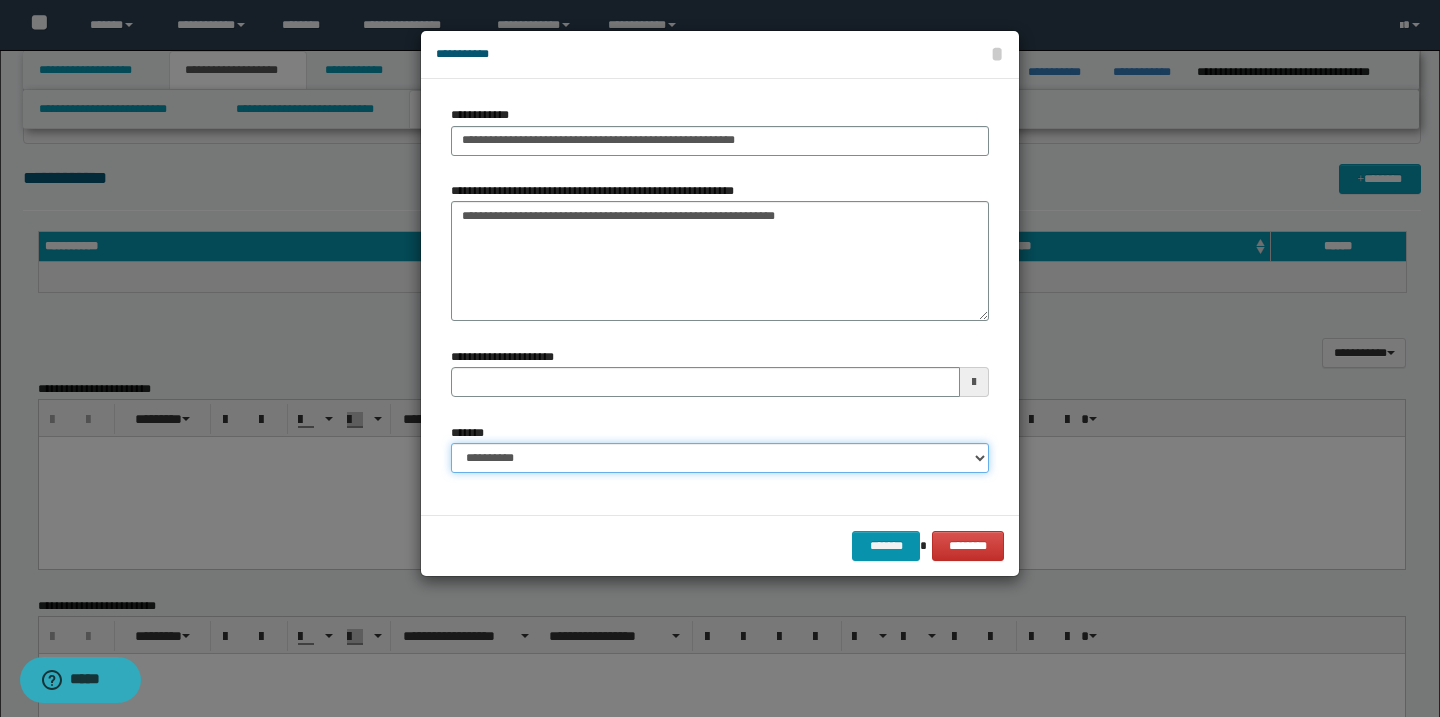 click on "**********" at bounding box center [720, 458] 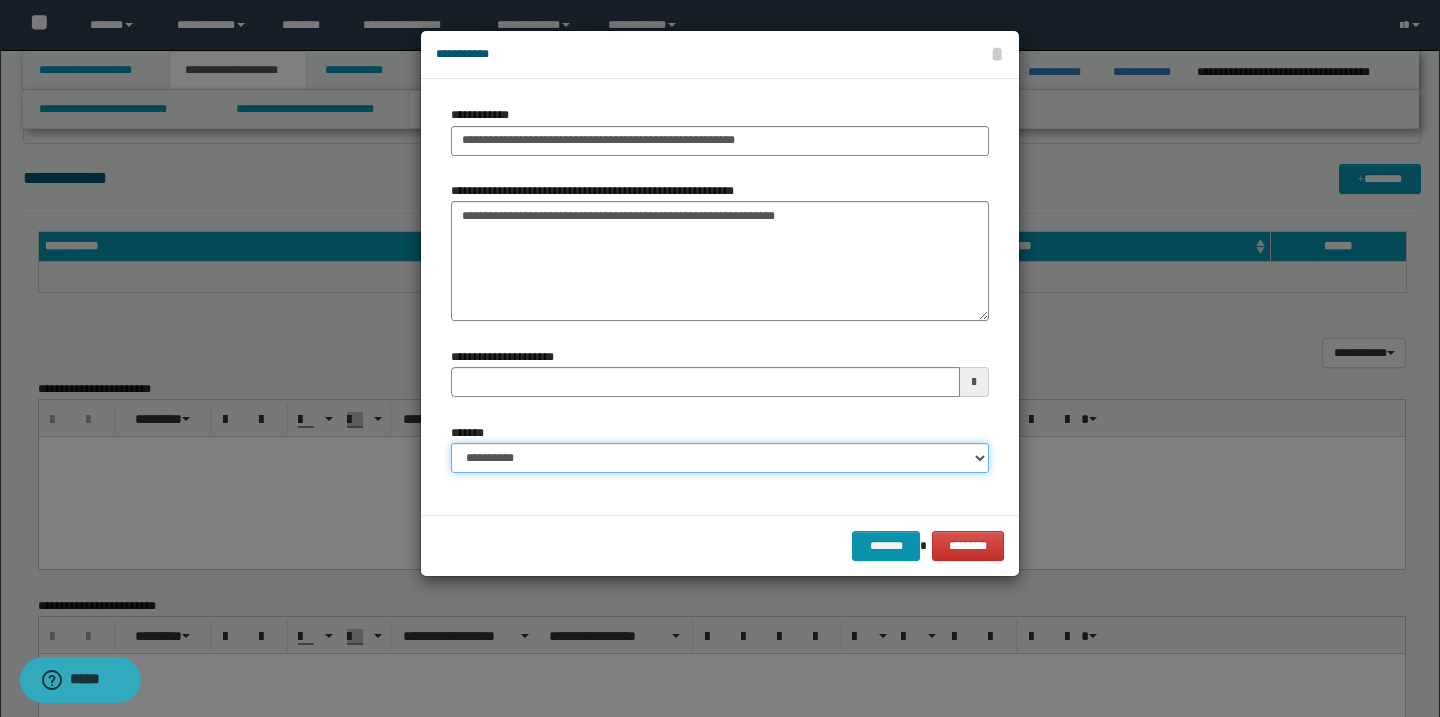 select on "*" 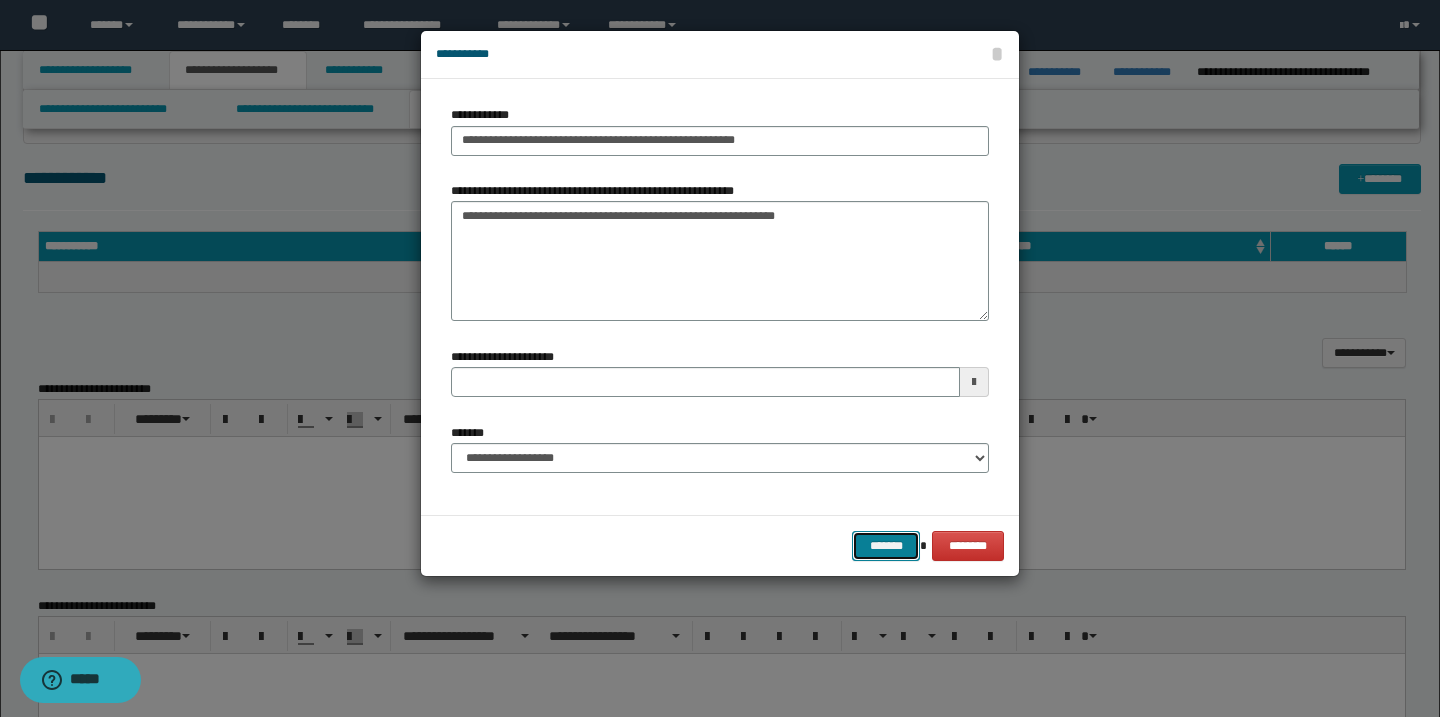 click on "*******" at bounding box center (886, 546) 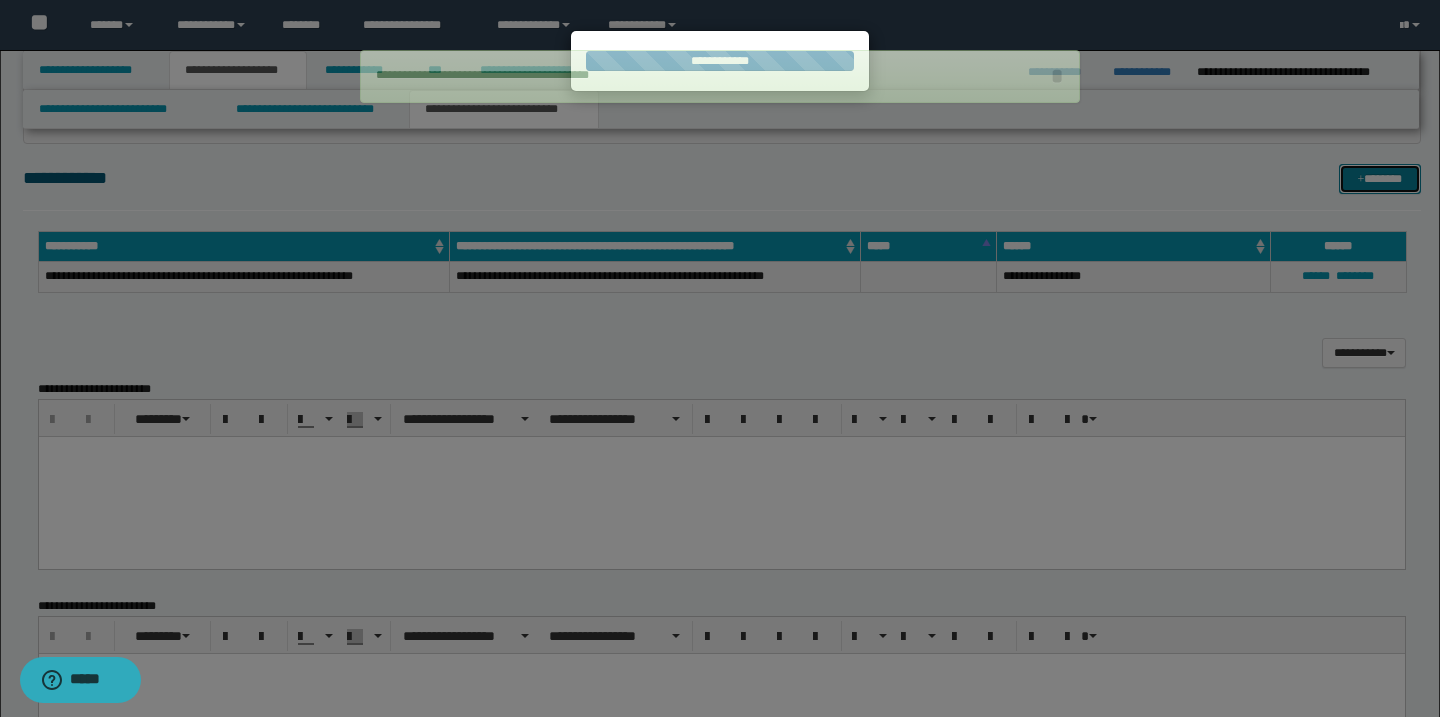type 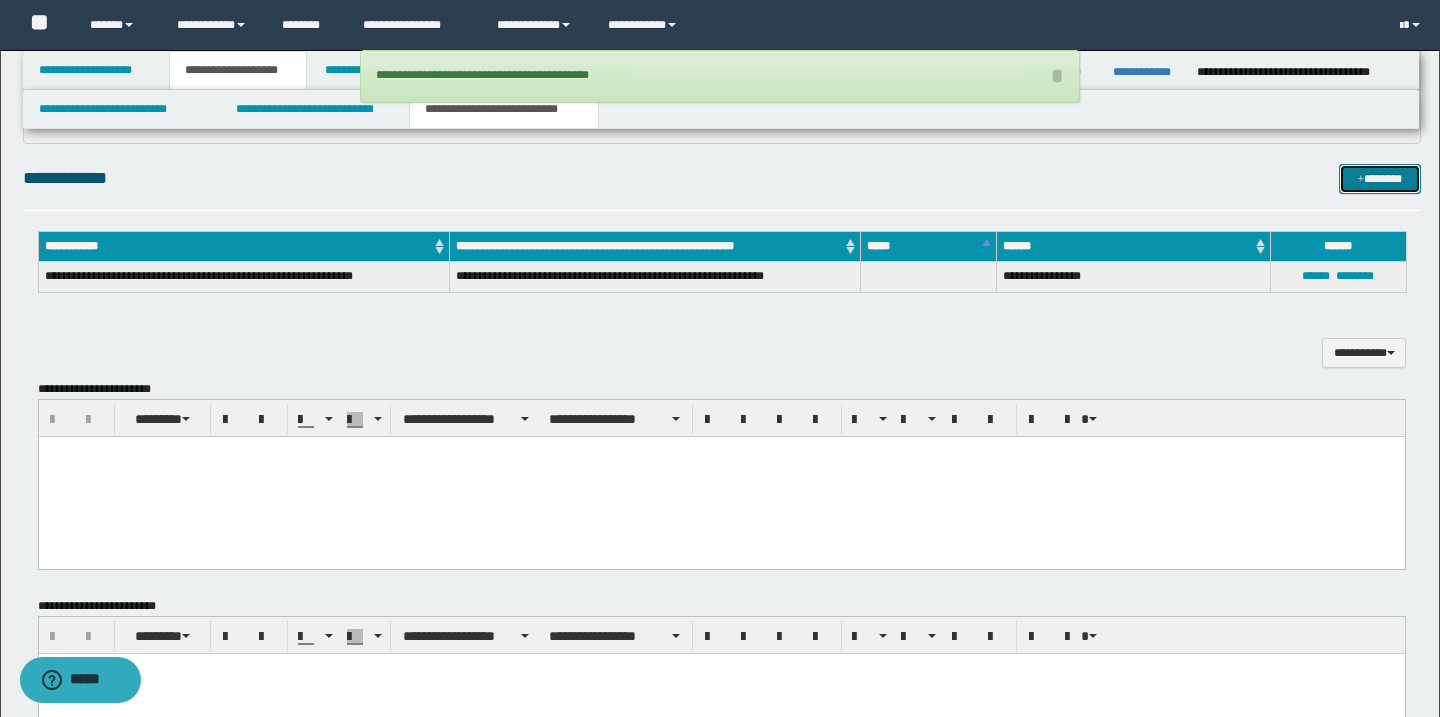 click on "*******" at bounding box center [1380, 179] 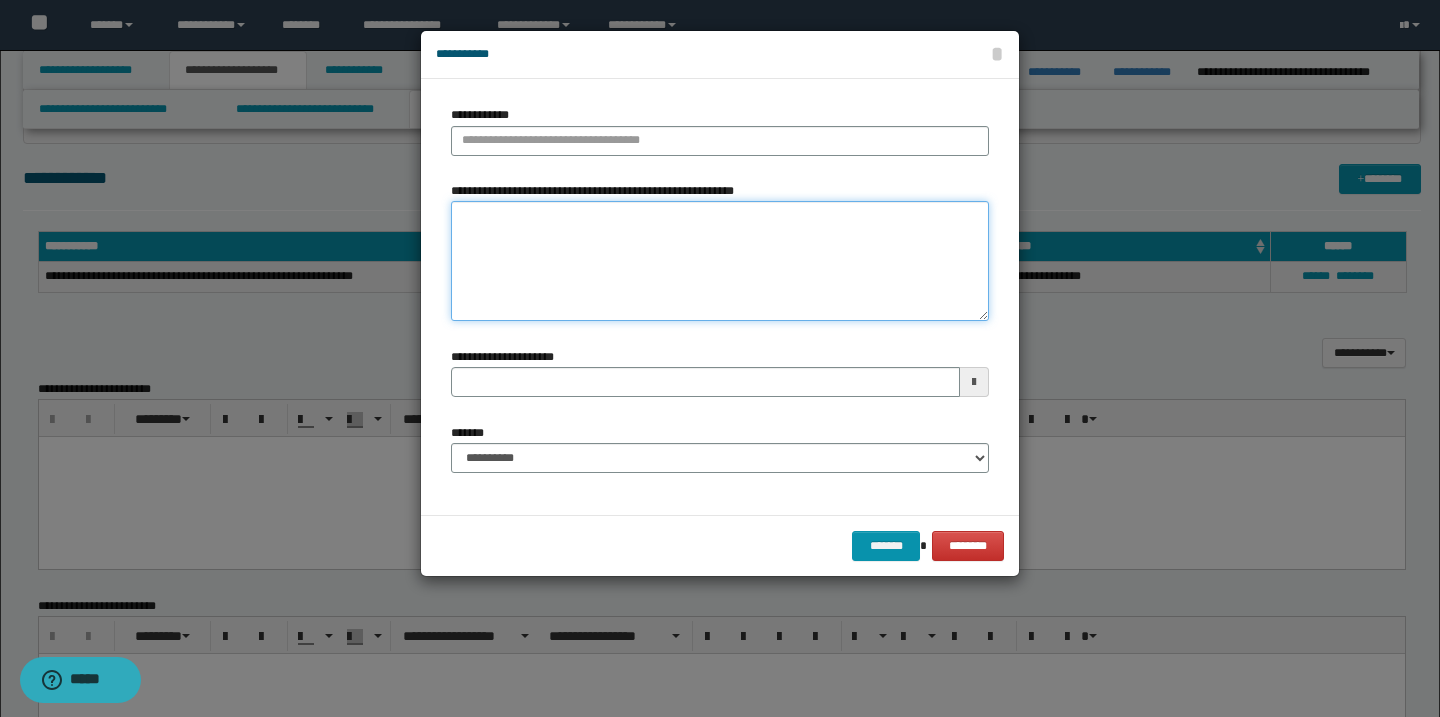 click on "**********" at bounding box center [720, 261] 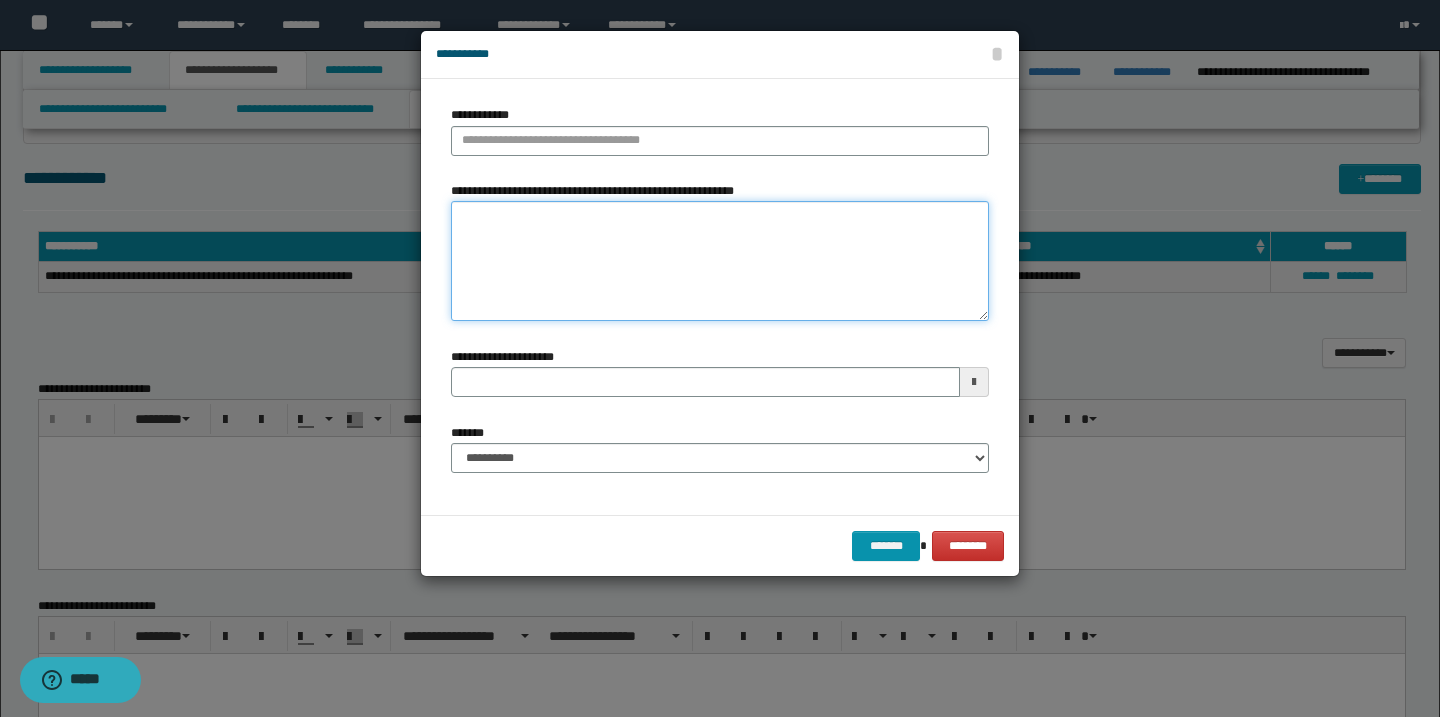 paste on "**********" 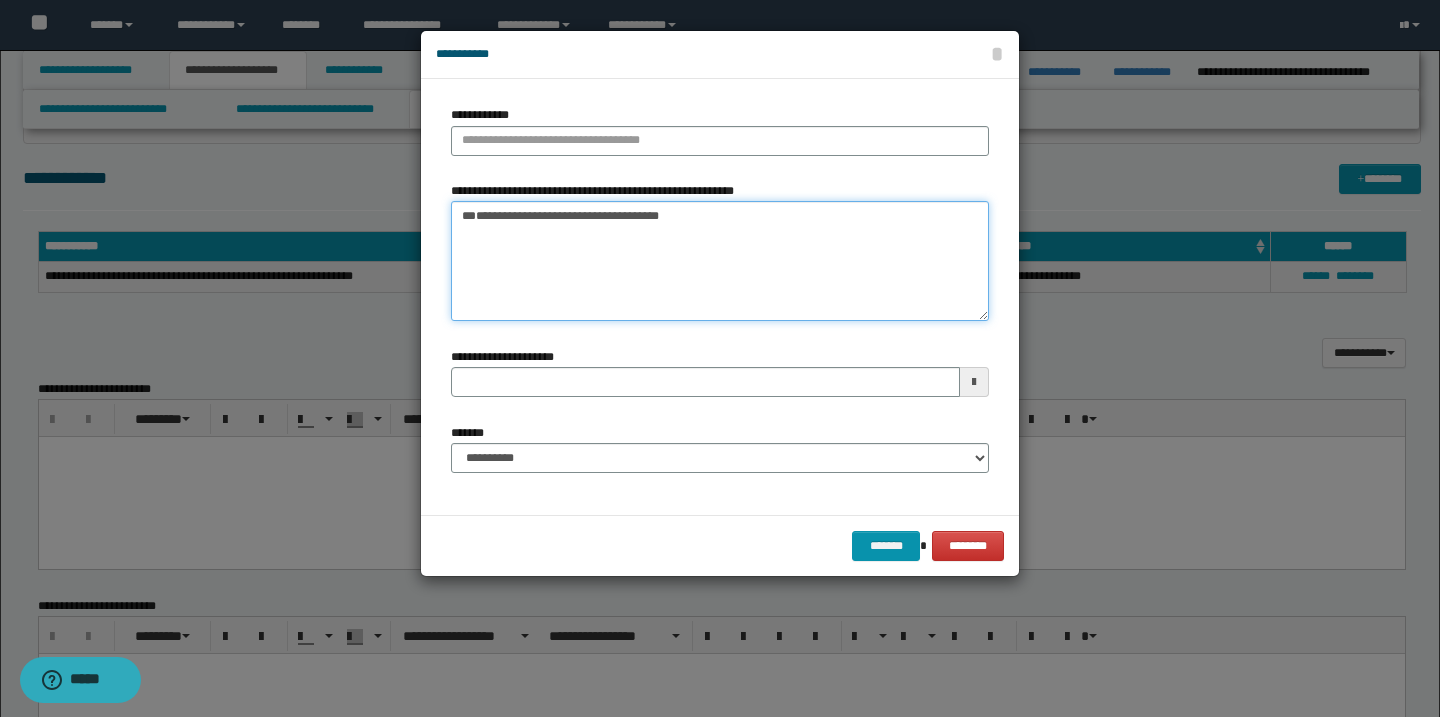 type on "**********" 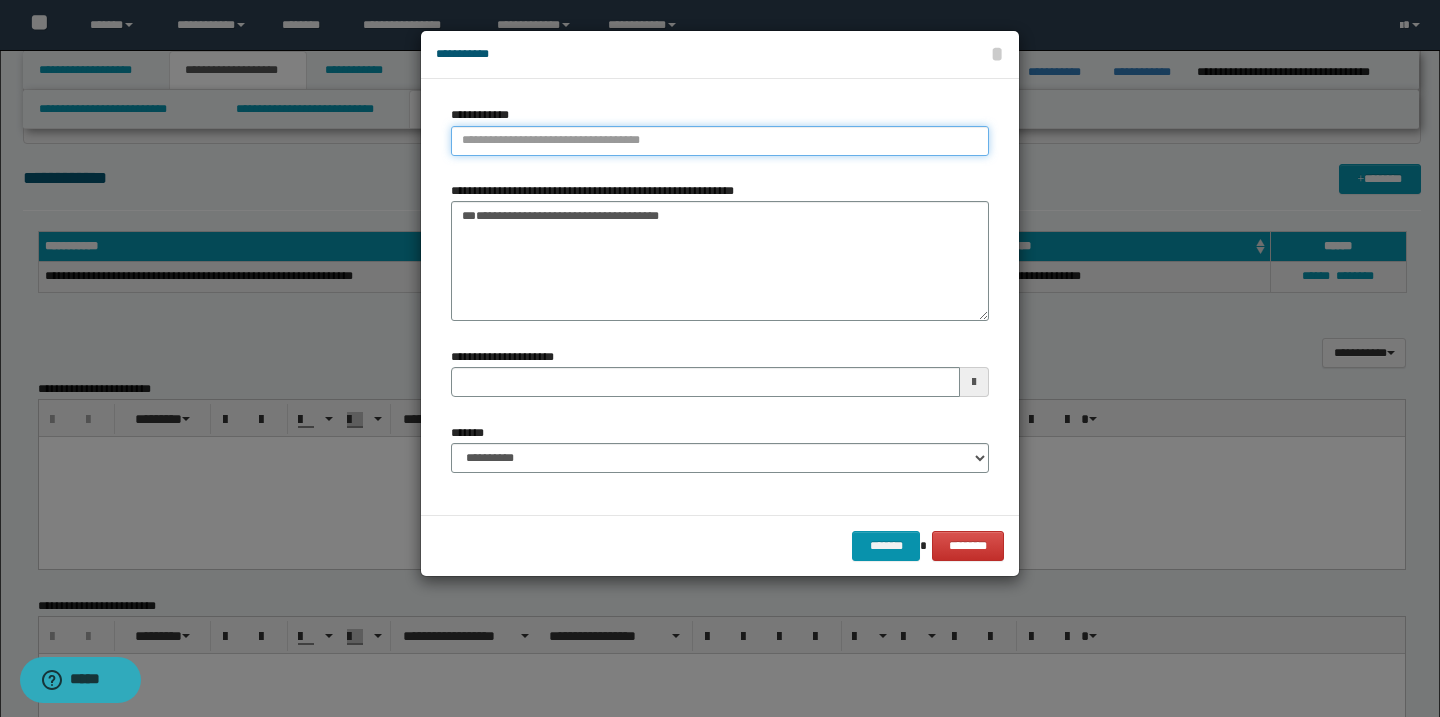 type on "**********" 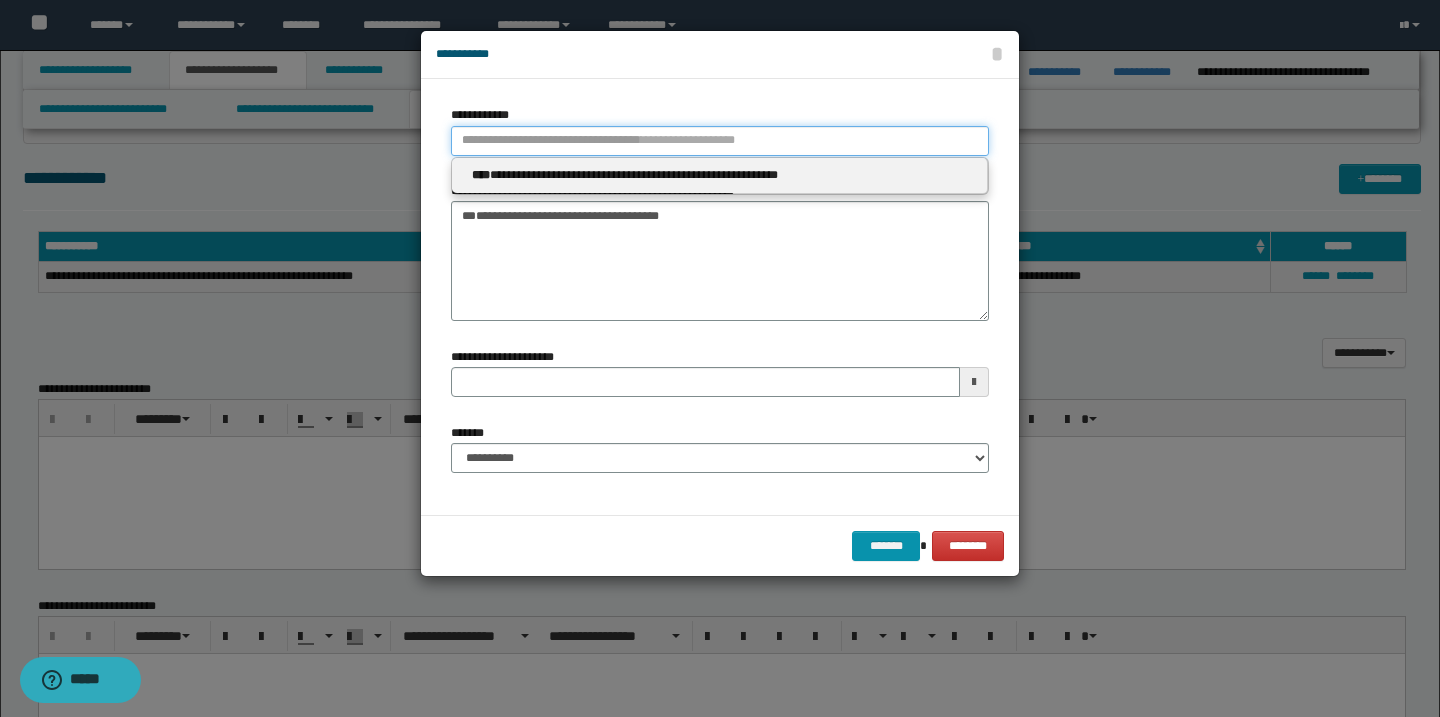 click on "**********" at bounding box center [720, 141] 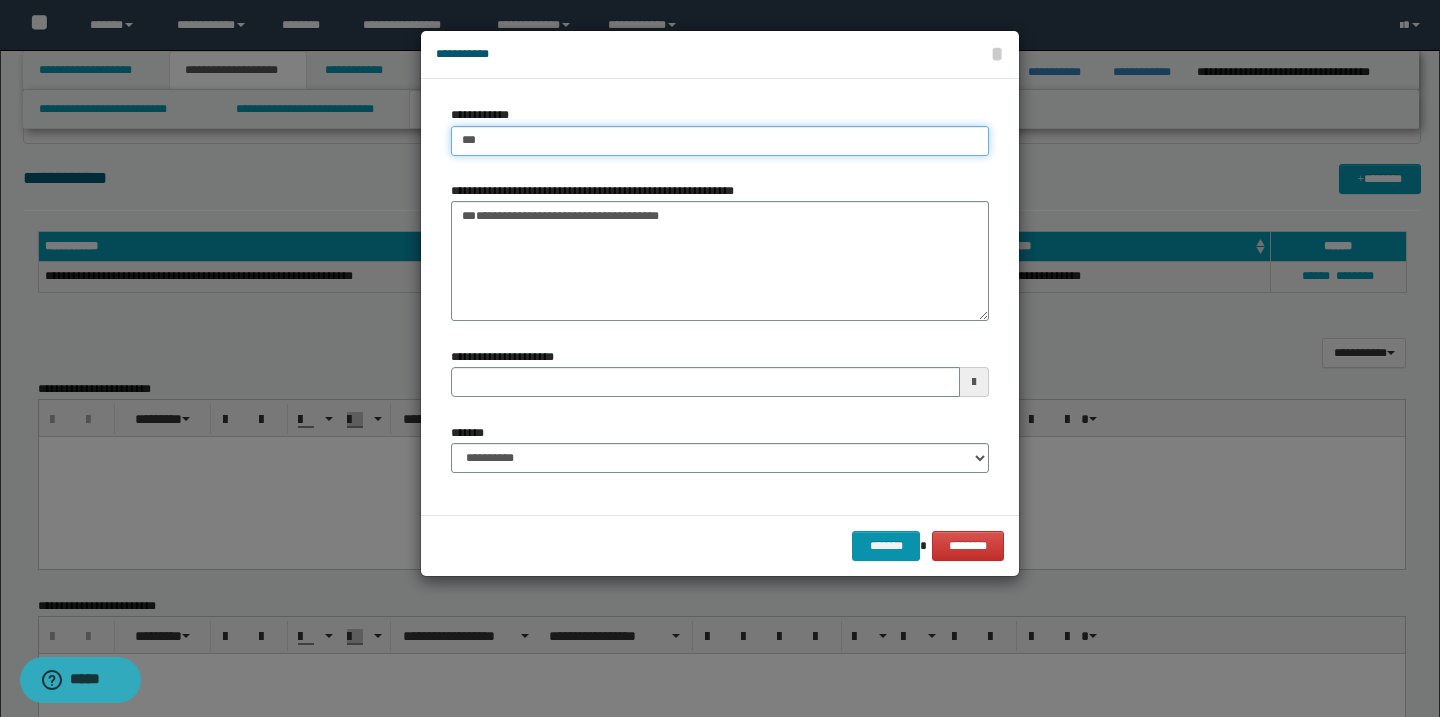 type on "****" 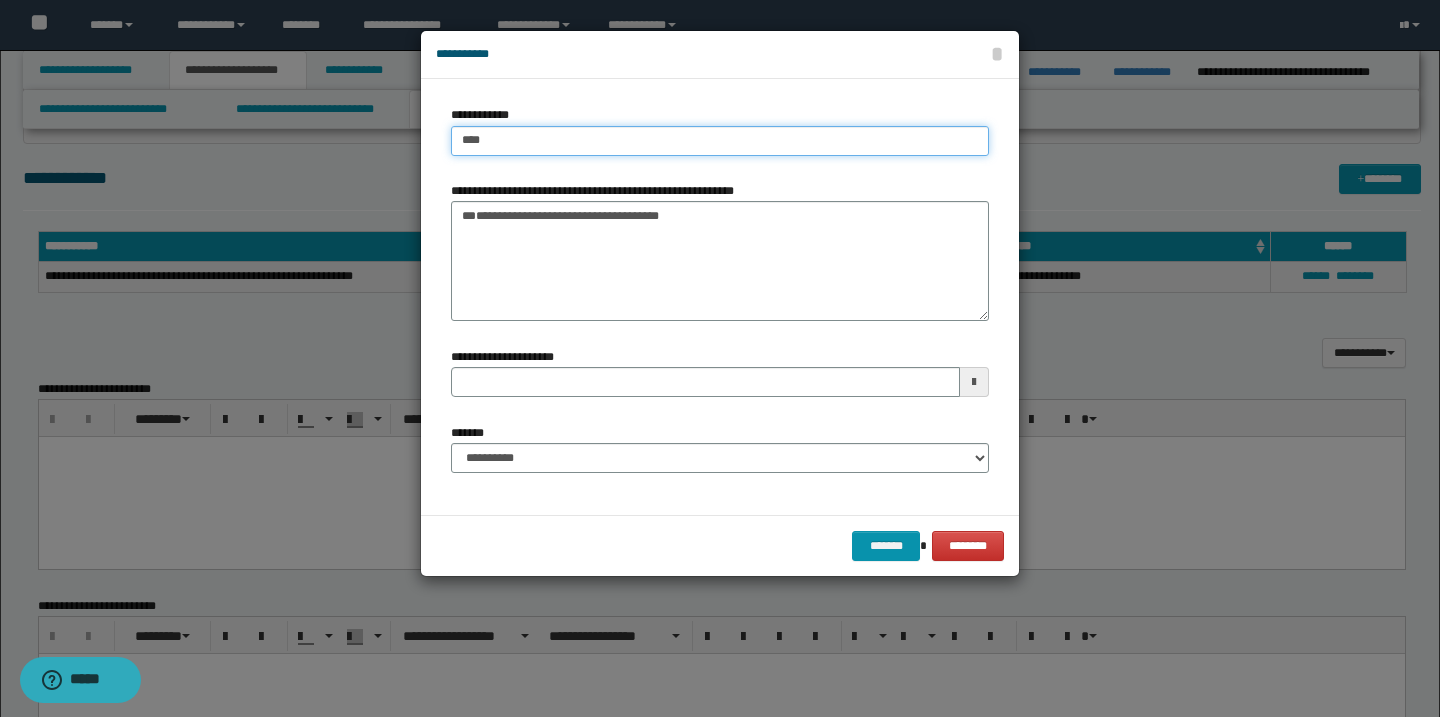 type on "****" 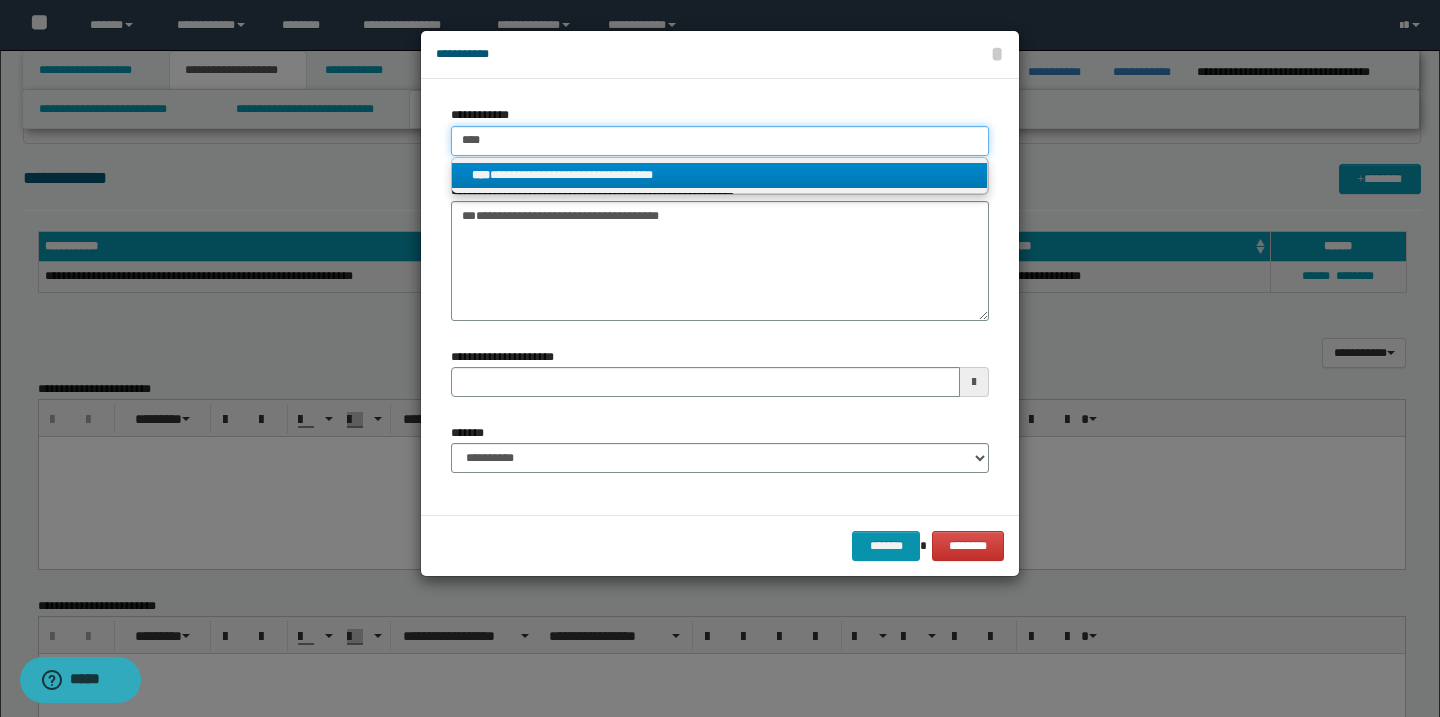 type on "****" 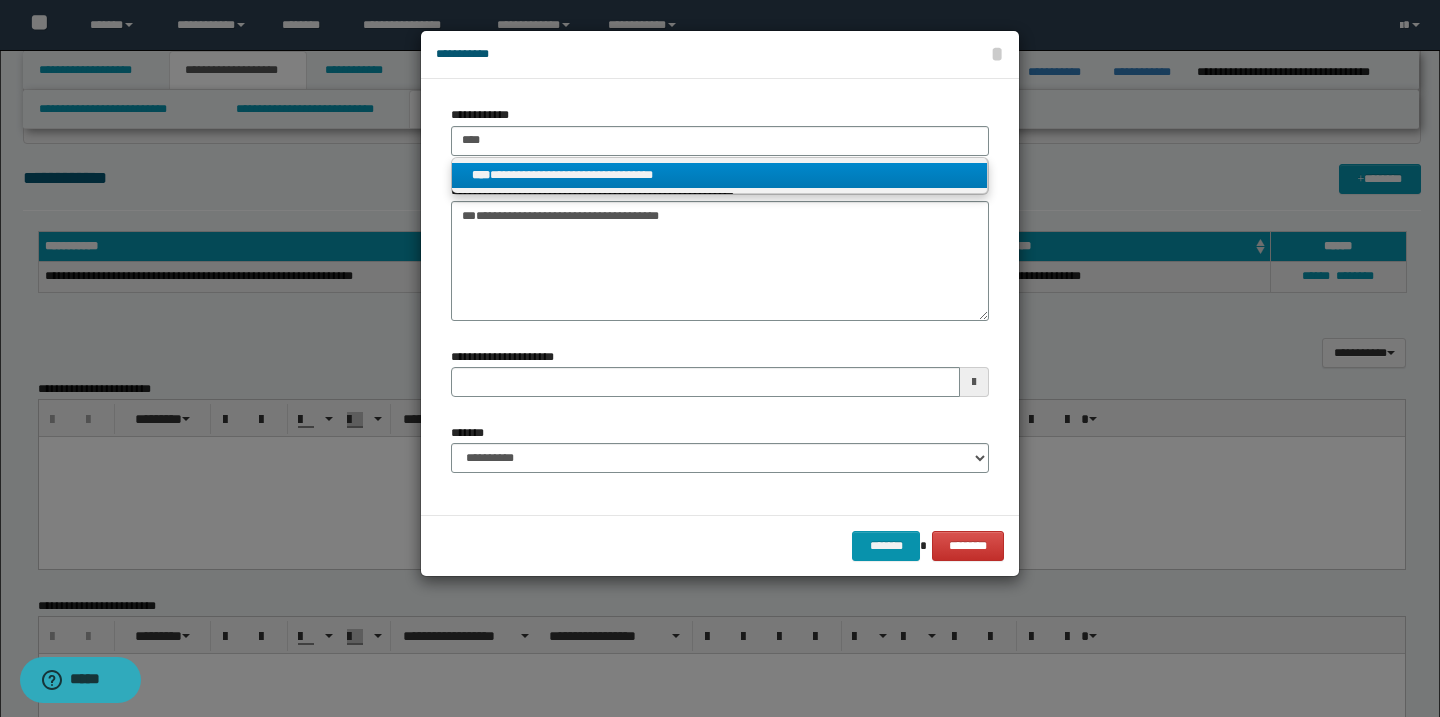 click on "**********" at bounding box center (719, 175) 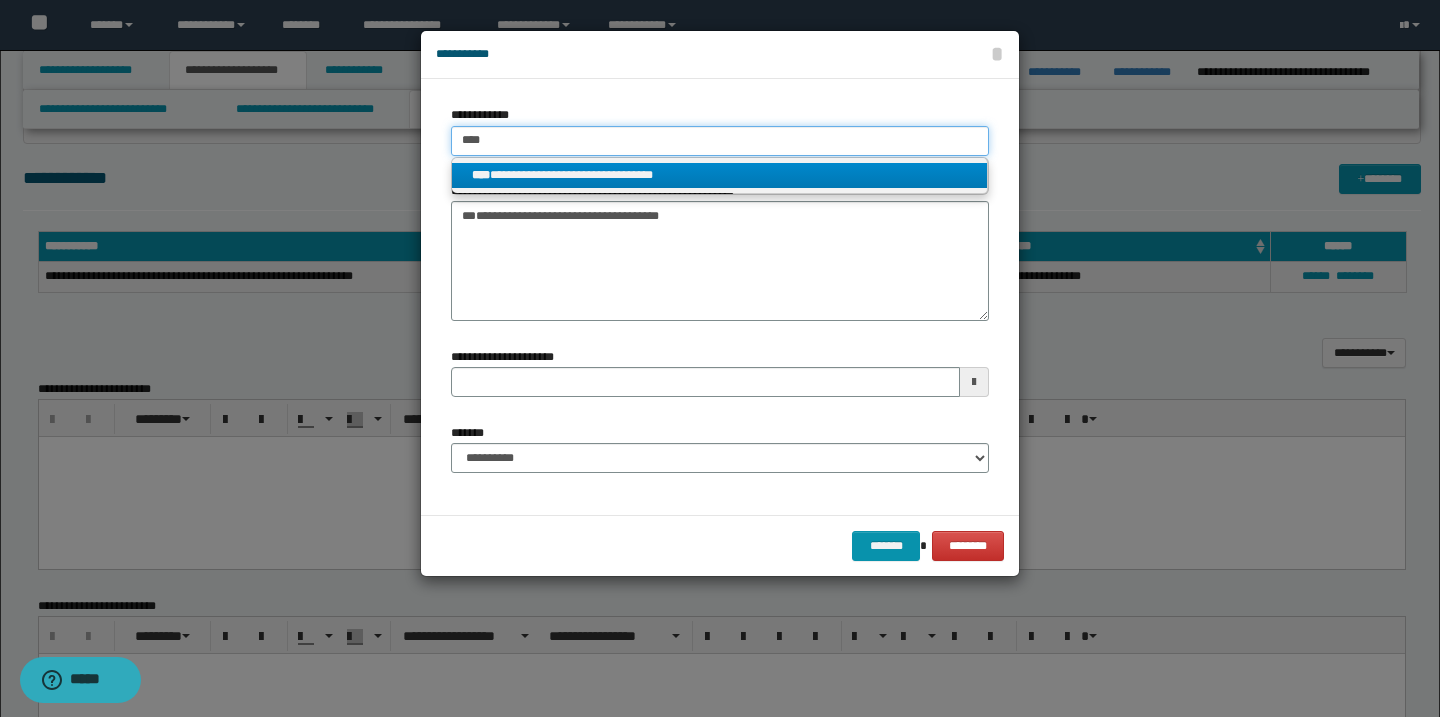 type 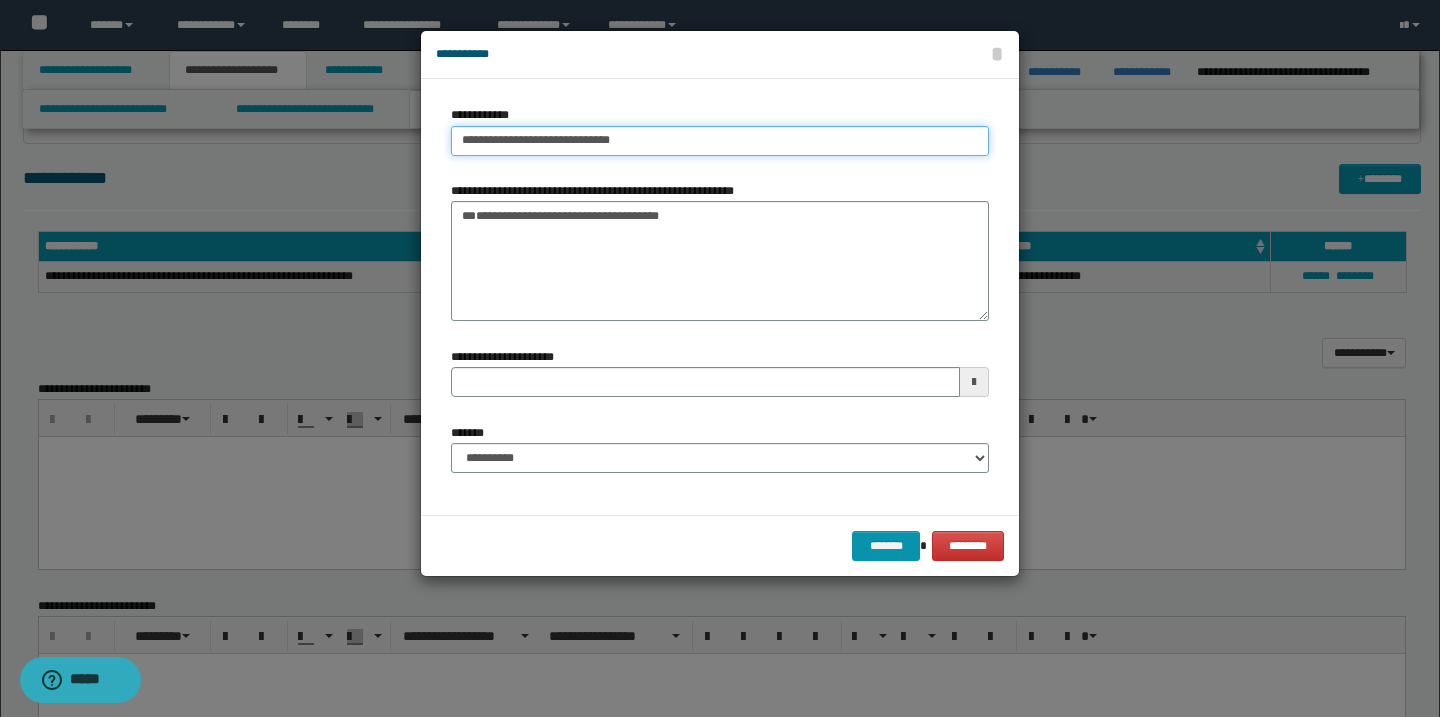 type 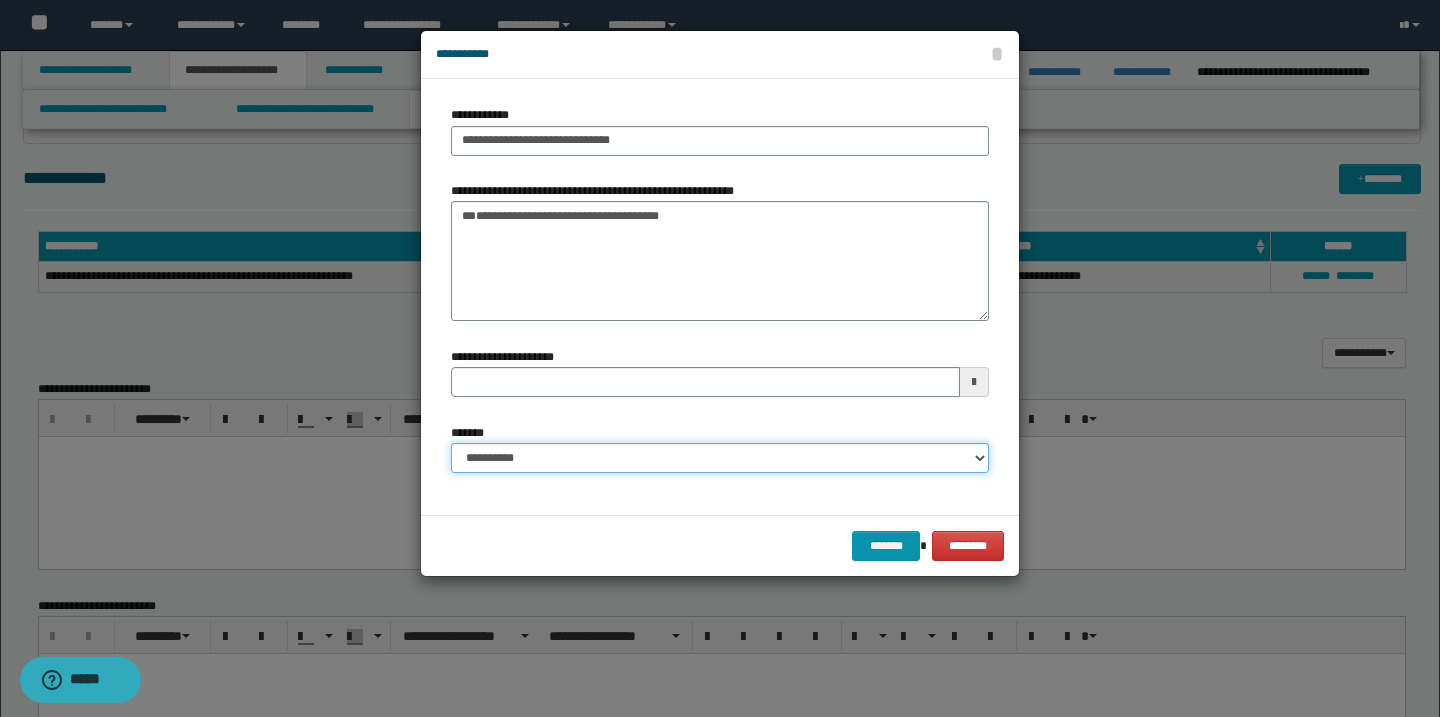 click on "**********" at bounding box center (720, 458) 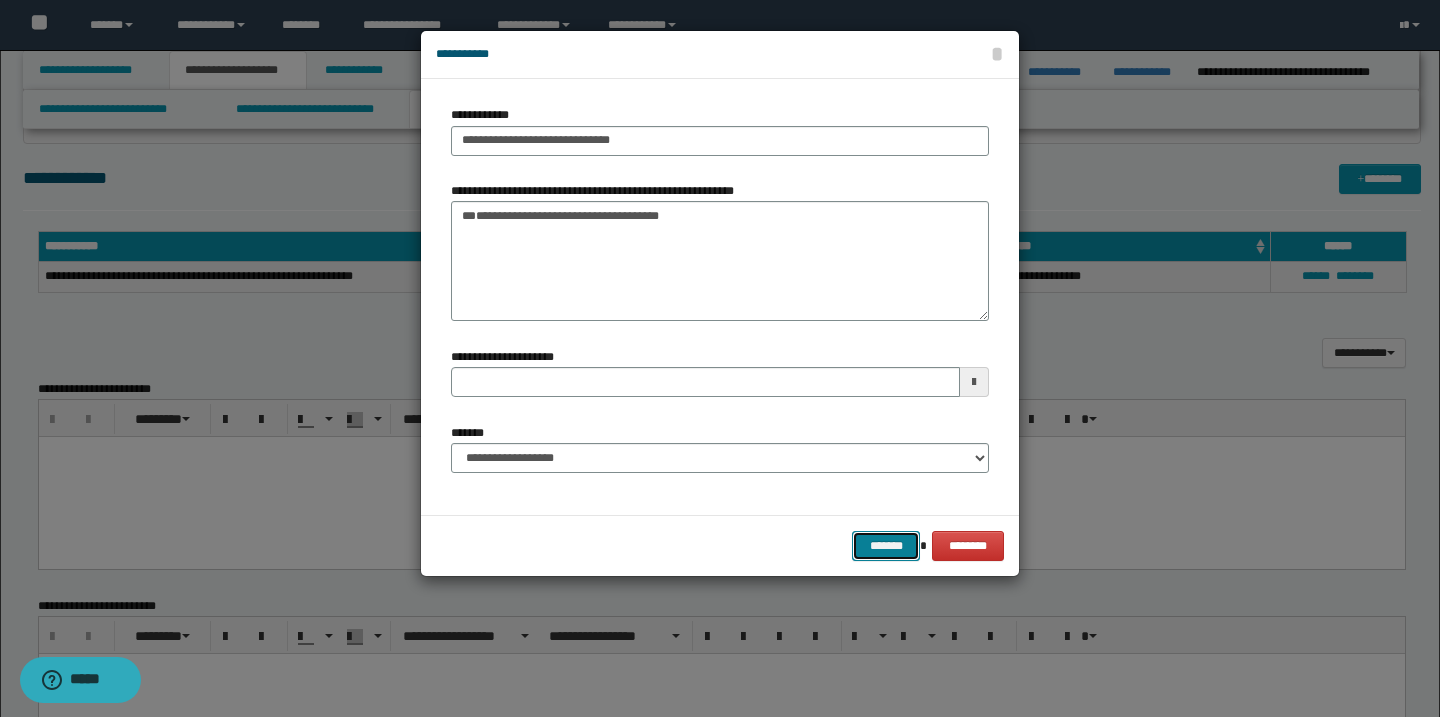 click on "*******" at bounding box center [886, 546] 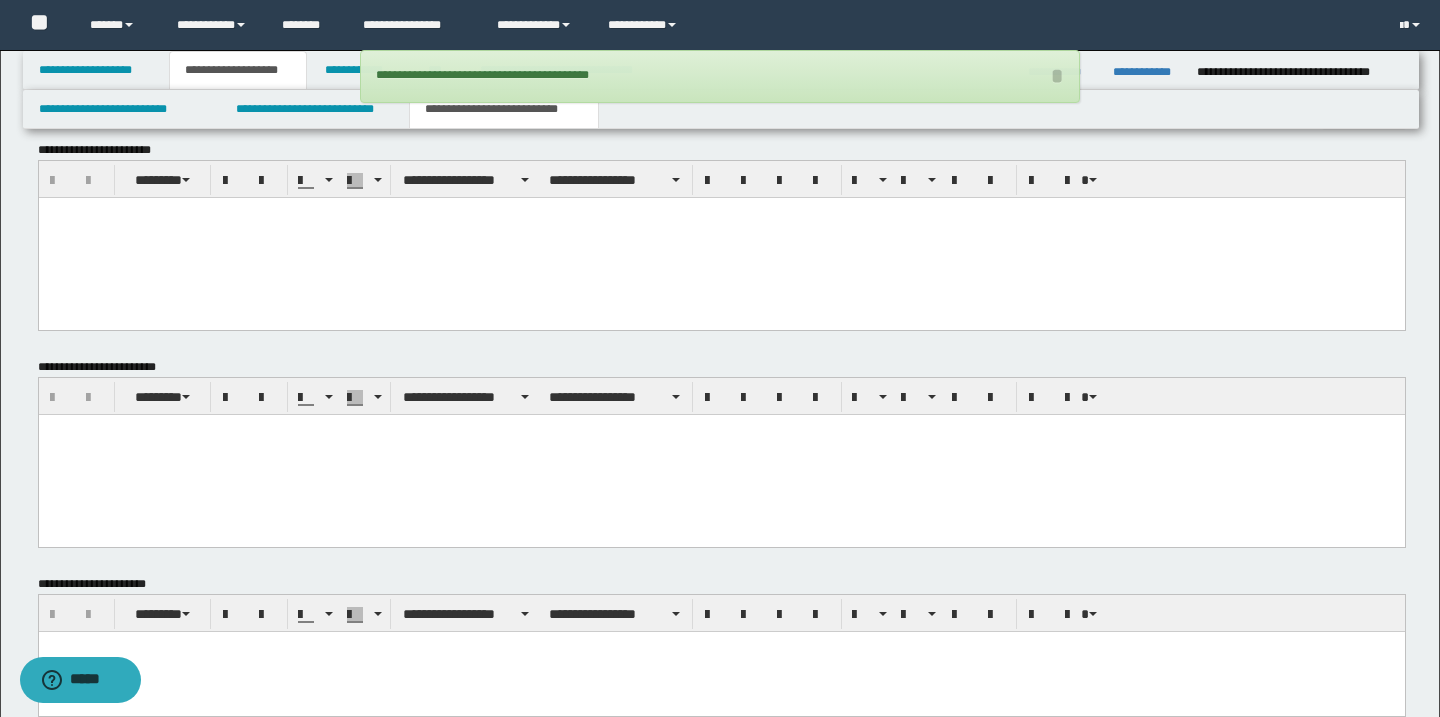 scroll, scrollTop: 841, scrollLeft: 0, axis: vertical 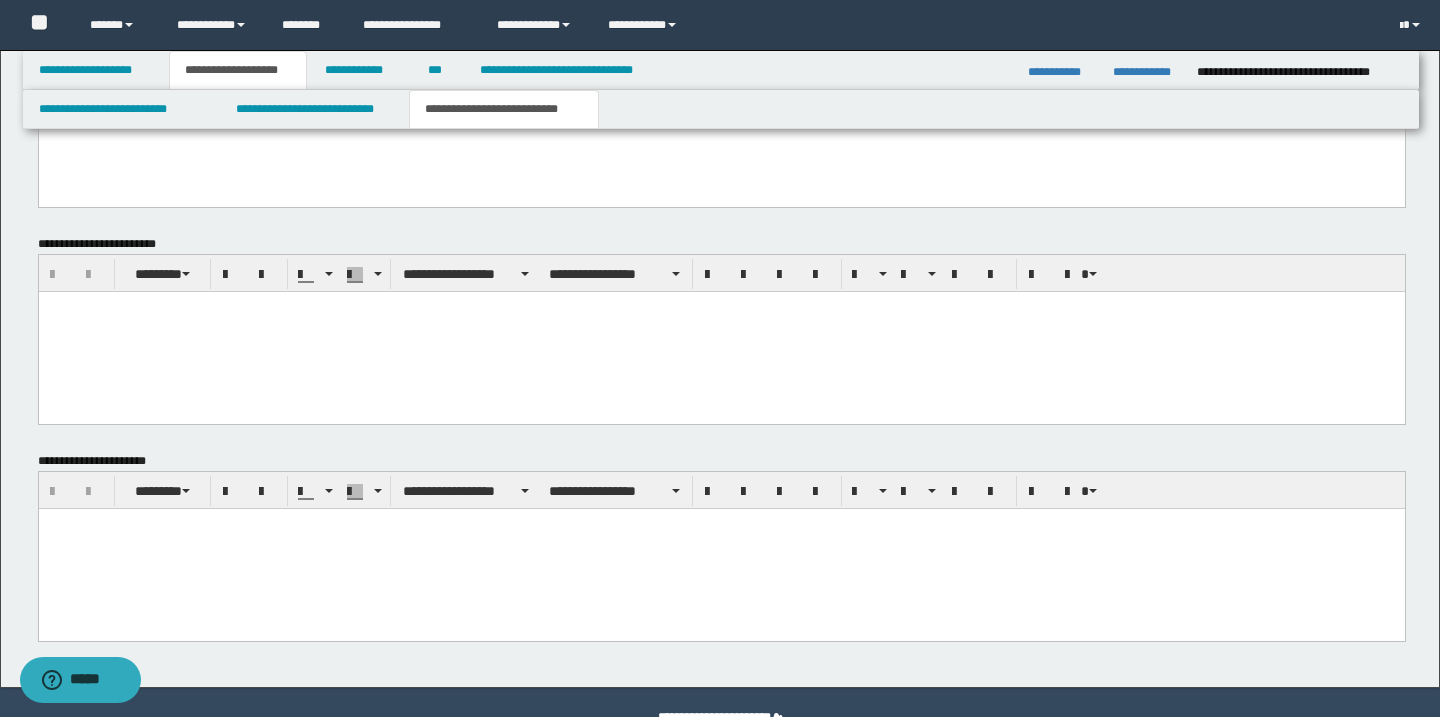 click at bounding box center [721, 548] 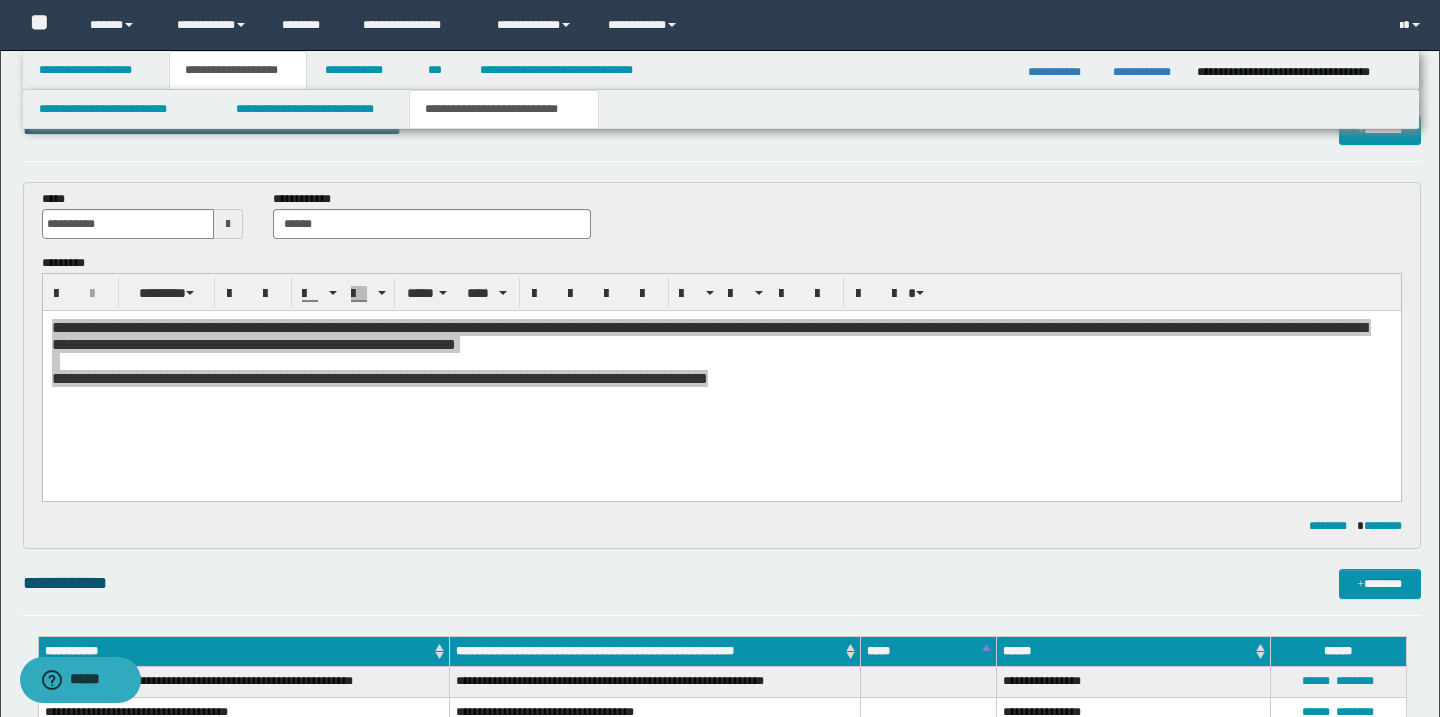 scroll, scrollTop: 0, scrollLeft: 0, axis: both 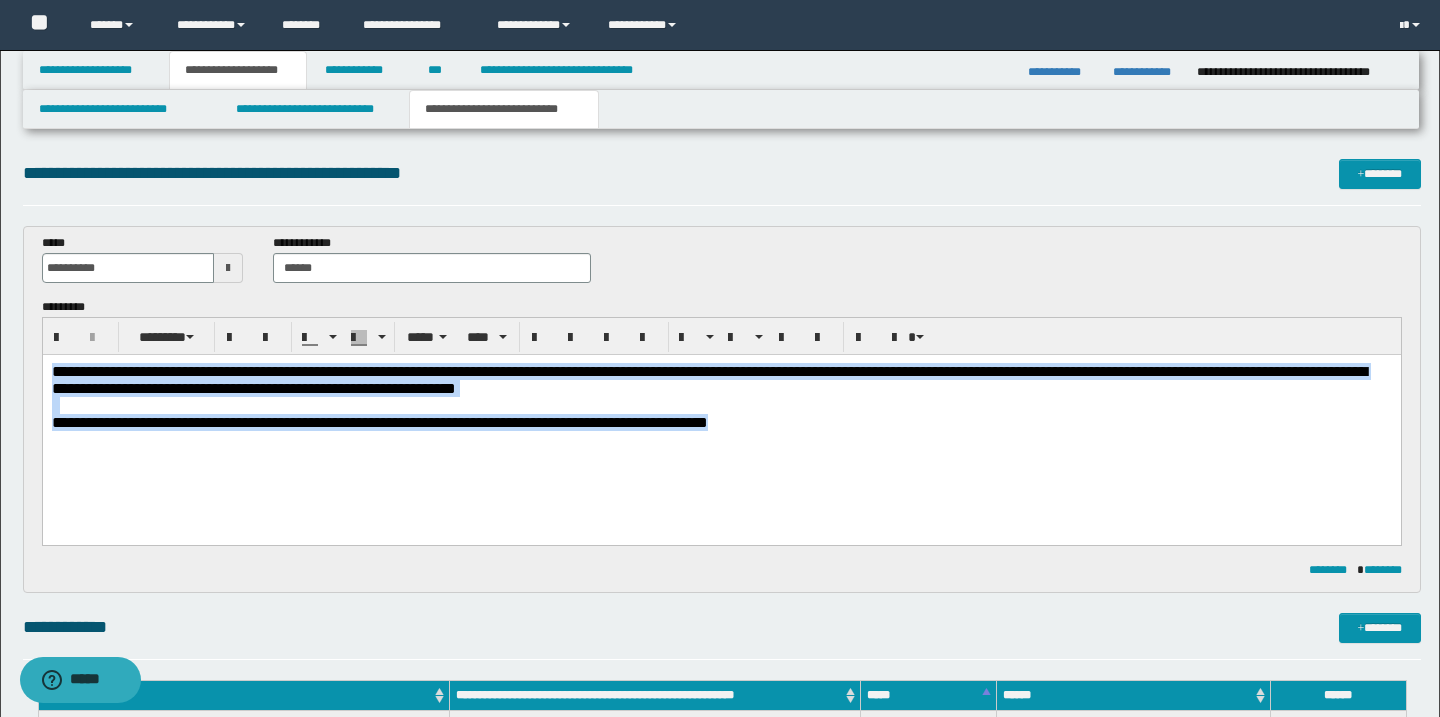 click on "**********" at bounding box center (721, 422) 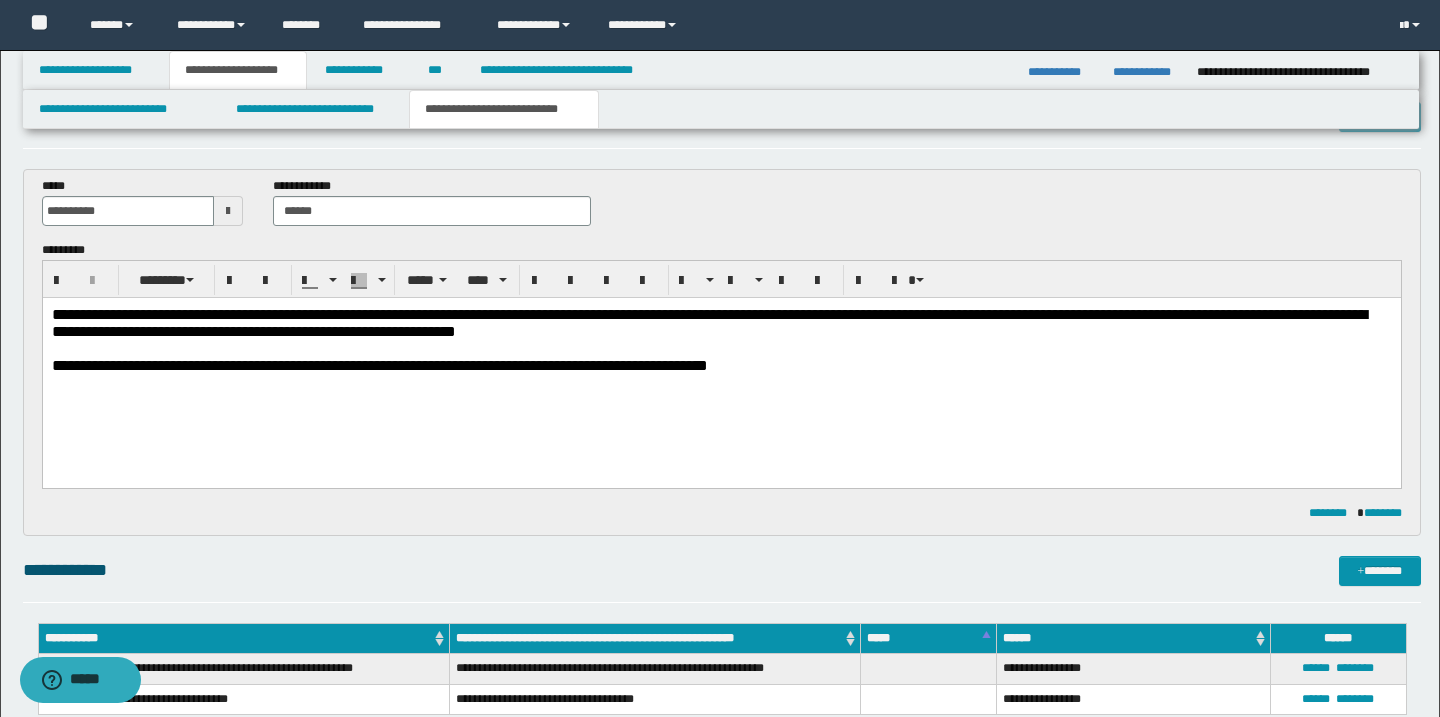 scroll, scrollTop: 0, scrollLeft: 0, axis: both 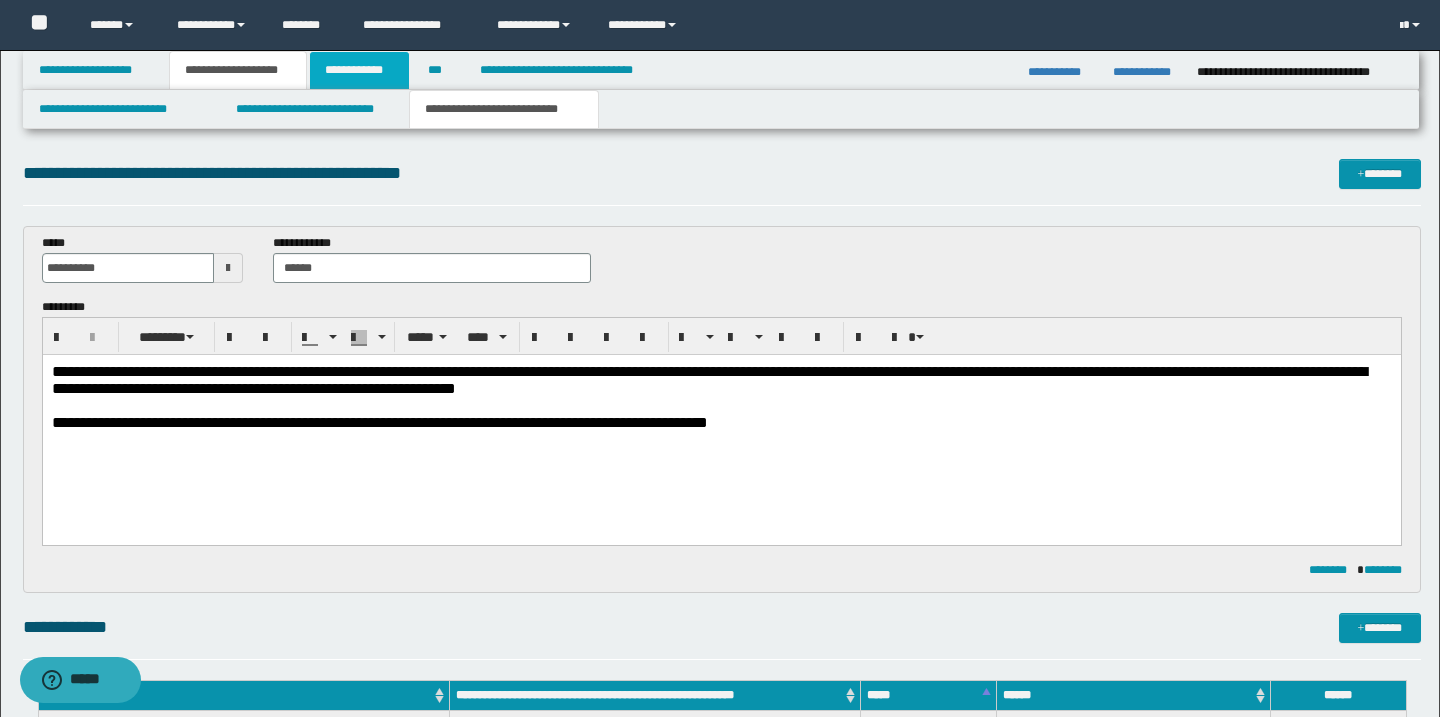 click on "**********" at bounding box center (359, 70) 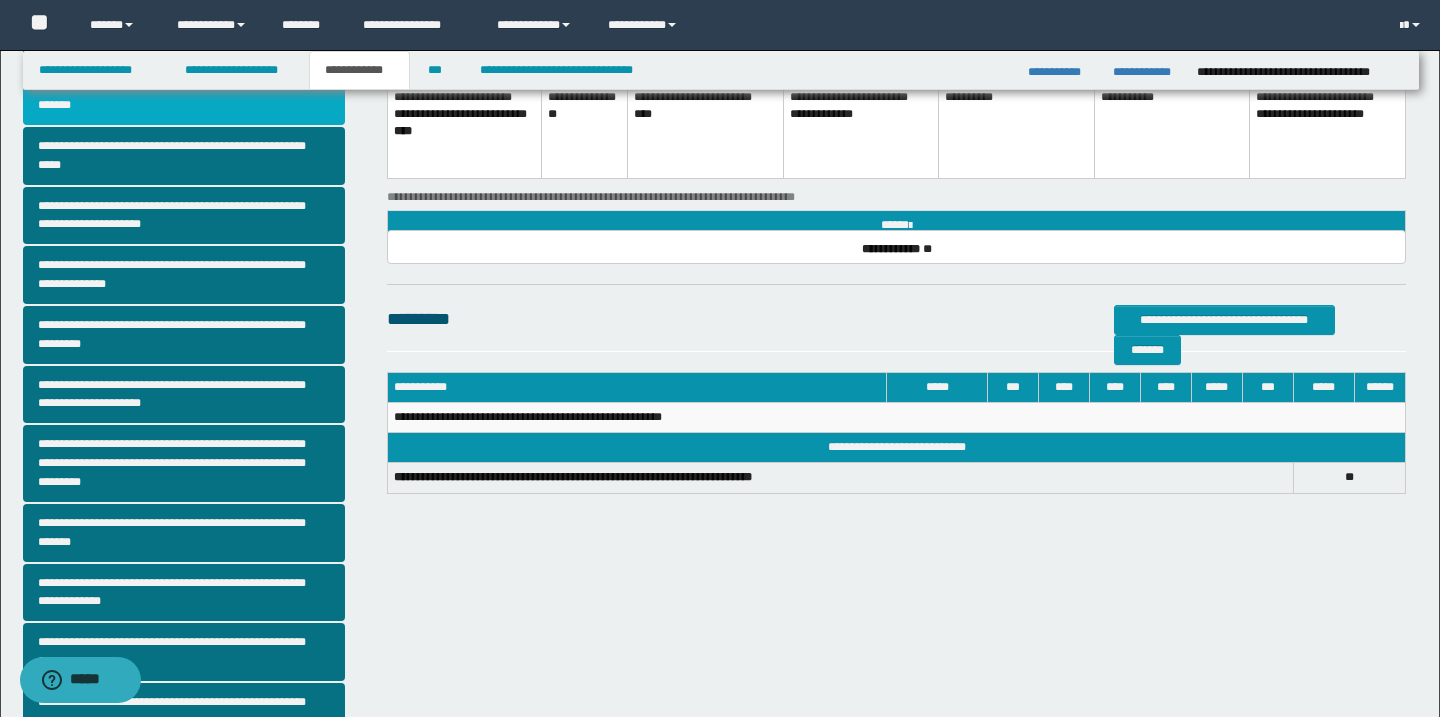 scroll, scrollTop: 243, scrollLeft: 0, axis: vertical 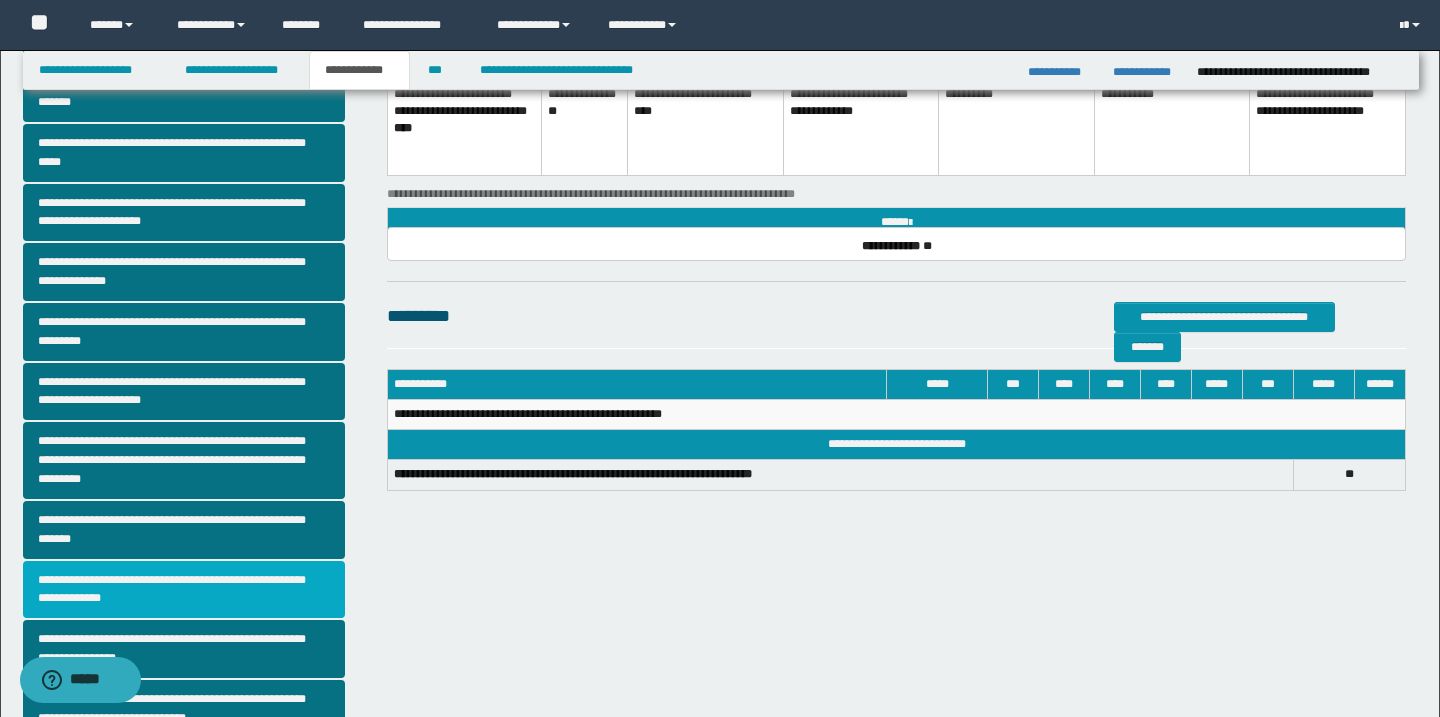 click on "**********" at bounding box center (184, 590) 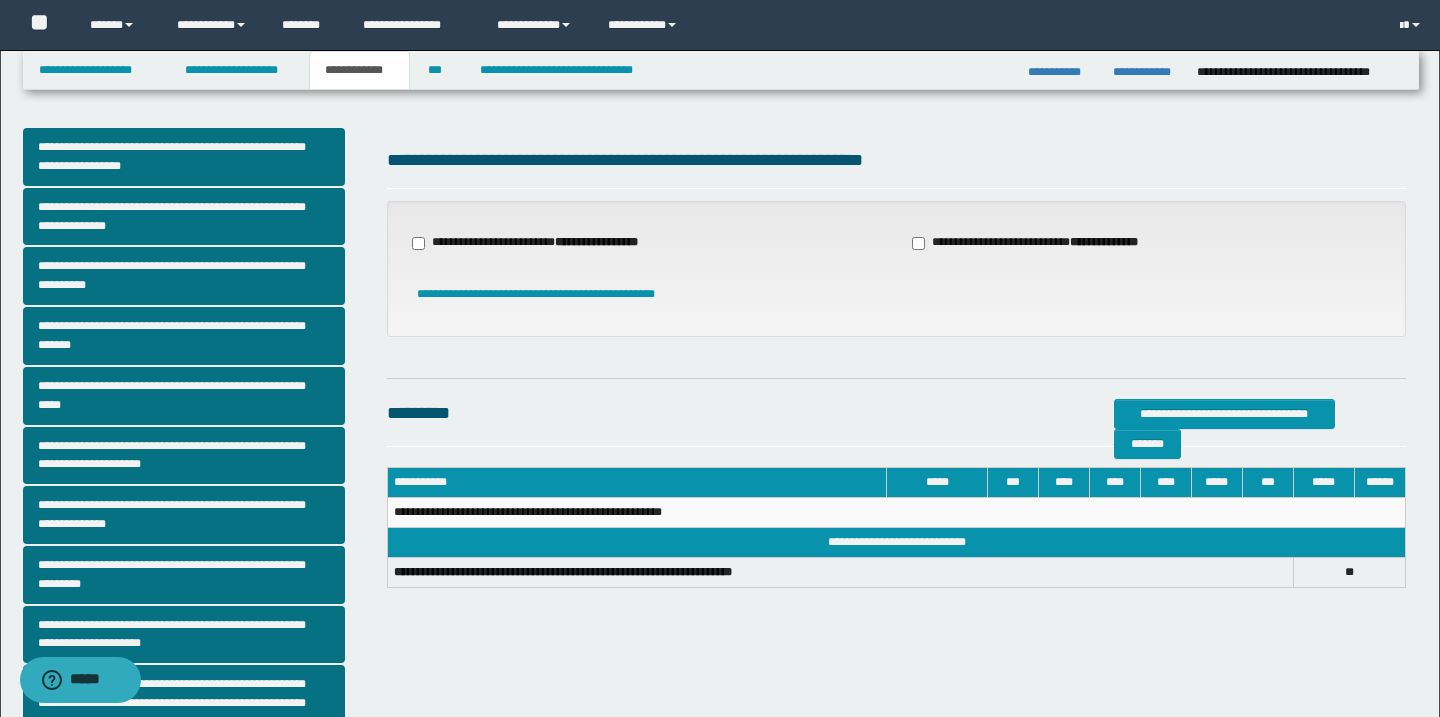 click on "**********" at bounding box center [547, 243] 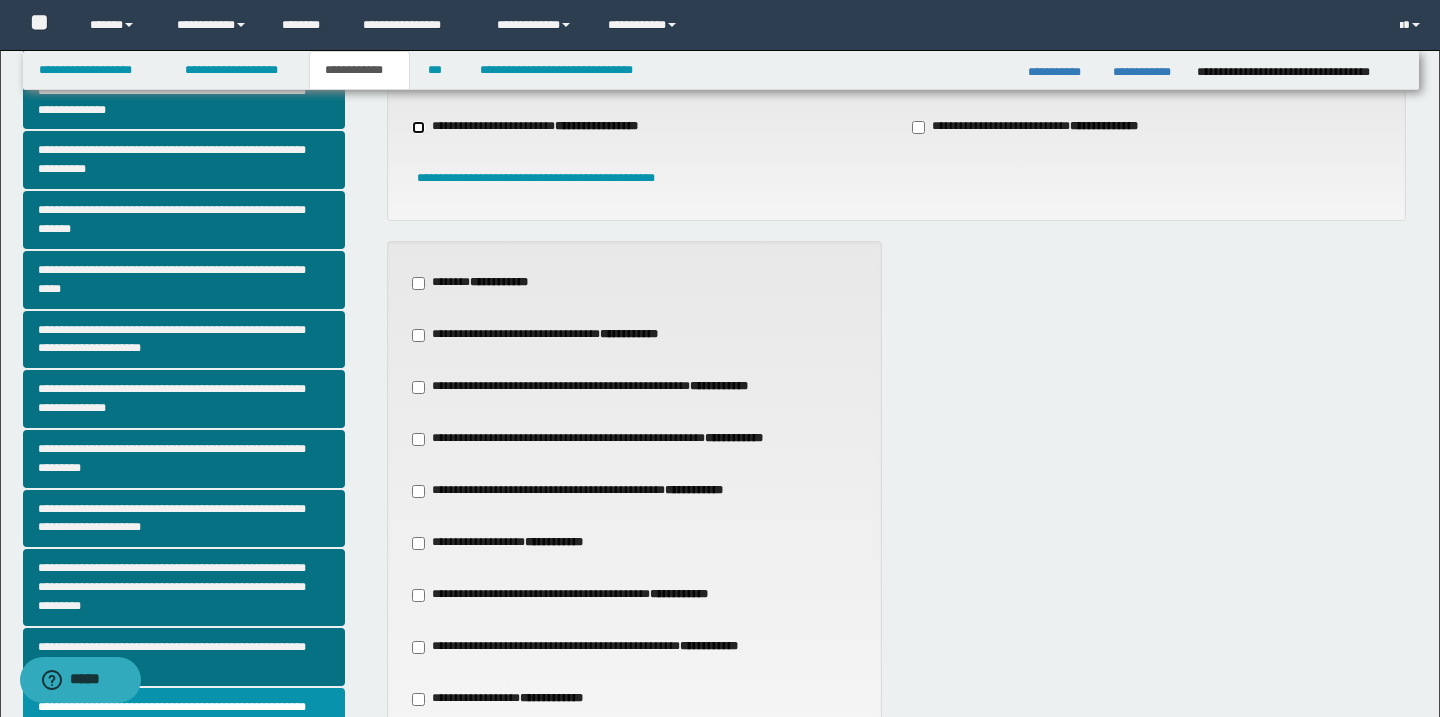 scroll, scrollTop: 117, scrollLeft: 0, axis: vertical 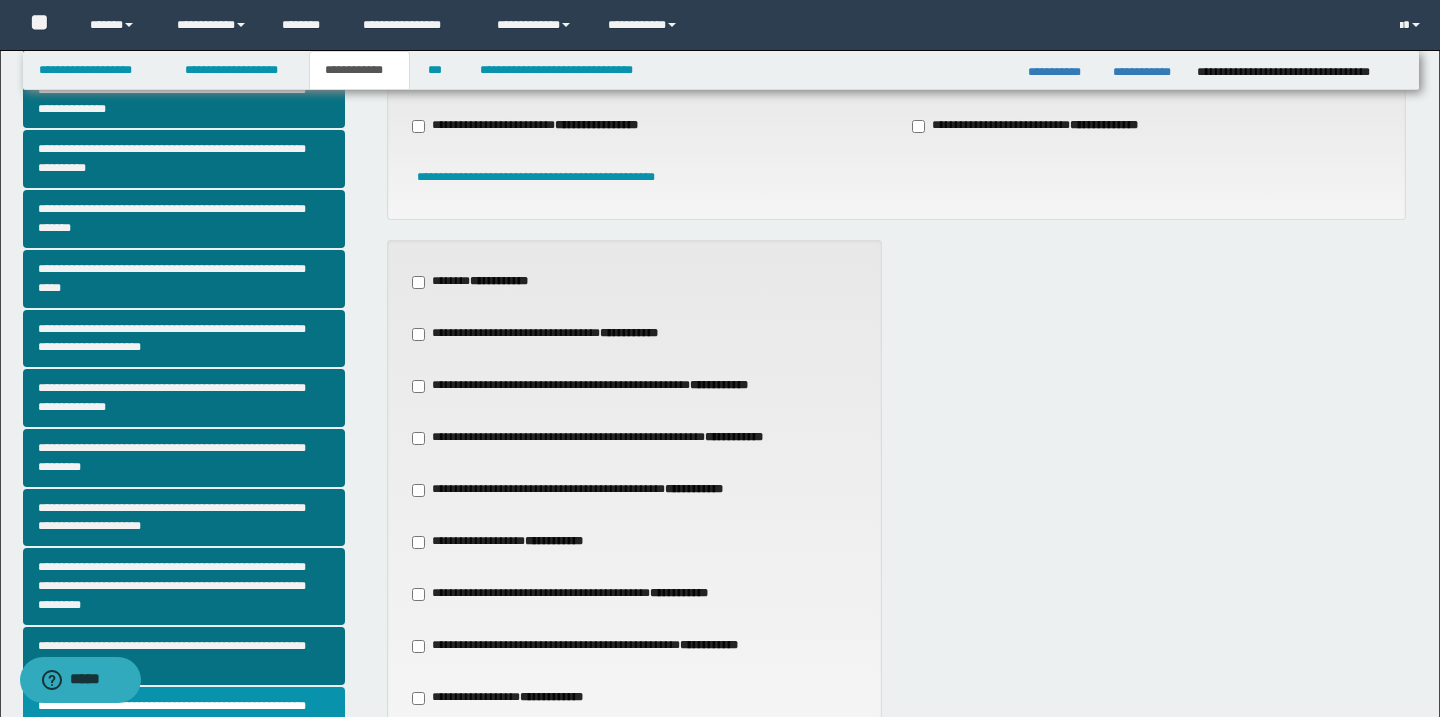 click on "**********" at bounding box center [594, 490] 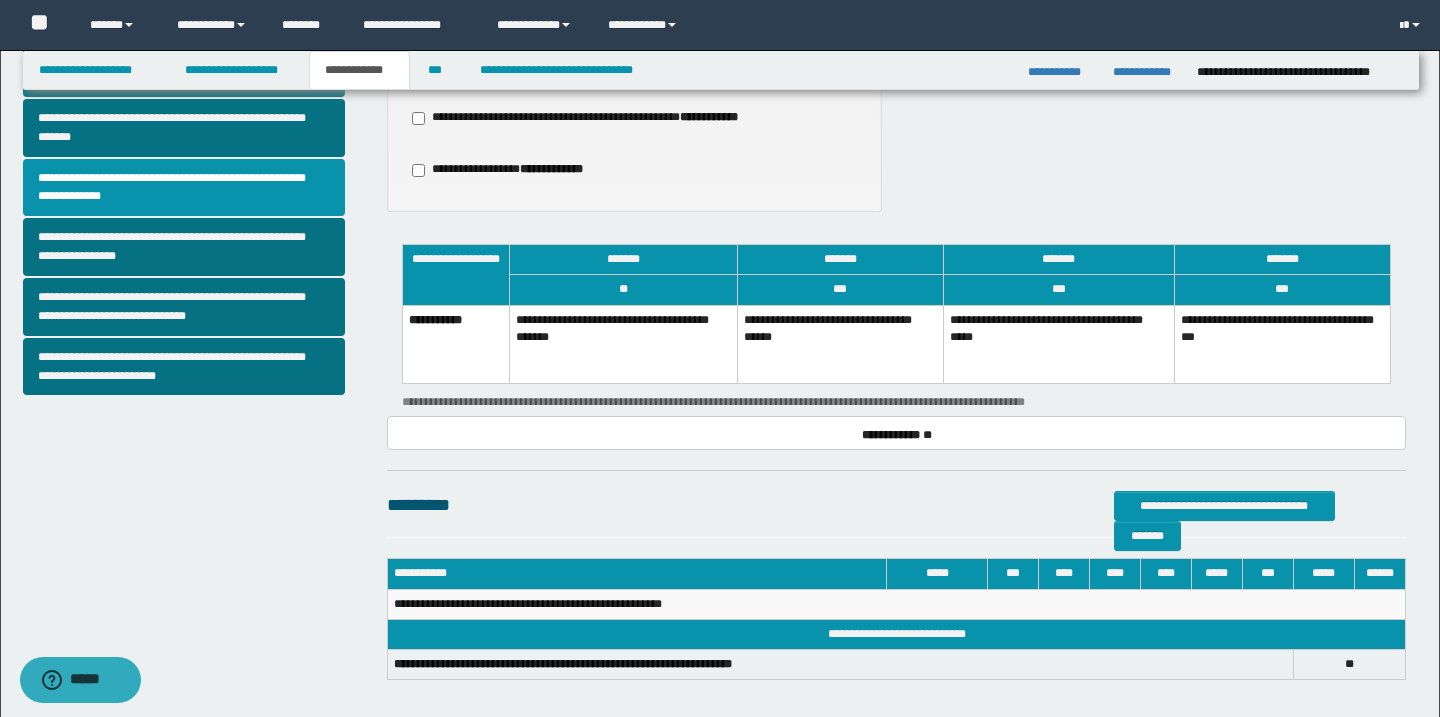 scroll, scrollTop: 644, scrollLeft: 0, axis: vertical 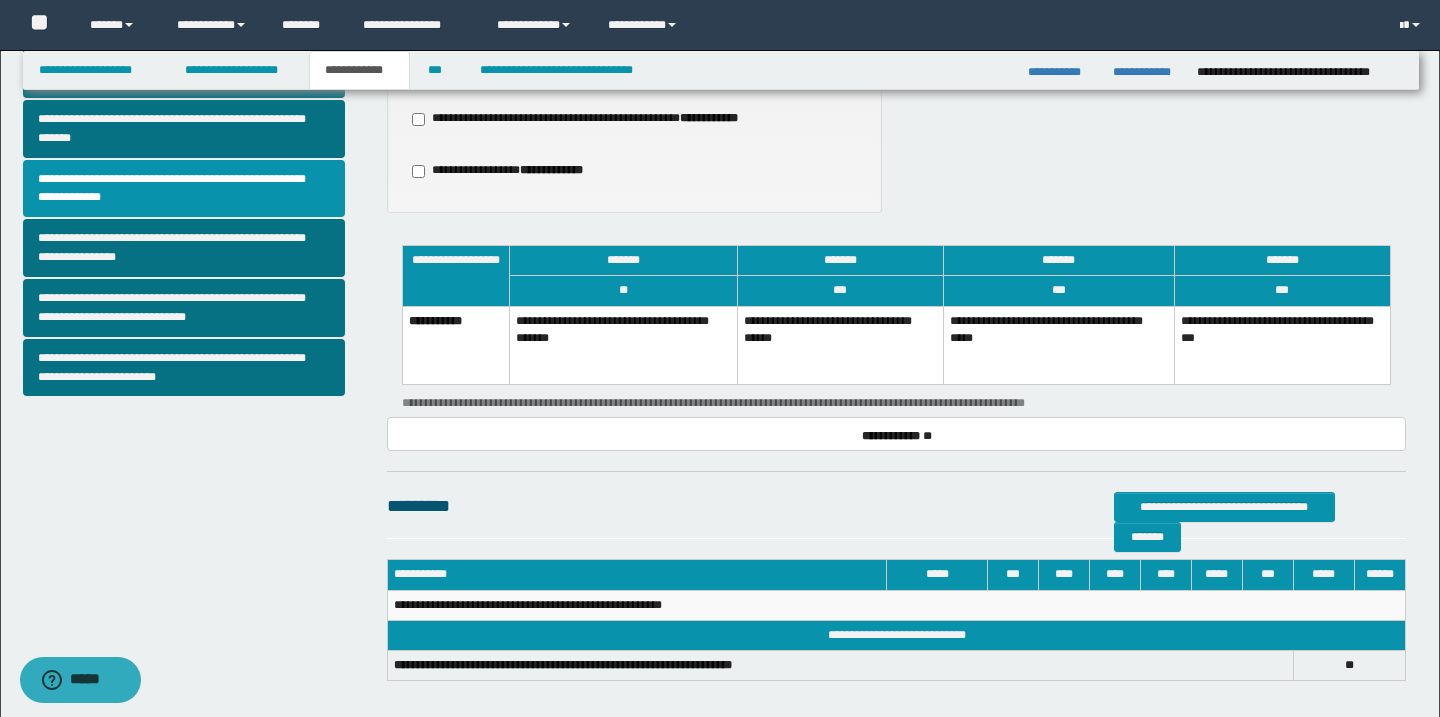 click on "**********" at bounding box center [1058, 345] 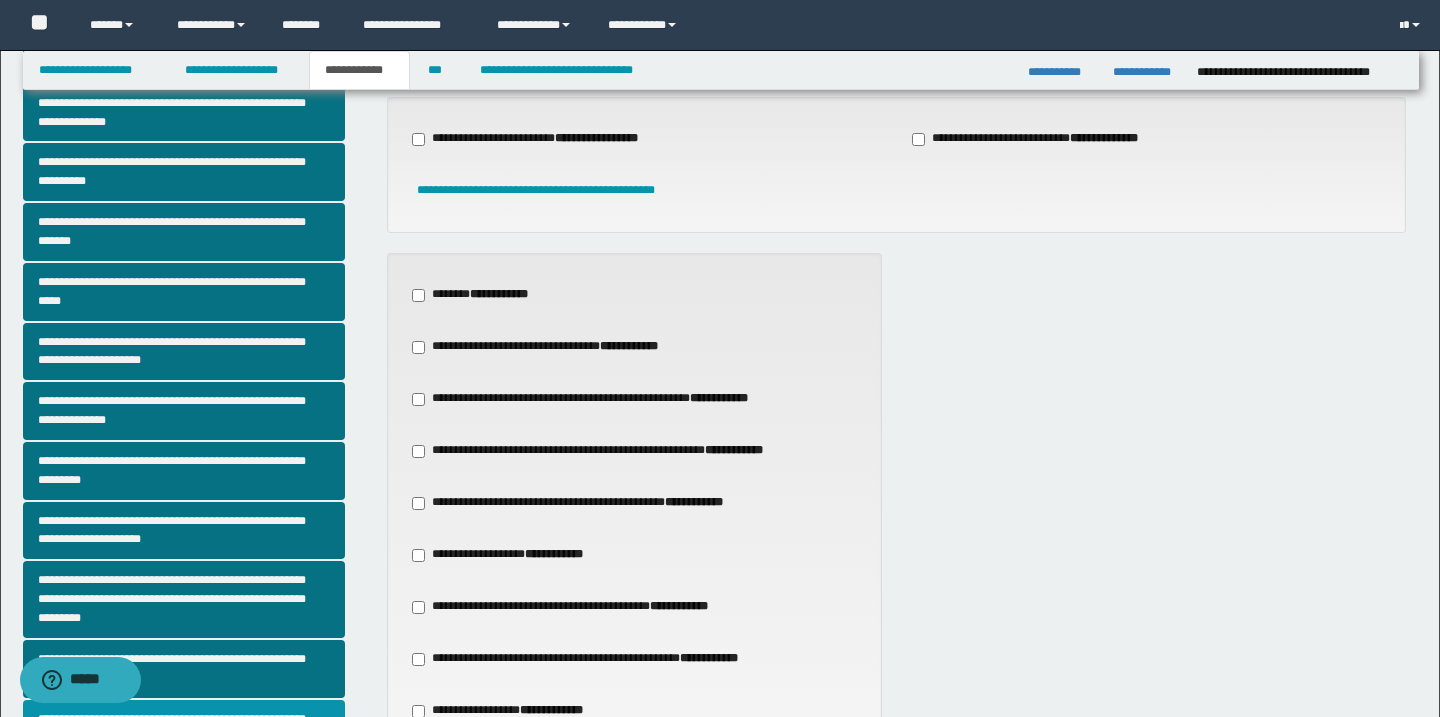 scroll, scrollTop: 96, scrollLeft: 0, axis: vertical 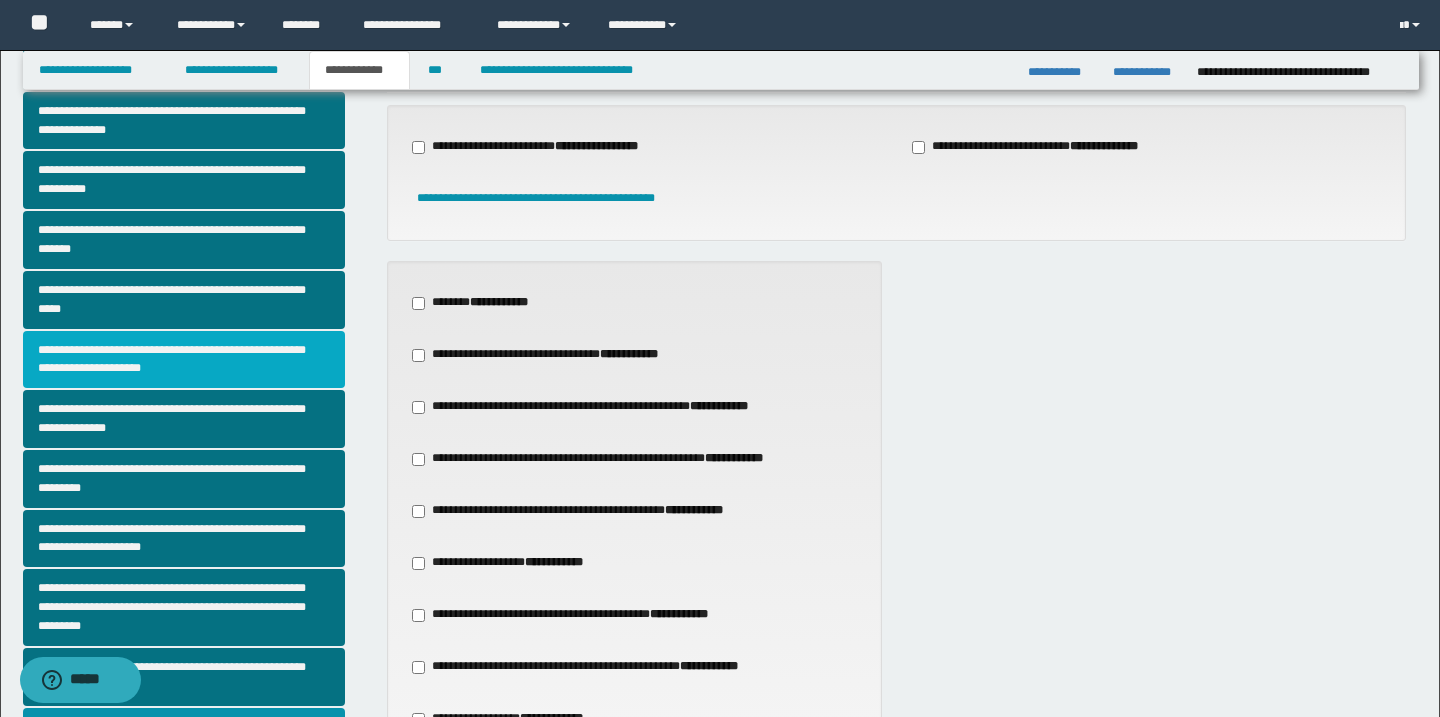 click on "**********" at bounding box center [184, 360] 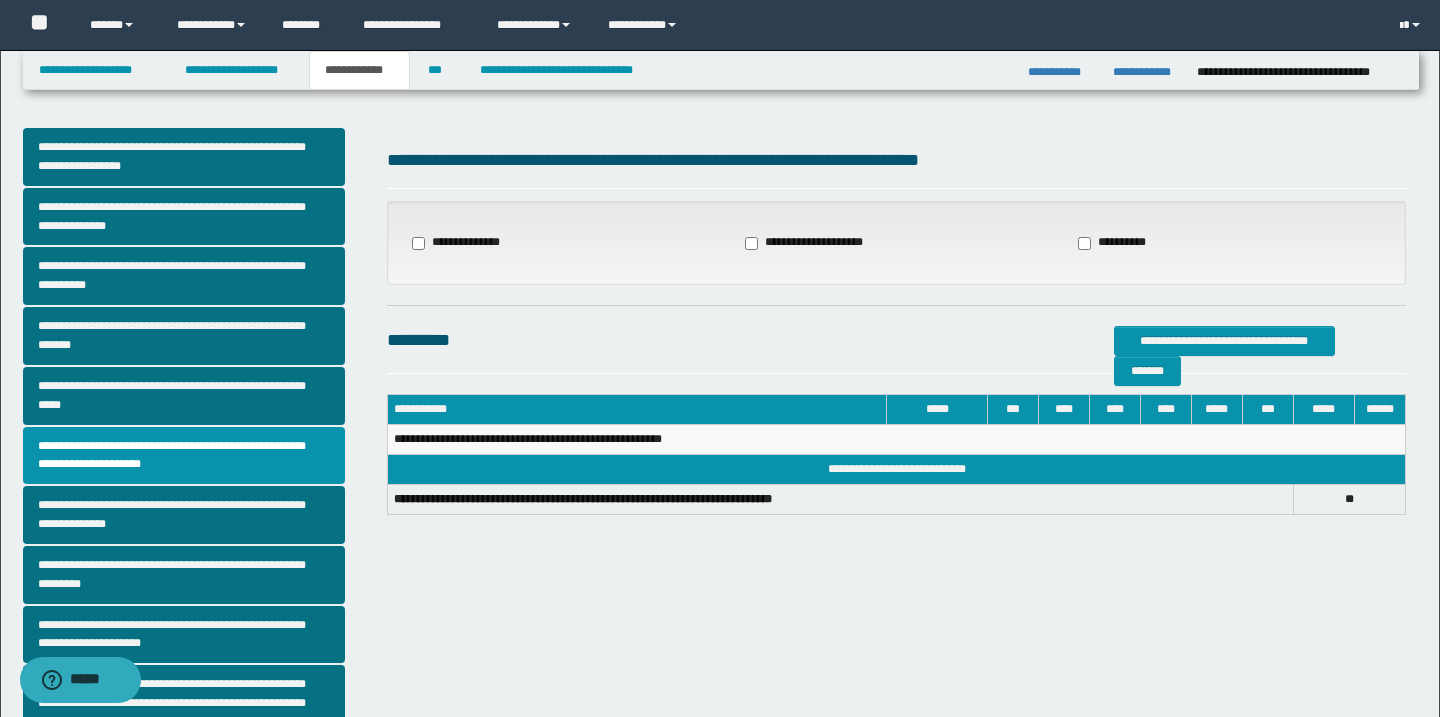 click on "**********" at bounding box center (460, 243) 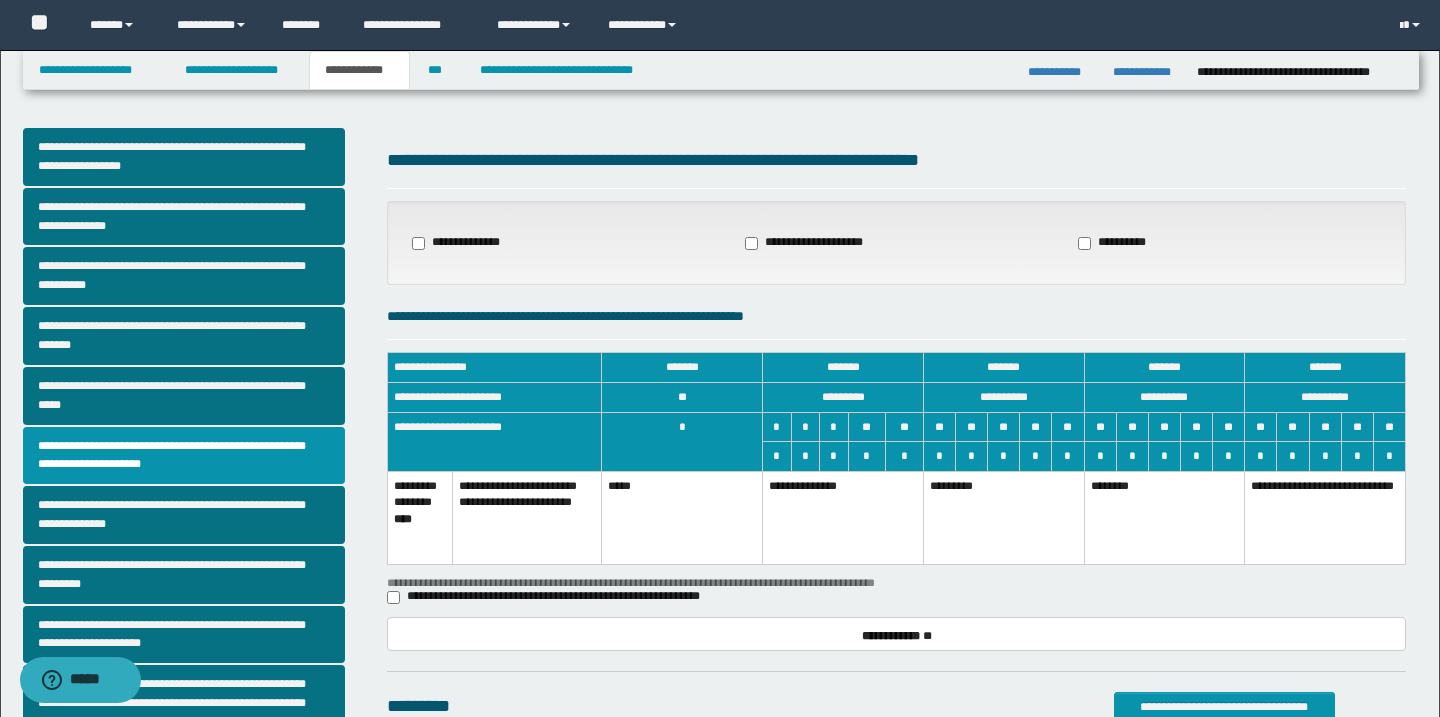 click on "**********" at bounding box center [843, 517] 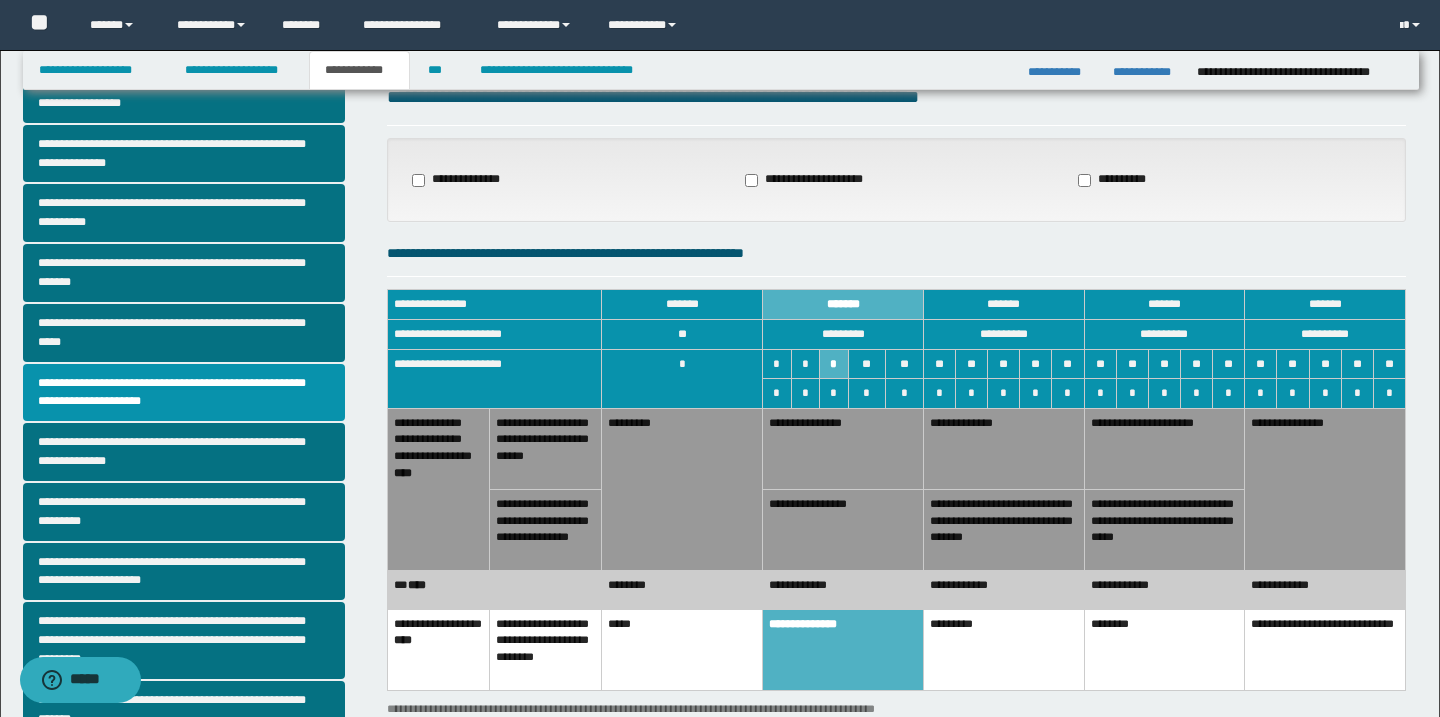 scroll, scrollTop: 68, scrollLeft: 0, axis: vertical 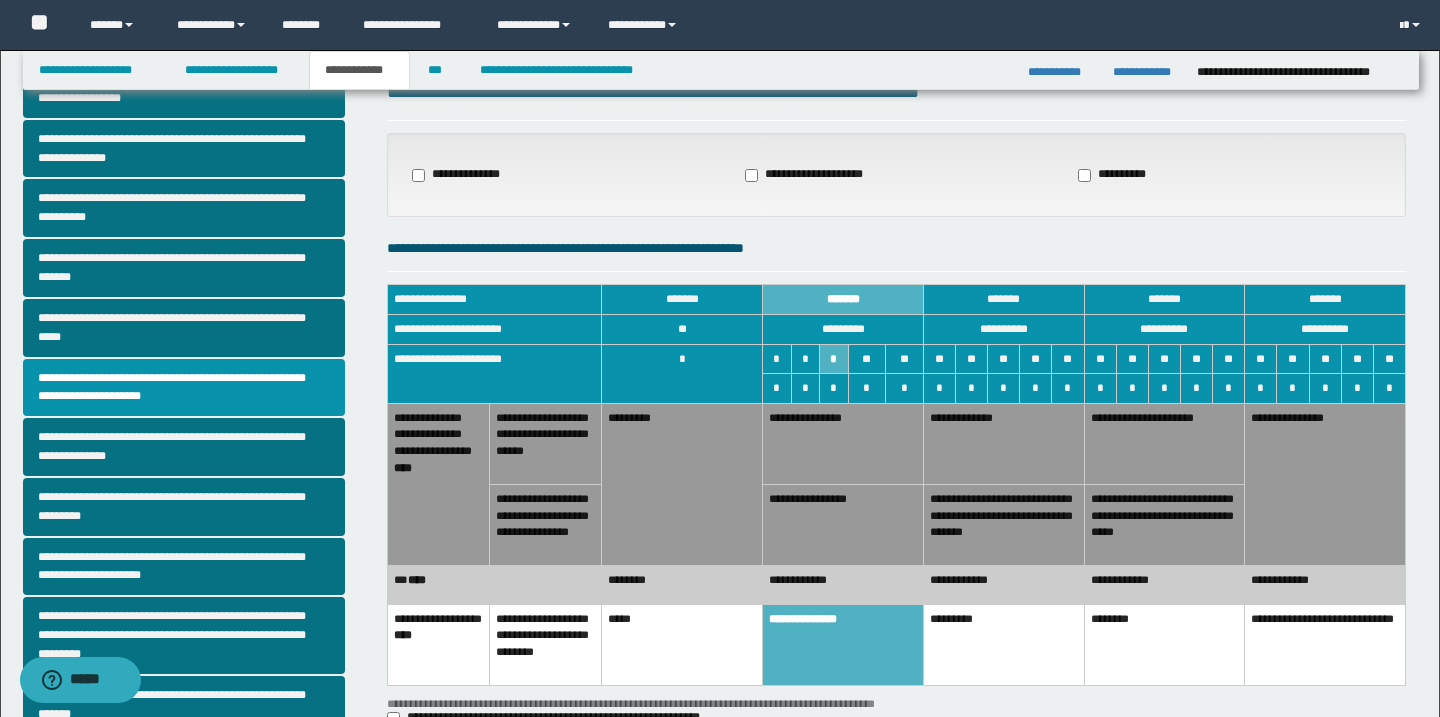 click on "**********" at bounding box center (843, 443) 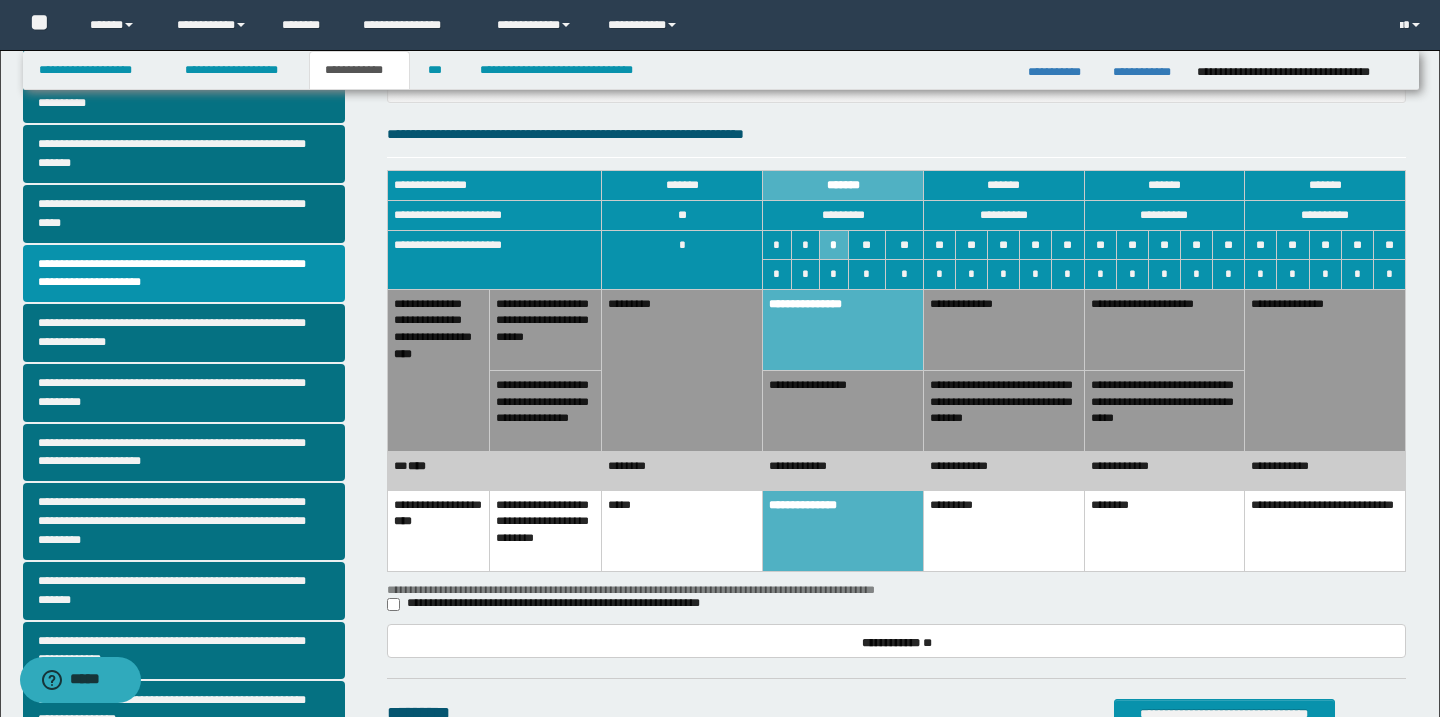 scroll, scrollTop: 192, scrollLeft: 0, axis: vertical 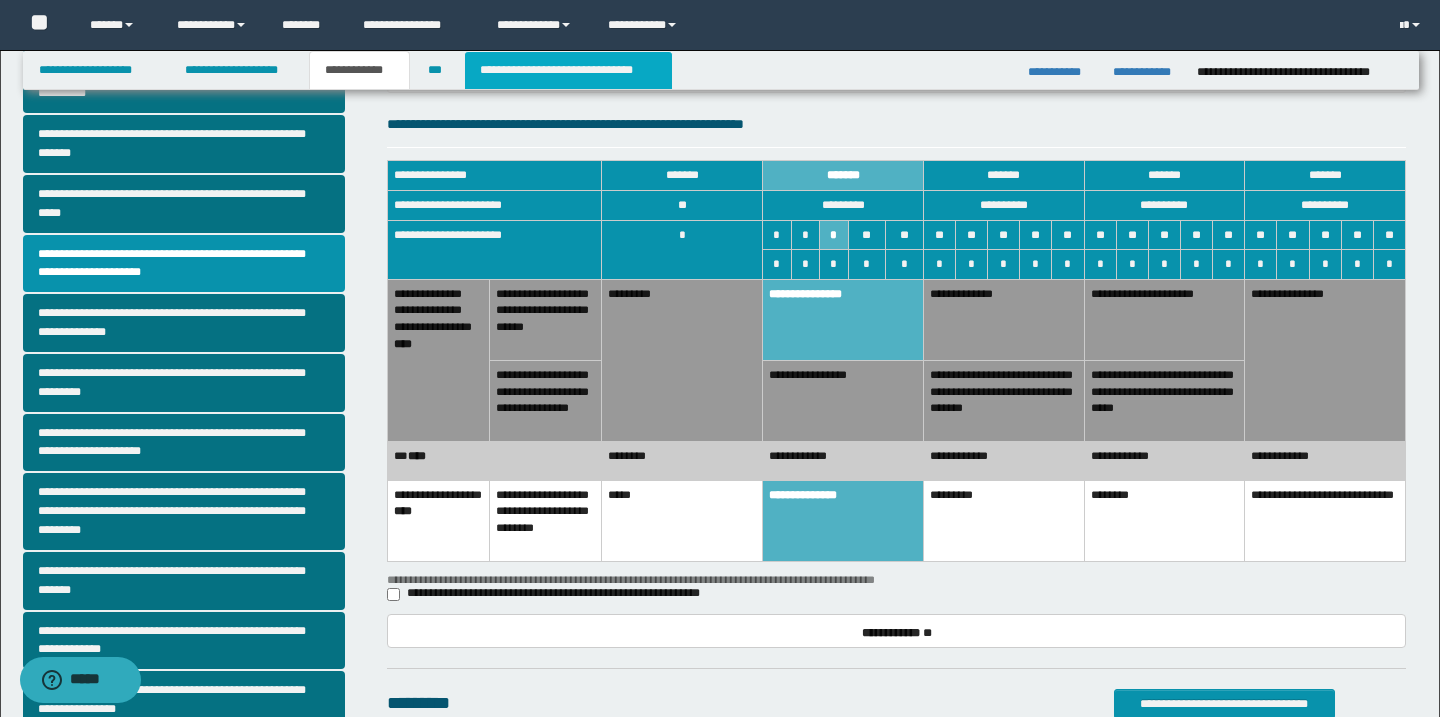 click on "**********" at bounding box center (568, 70) 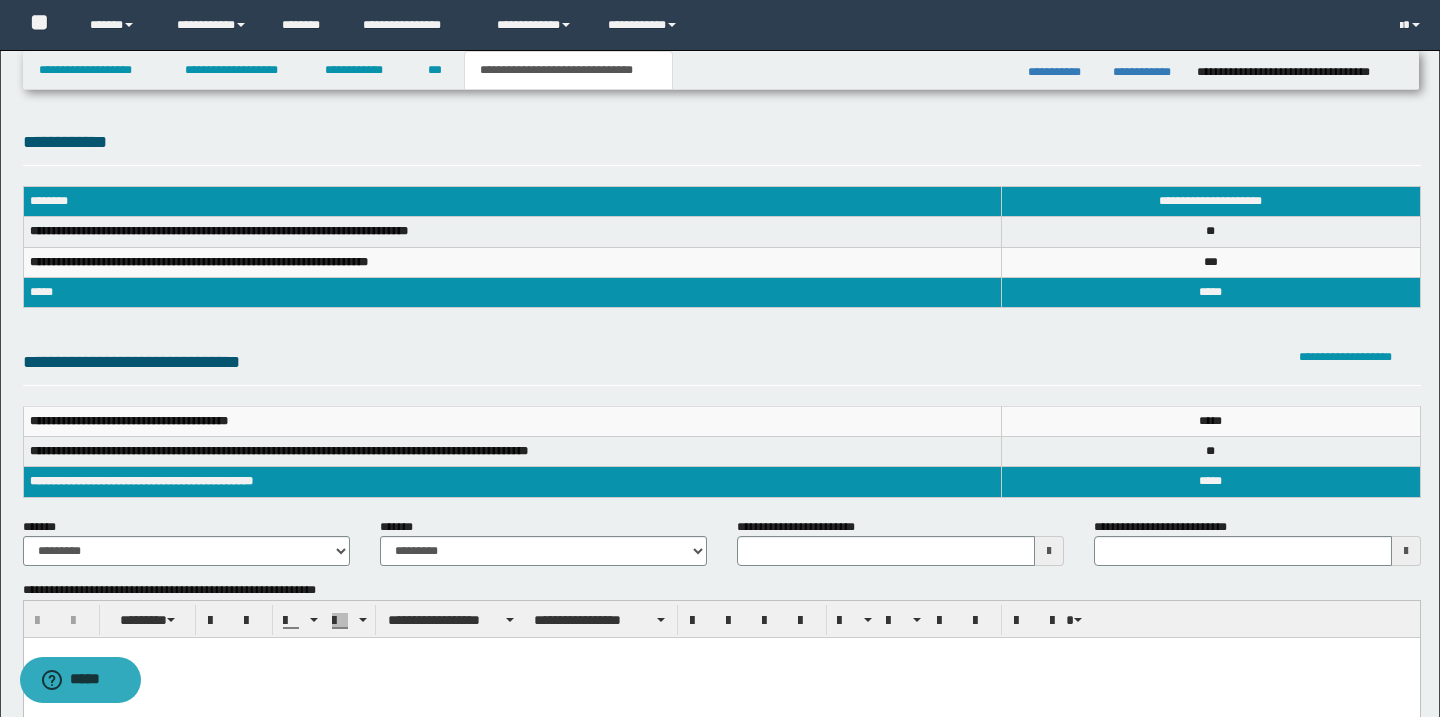scroll, scrollTop: 0, scrollLeft: 0, axis: both 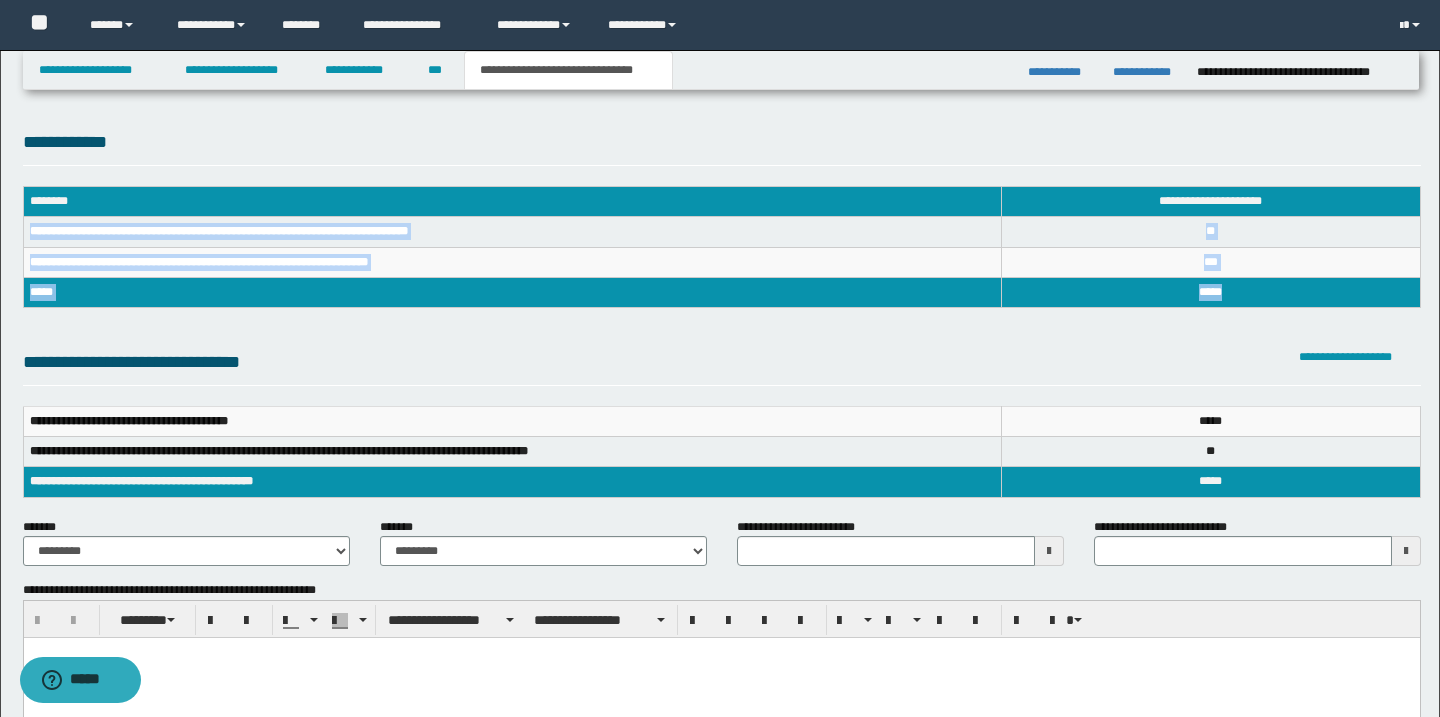 drag, startPoint x: 30, startPoint y: 232, endPoint x: 434, endPoint y: 336, distance: 417.17142 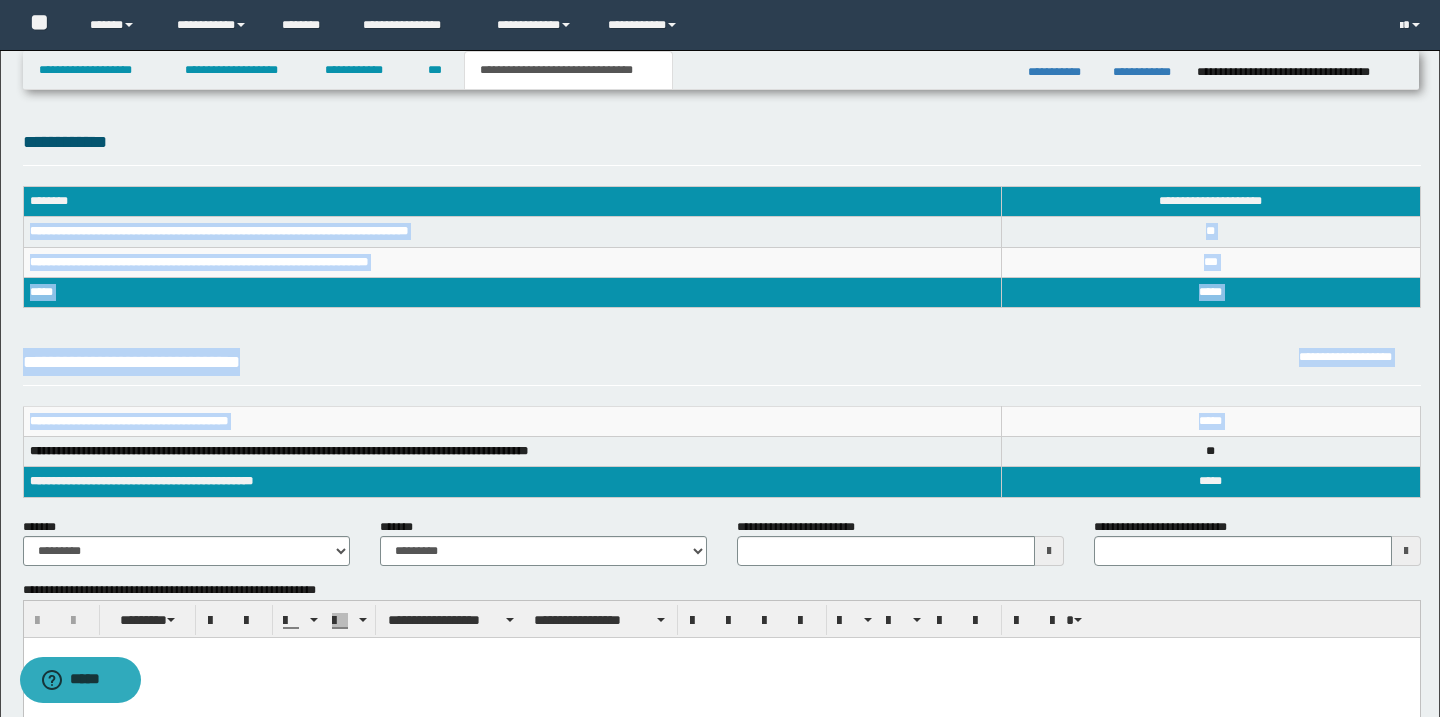copy on "**********" 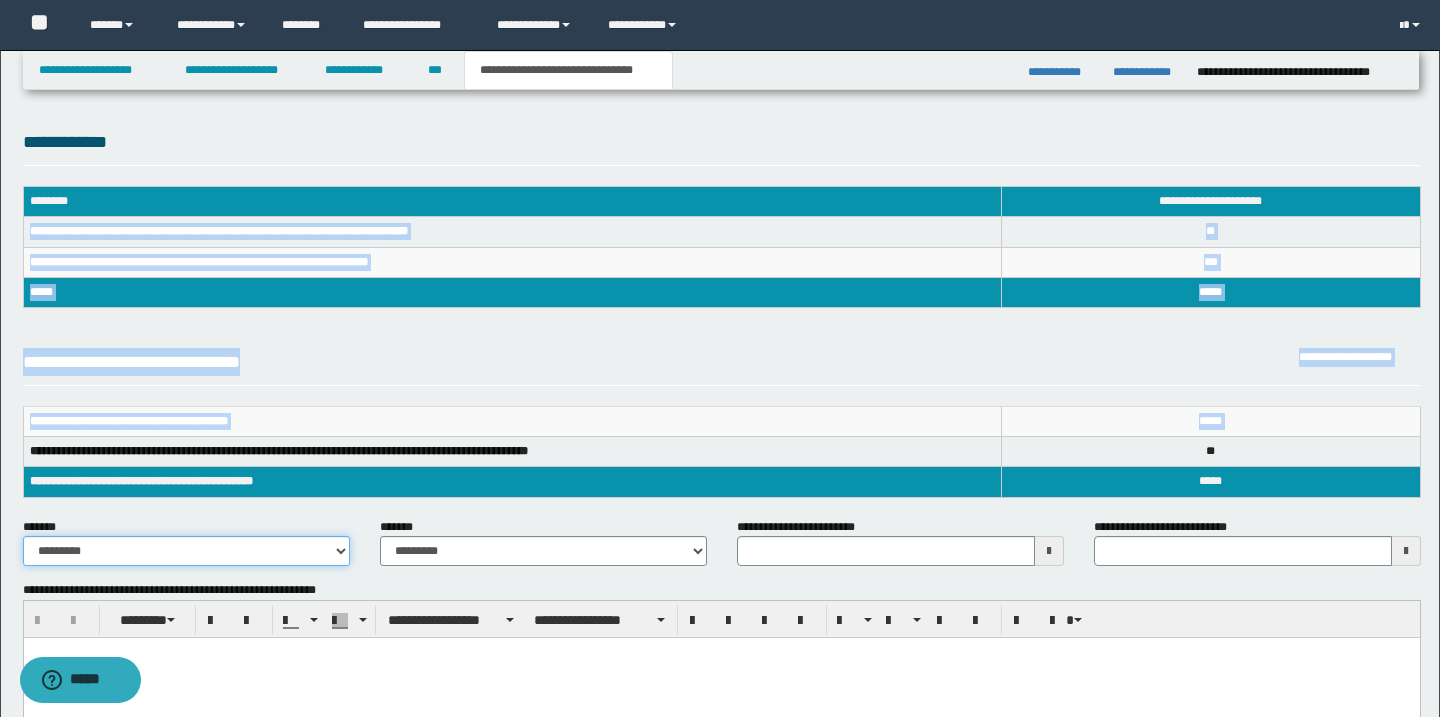 click on "**********" at bounding box center [186, 551] 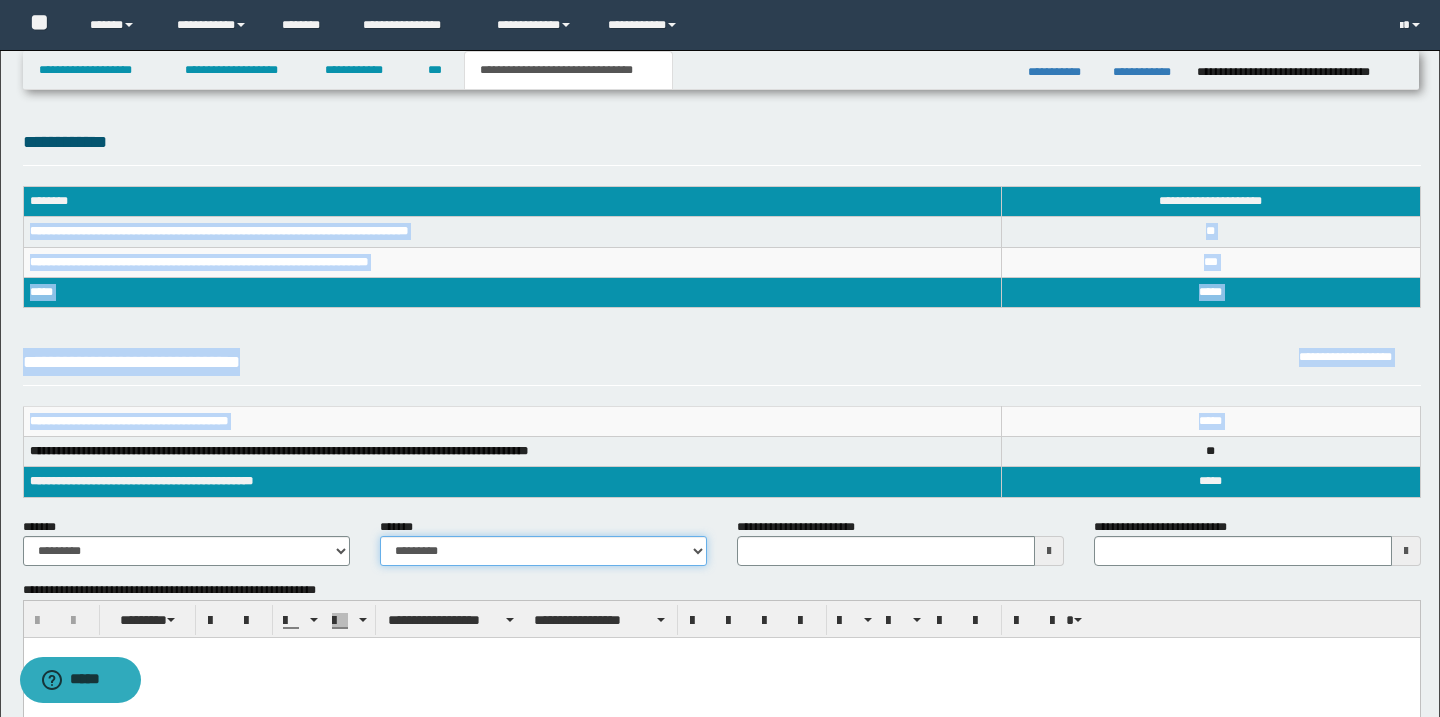 click on "**********" at bounding box center (543, 551) 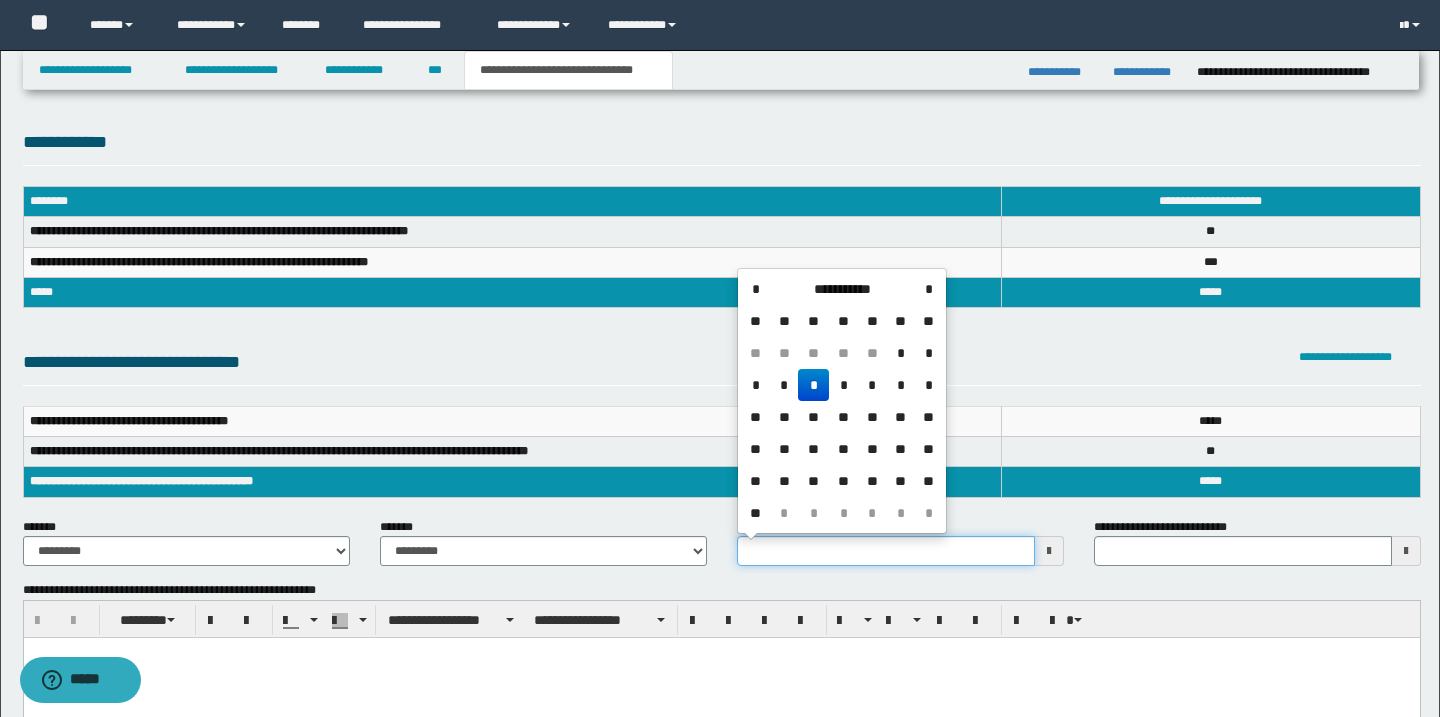 click on "**********" at bounding box center [886, 551] 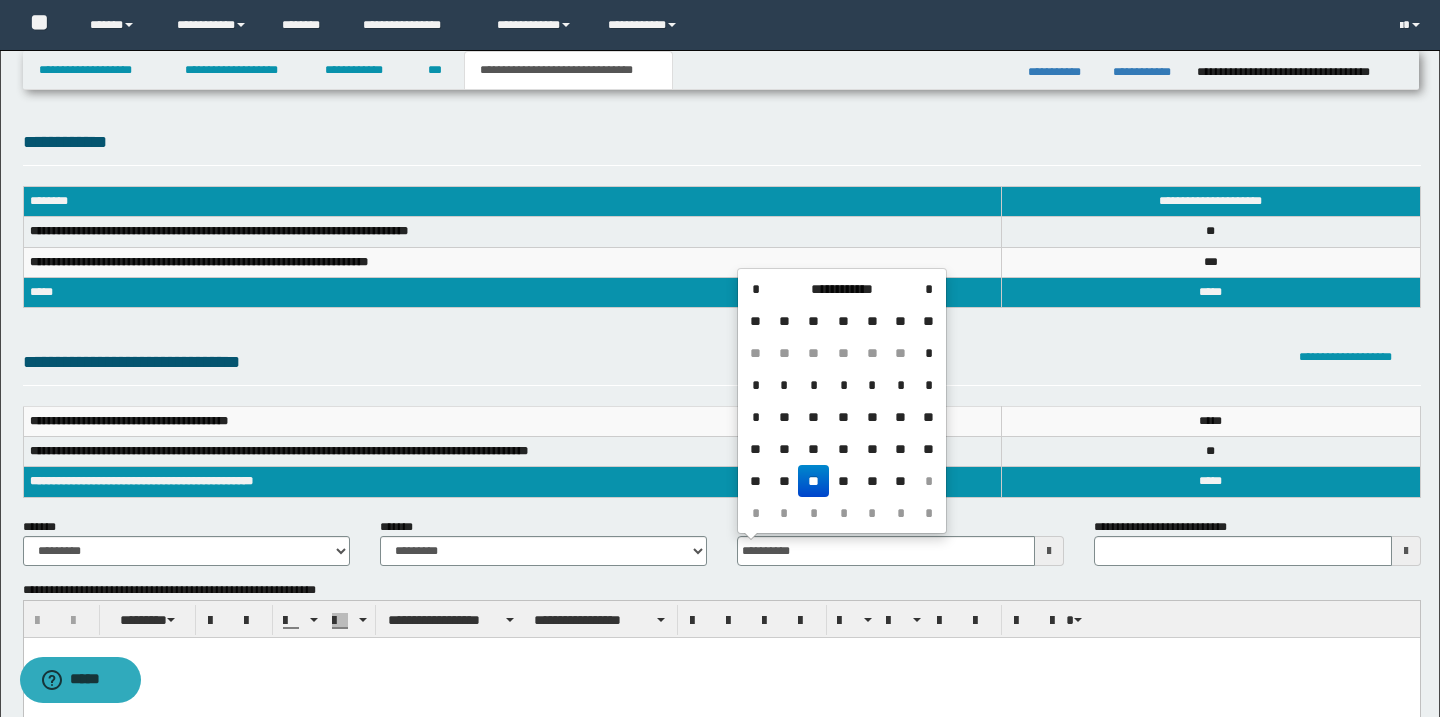 click on "**" at bounding box center (813, 481) 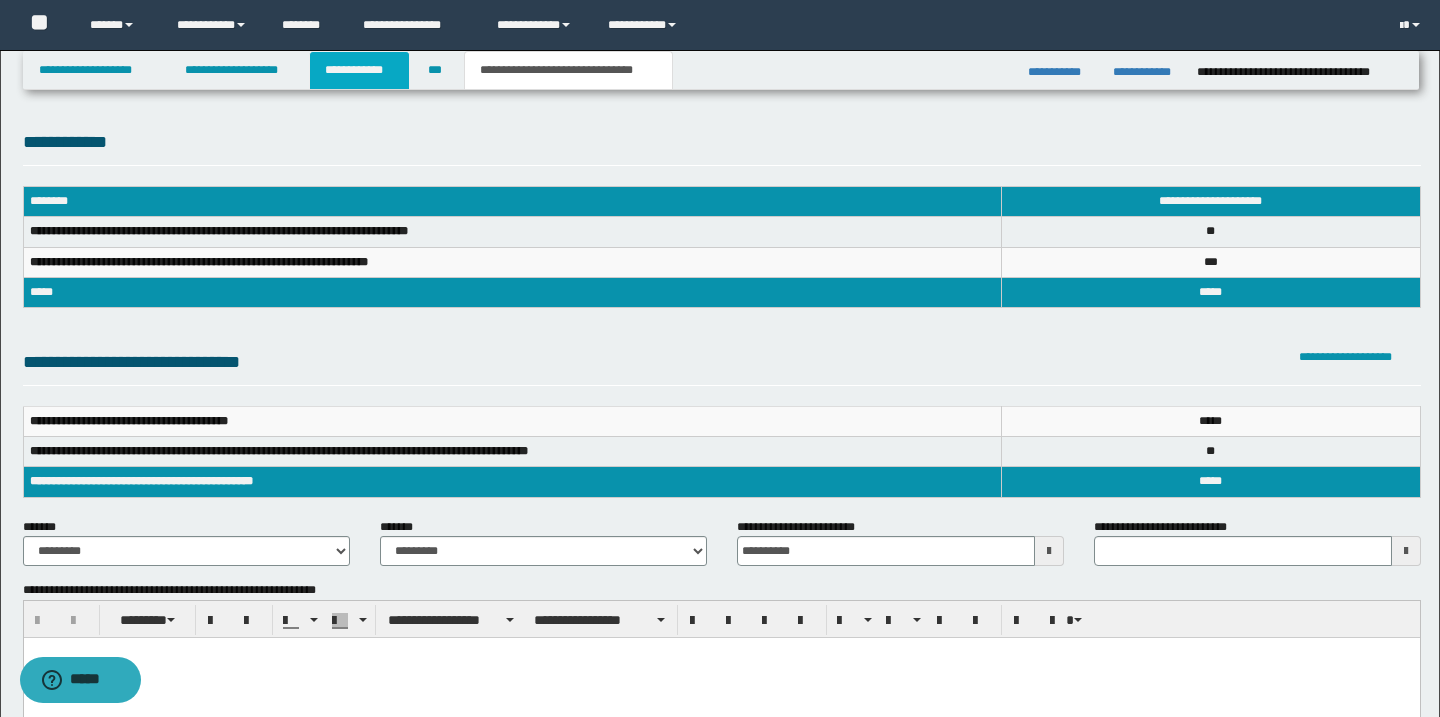 click on "**********" at bounding box center (359, 70) 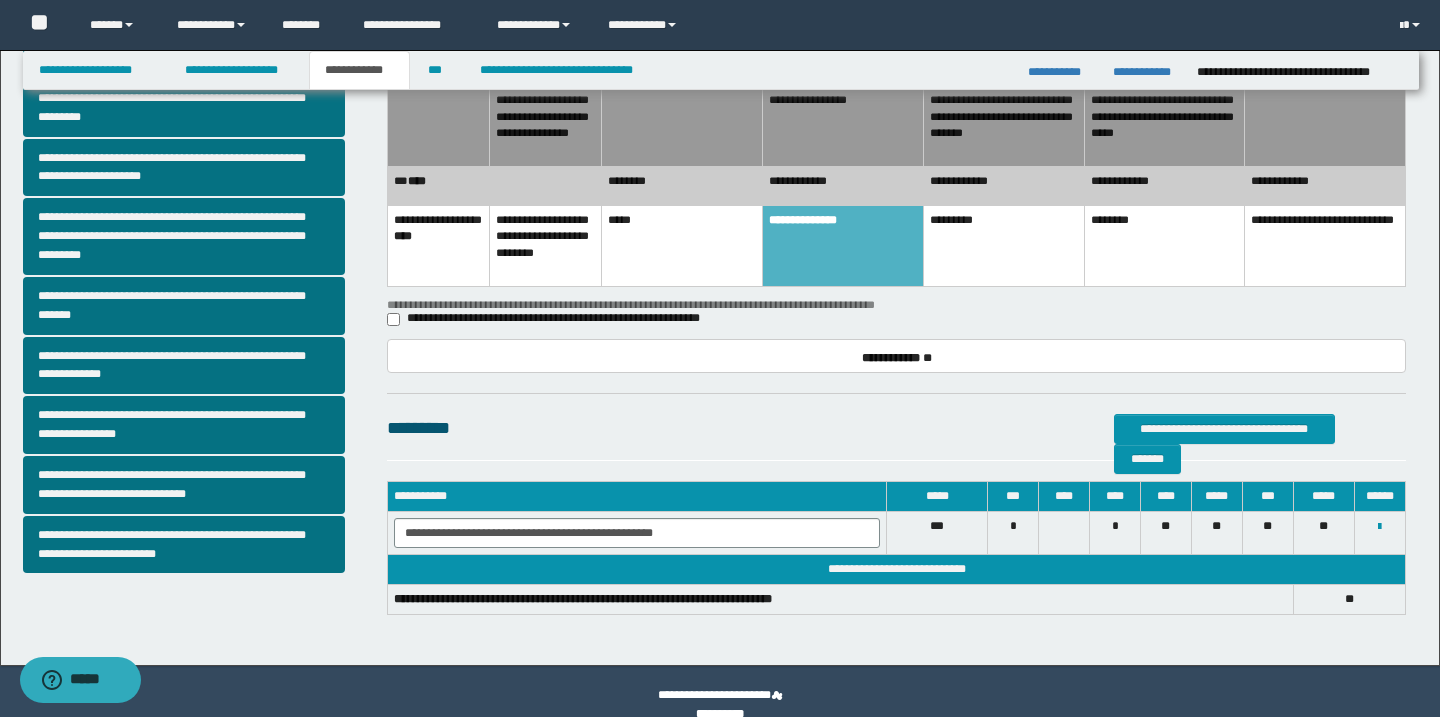 scroll, scrollTop: 494, scrollLeft: 0, axis: vertical 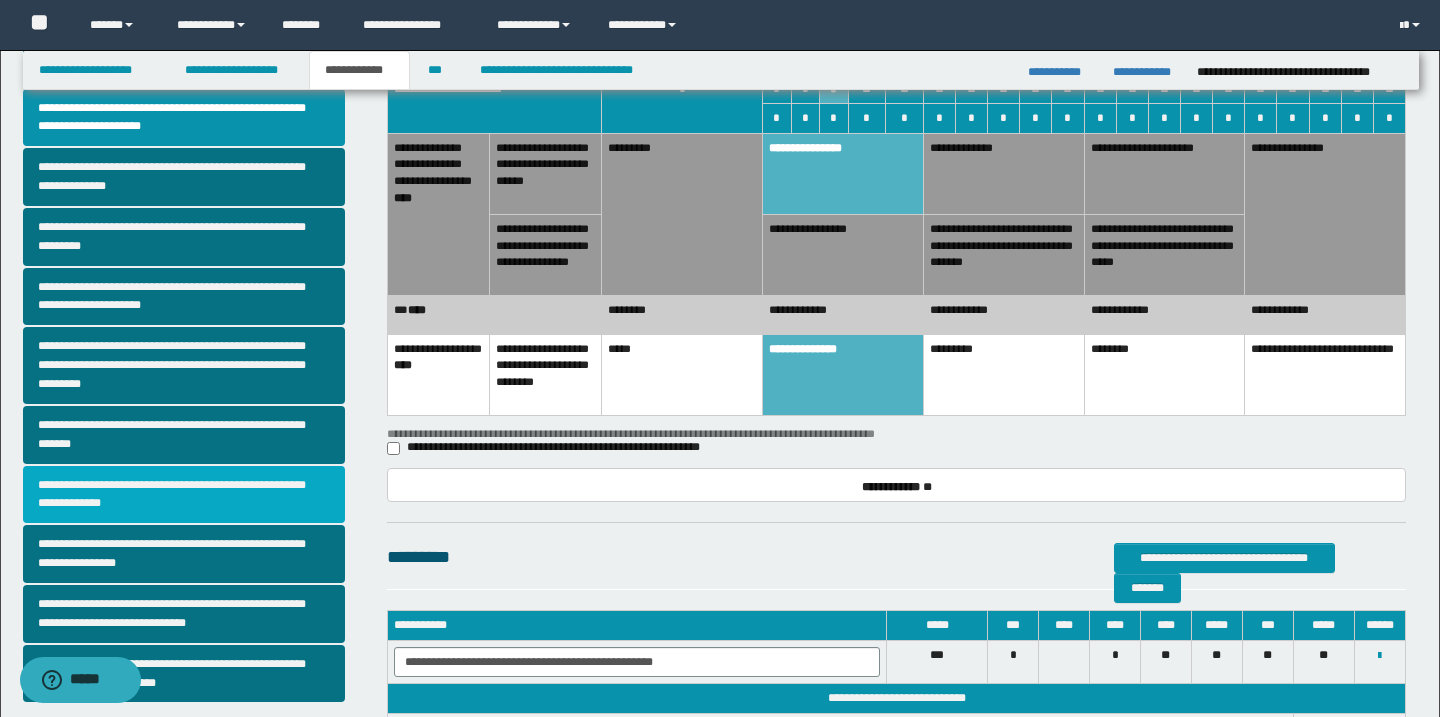 click on "**********" at bounding box center [184, 495] 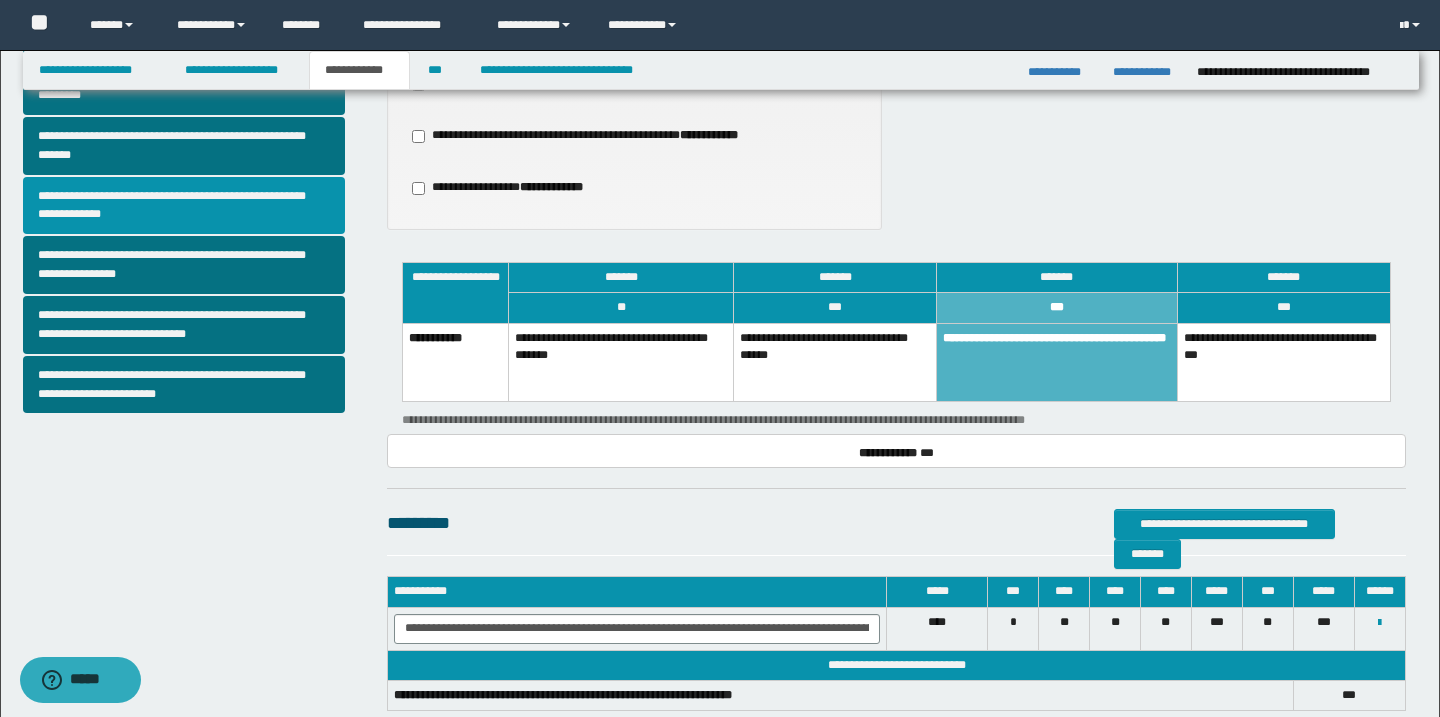 scroll, scrollTop: 632, scrollLeft: 0, axis: vertical 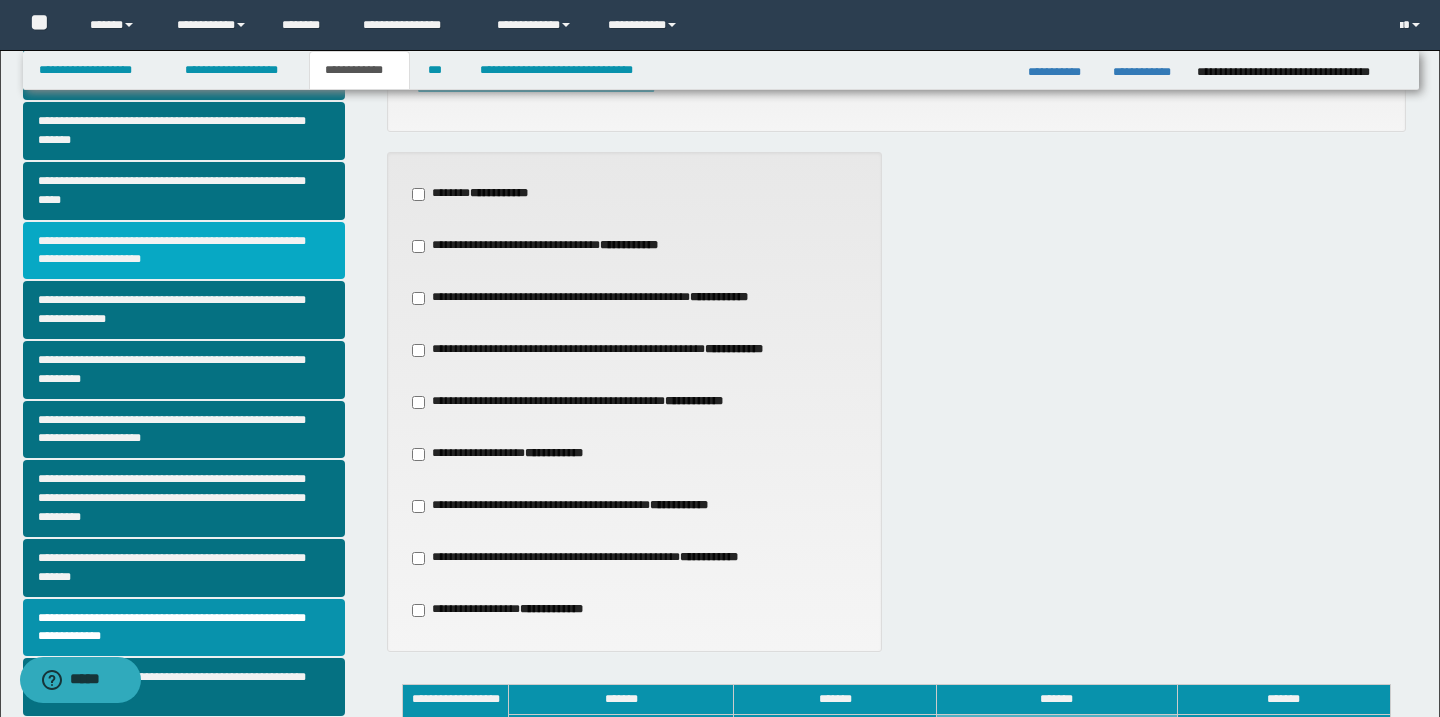 click on "**********" at bounding box center (184, 251) 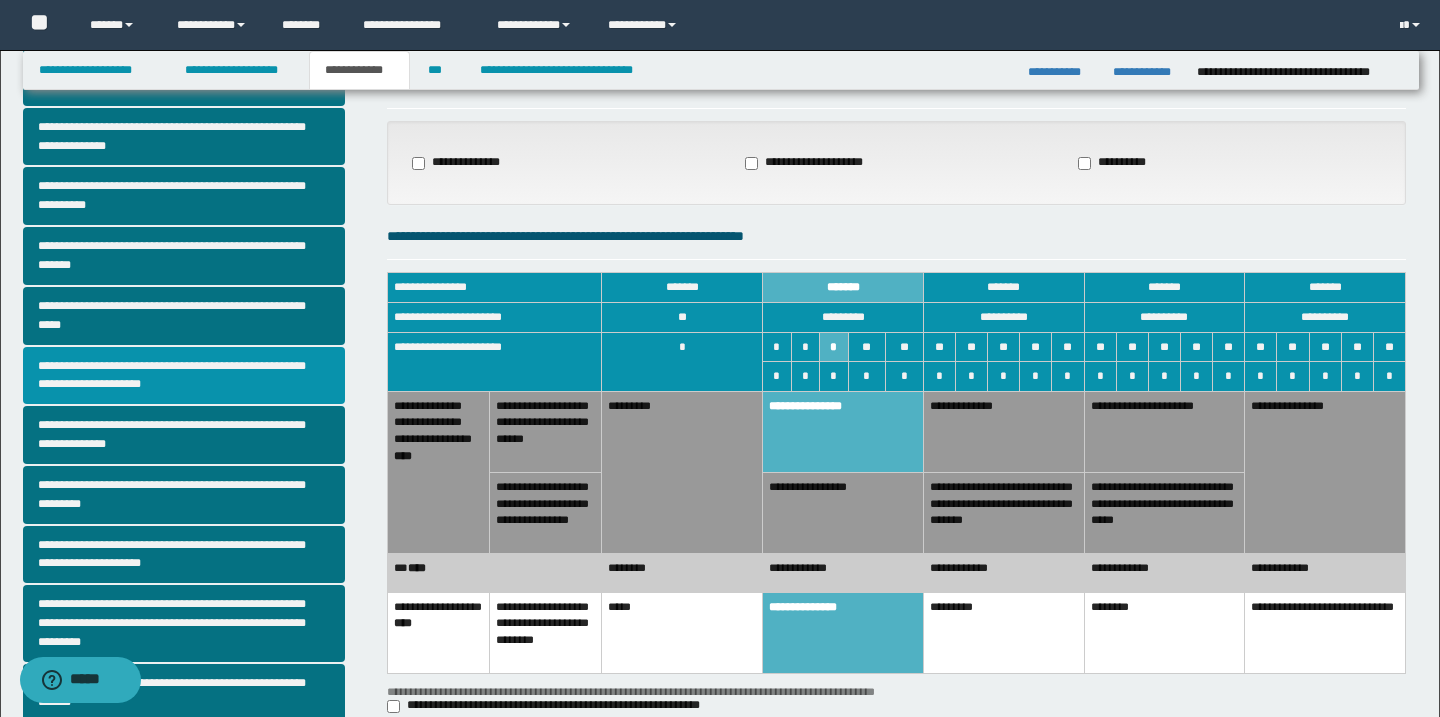 scroll, scrollTop: 77, scrollLeft: 0, axis: vertical 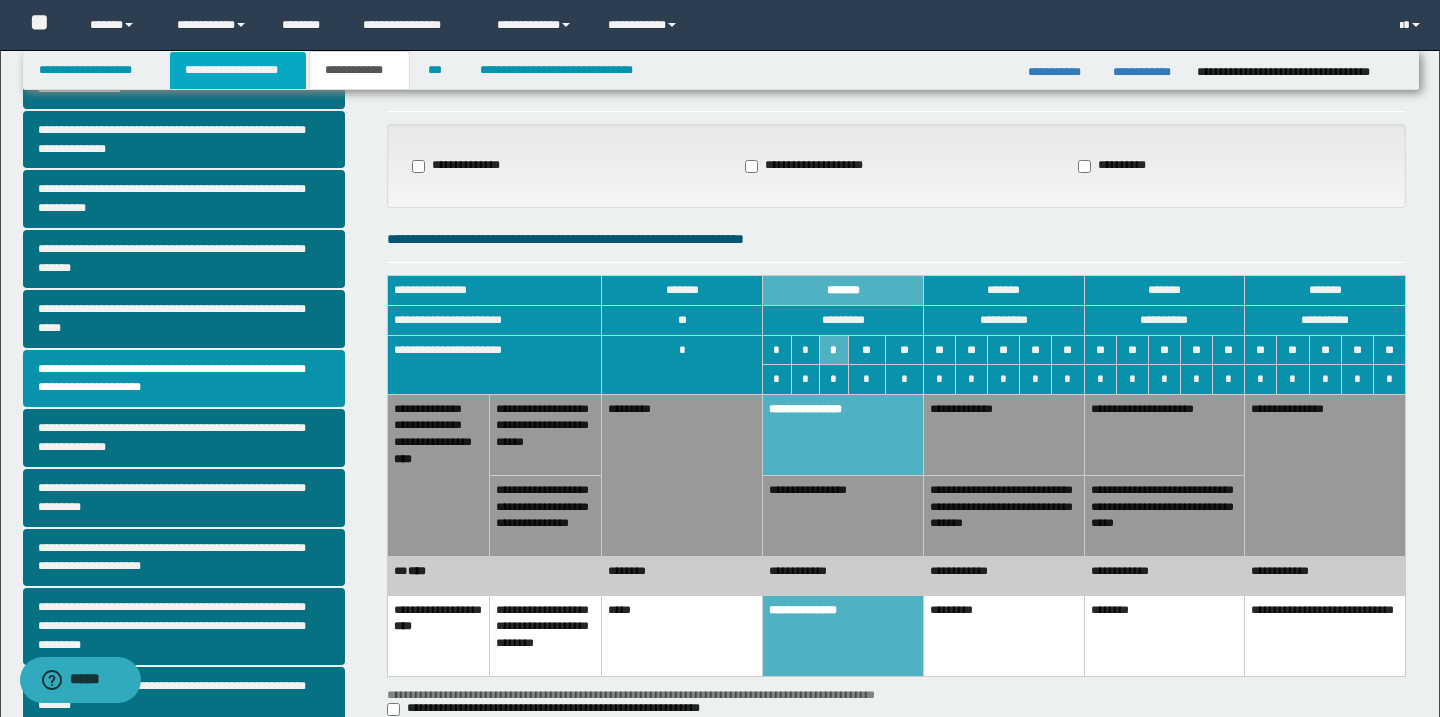 click on "**********" at bounding box center [238, 70] 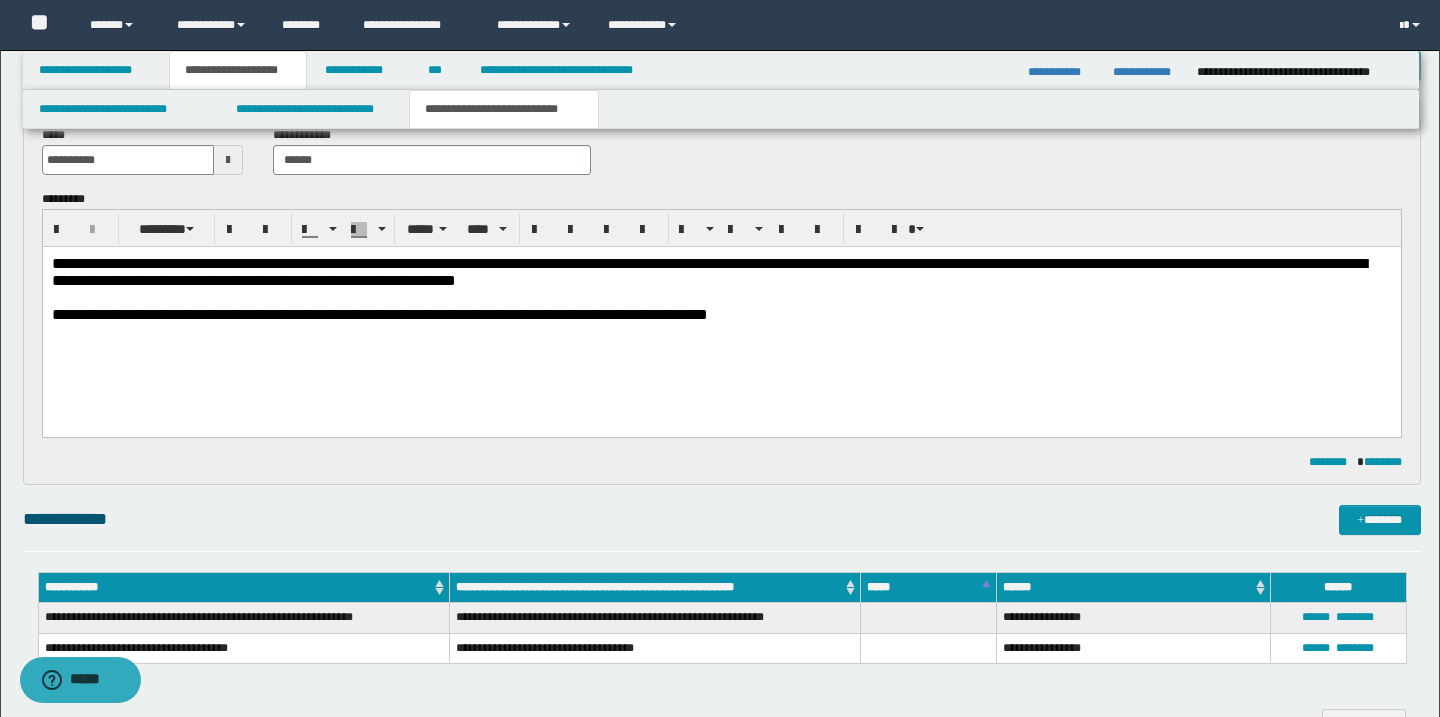 click on "**********" at bounding box center (504, 109) 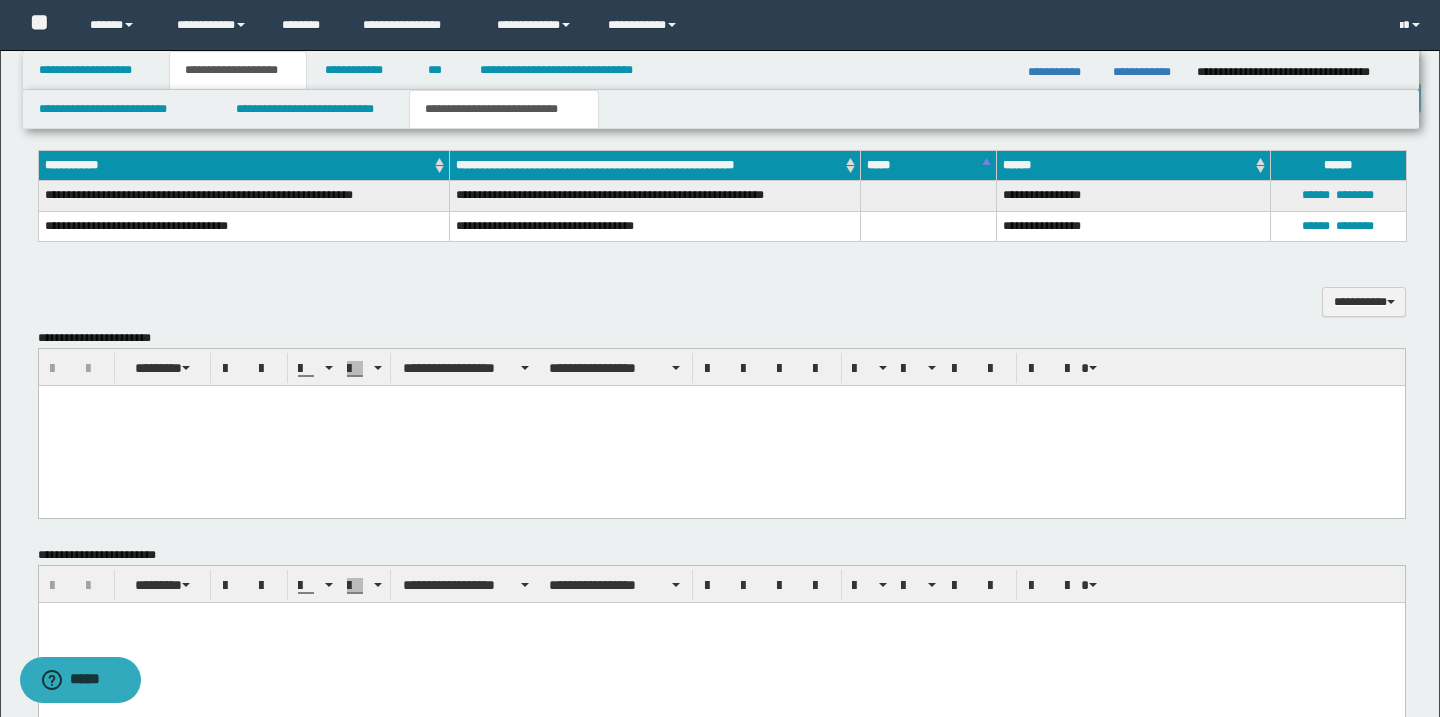 scroll, scrollTop: 550, scrollLeft: 0, axis: vertical 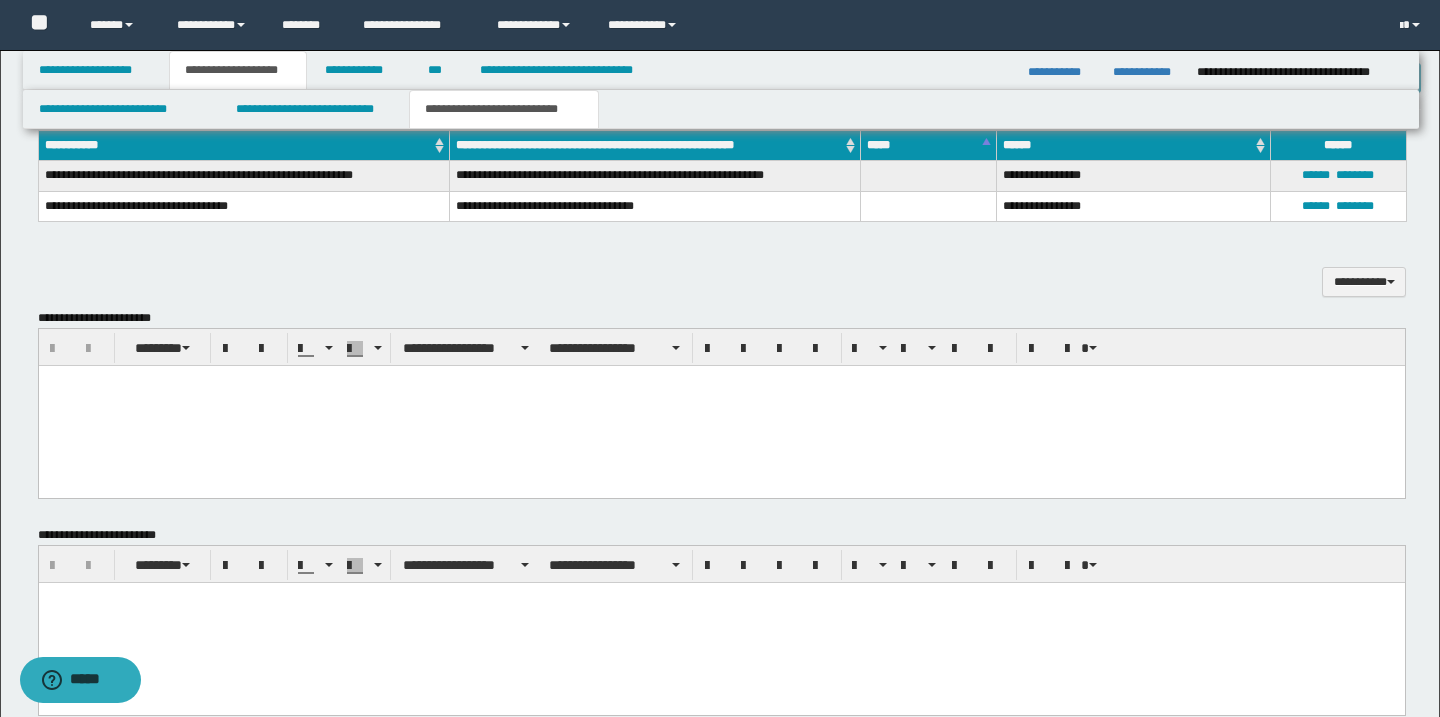 click at bounding box center (721, 406) 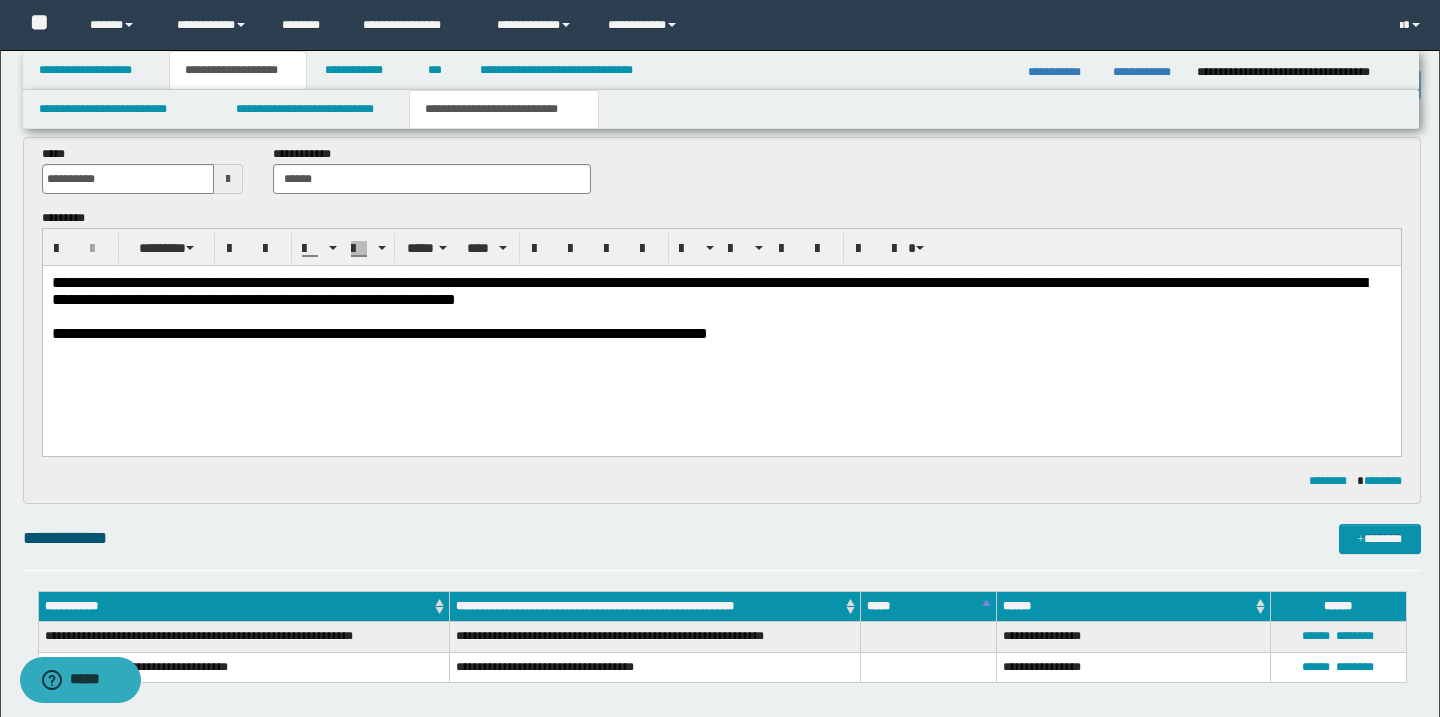 scroll, scrollTop: 0, scrollLeft: 0, axis: both 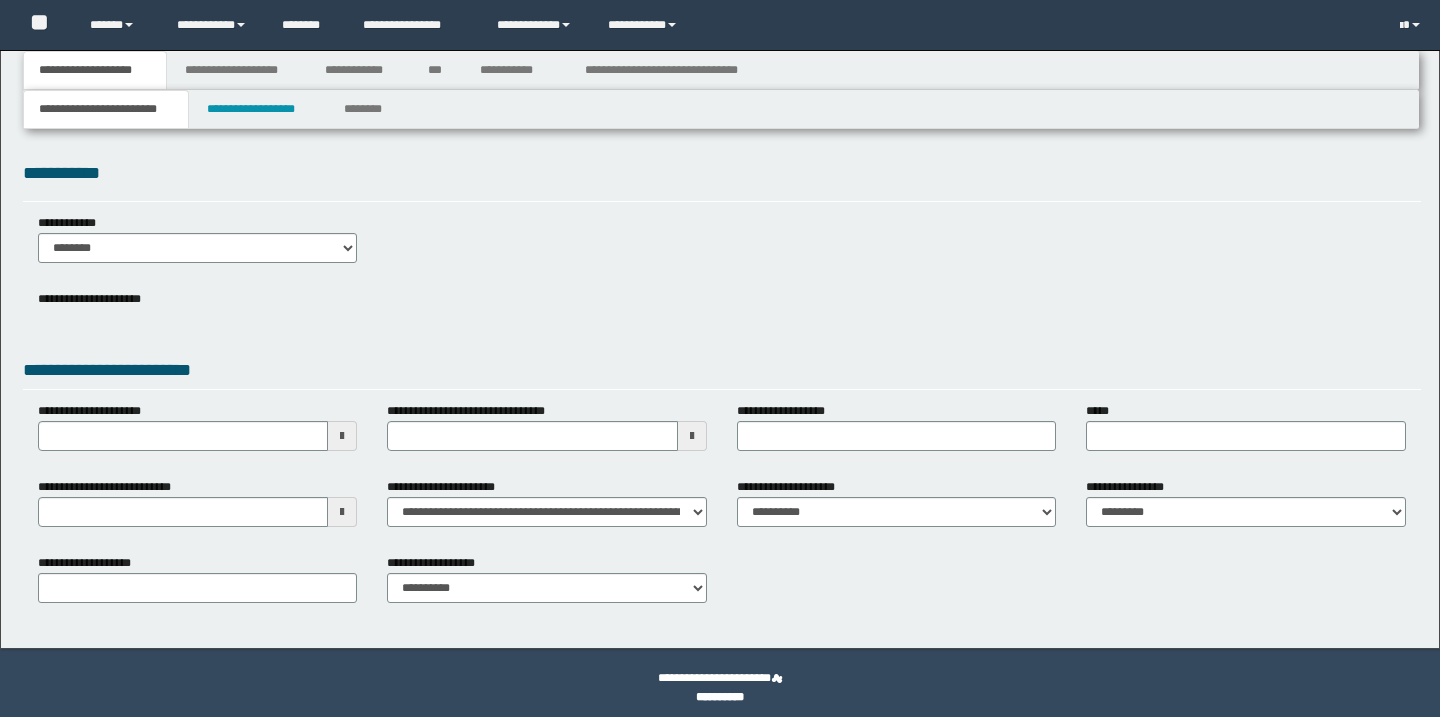 select on "*" 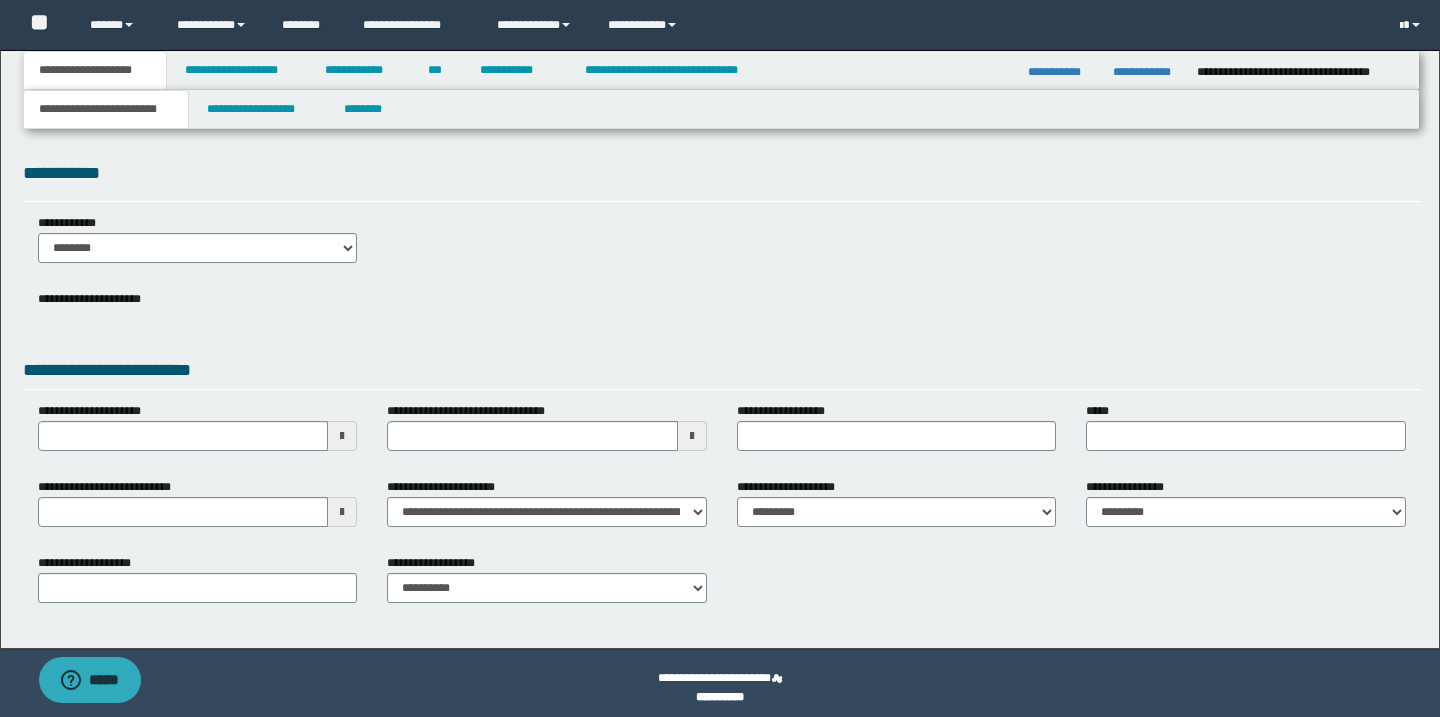 scroll, scrollTop: 0, scrollLeft: 0, axis: both 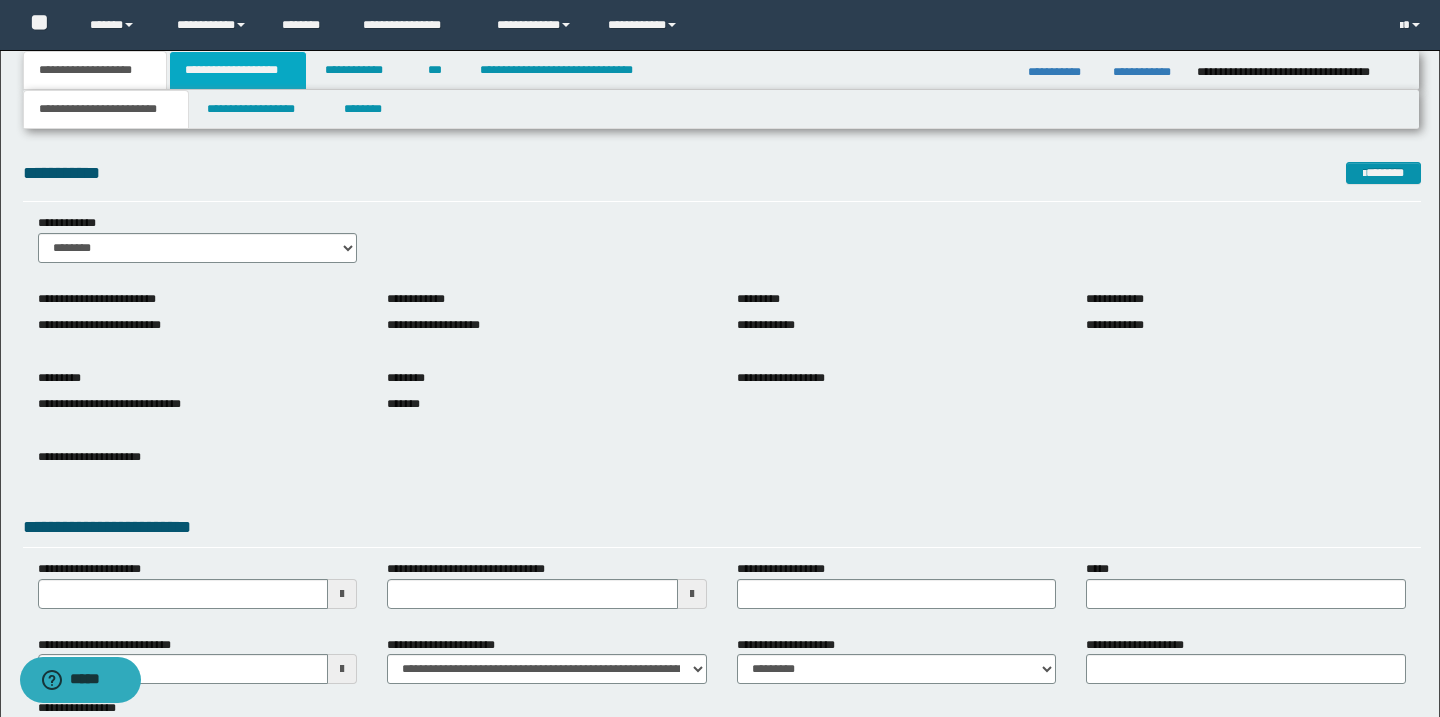 click on "**********" at bounding box center [238, 70] 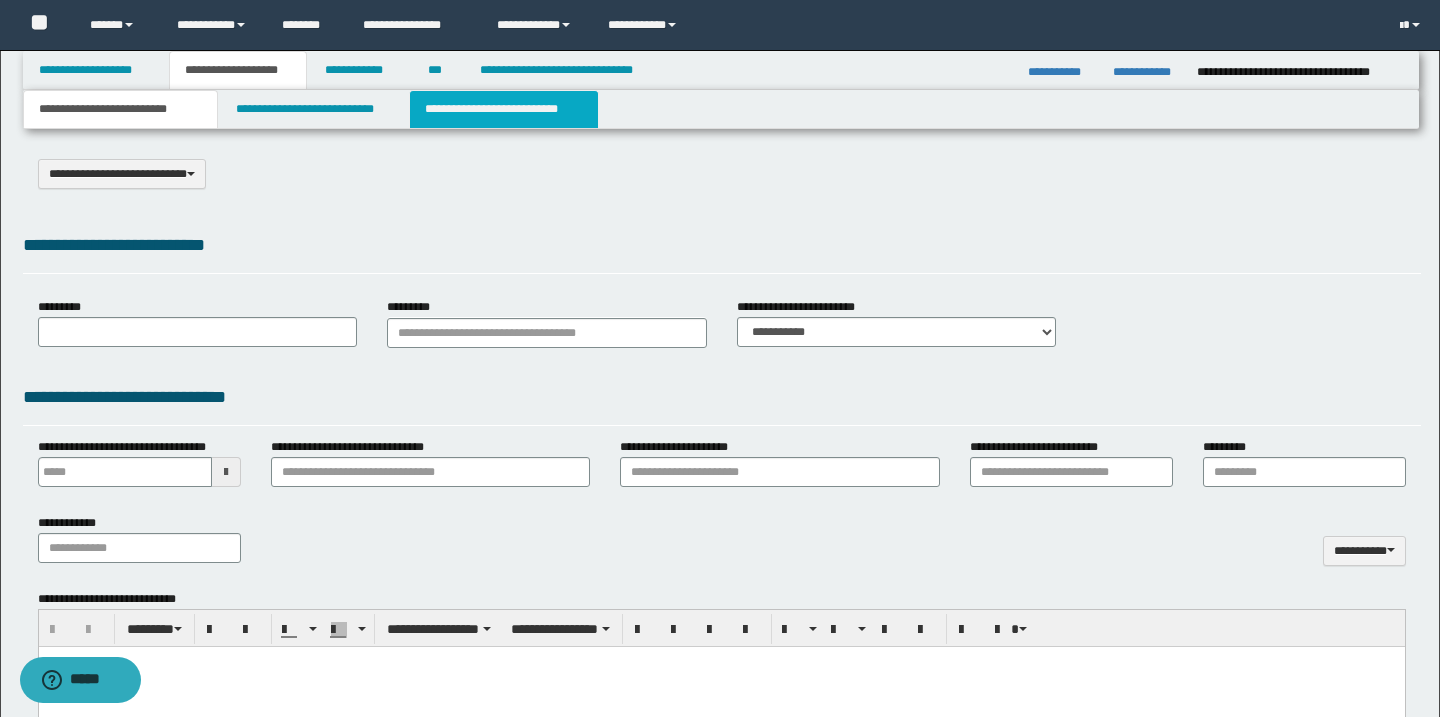 select on "*" 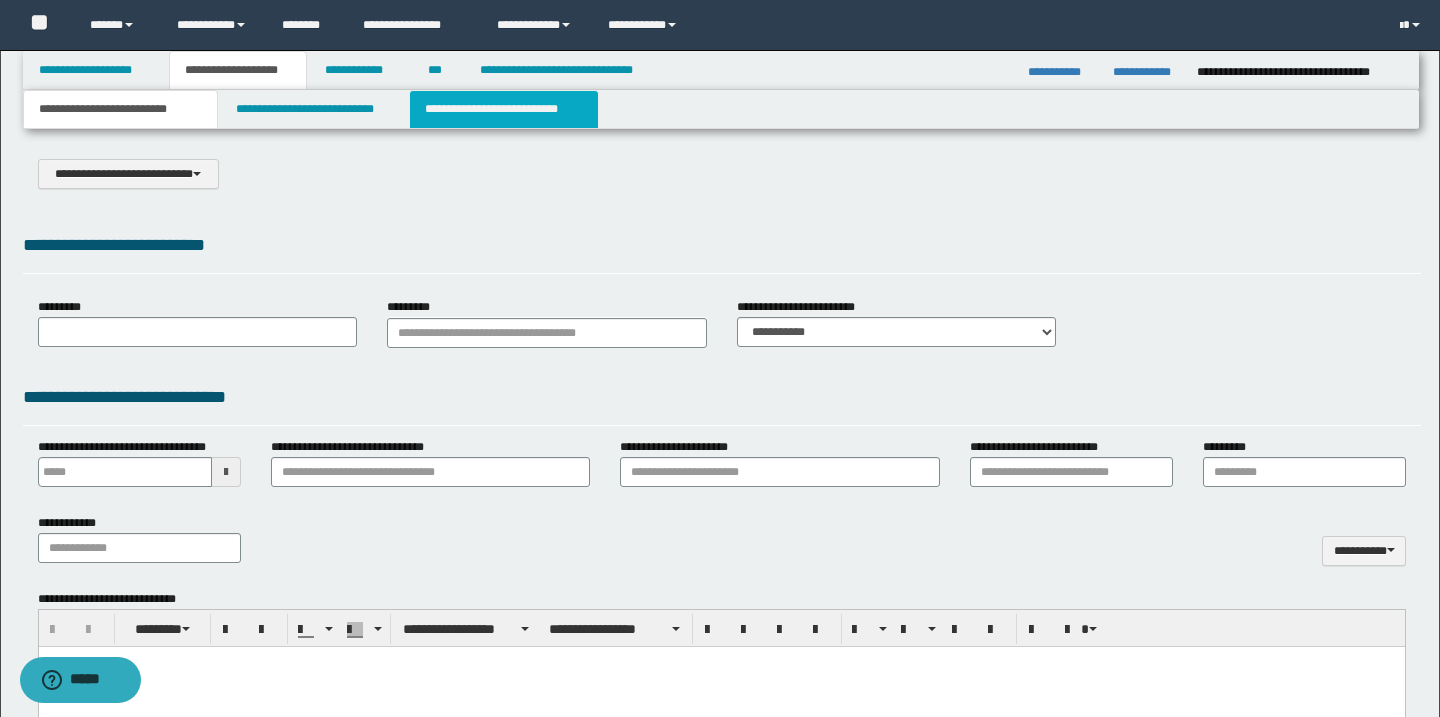 scroll, scrollTop: 0, scrollLeft: 0, axis: both 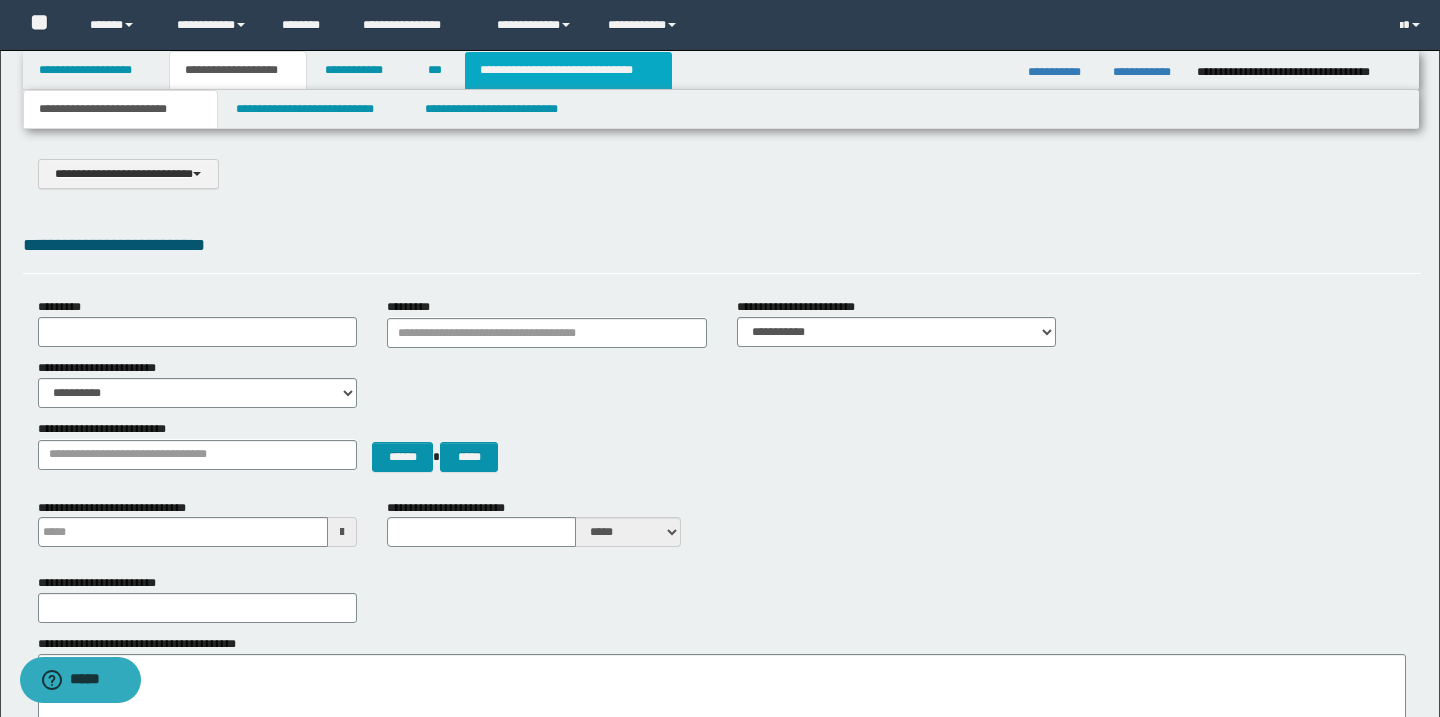 click on "**********" at bounding box center (568, 70) 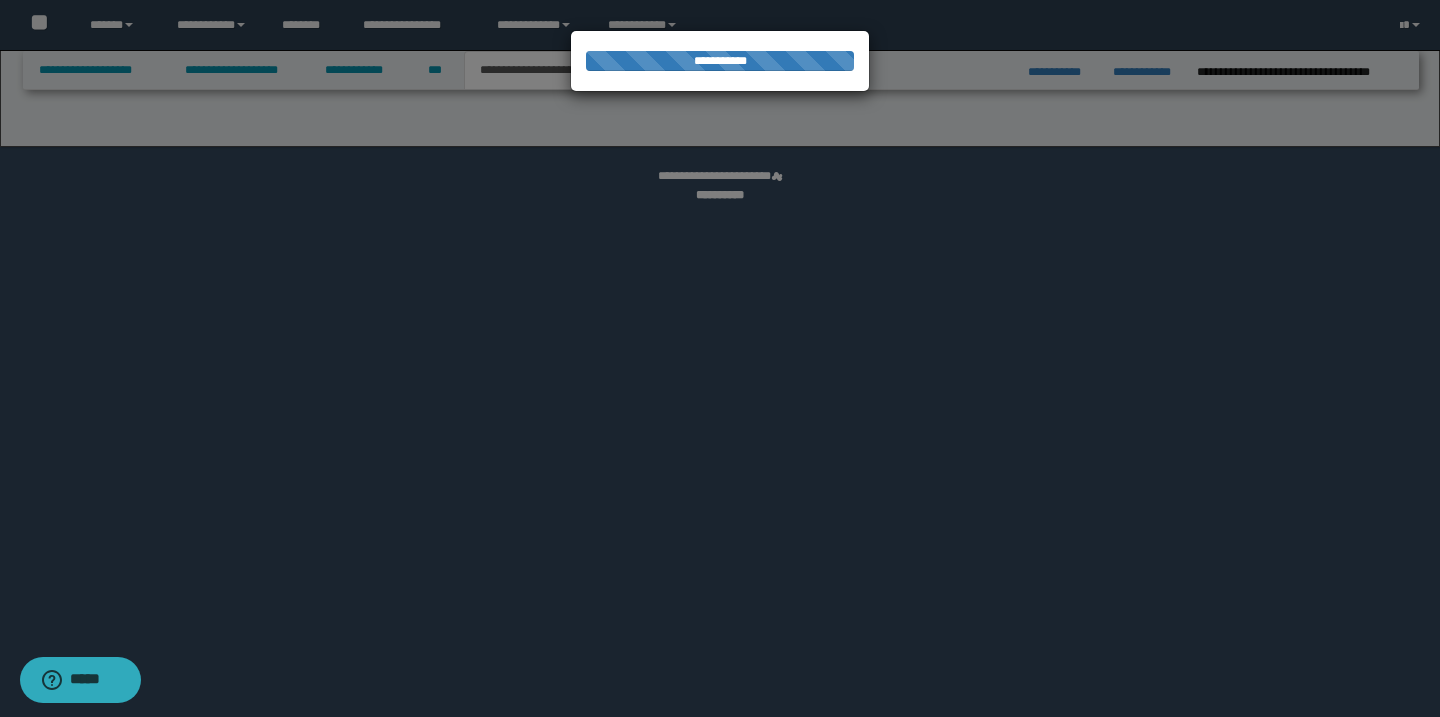 select on "*" 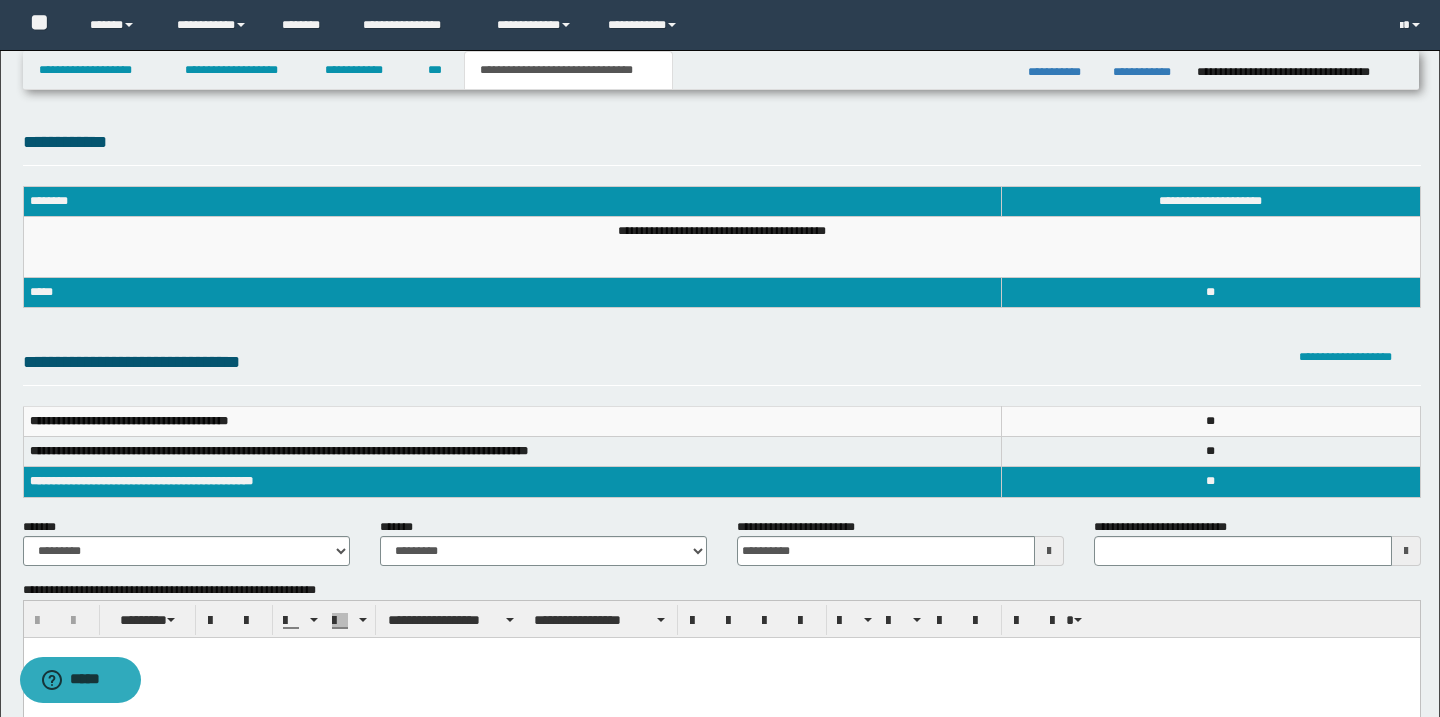 scroll, scrollTop: 0, scrollLeft: 0, axis: both 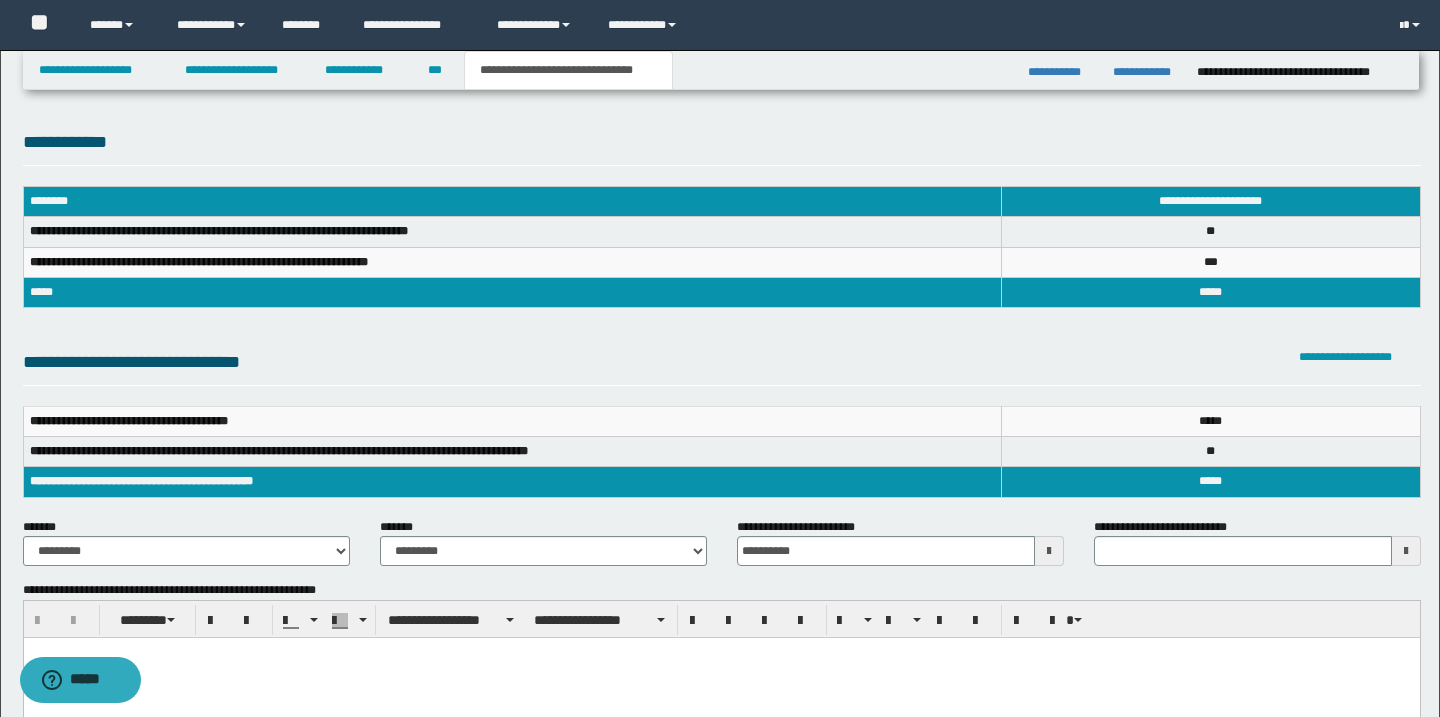 click at bounding box center (721, 678) 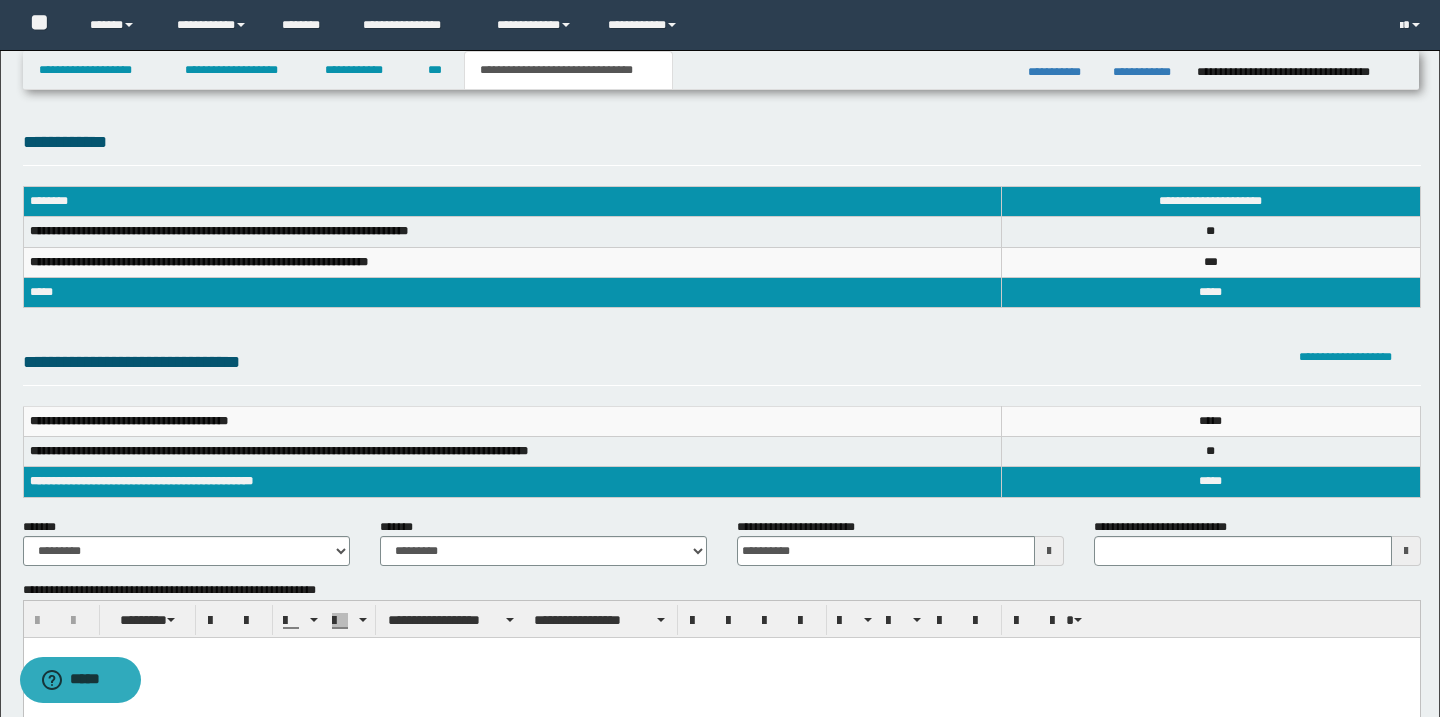 type 